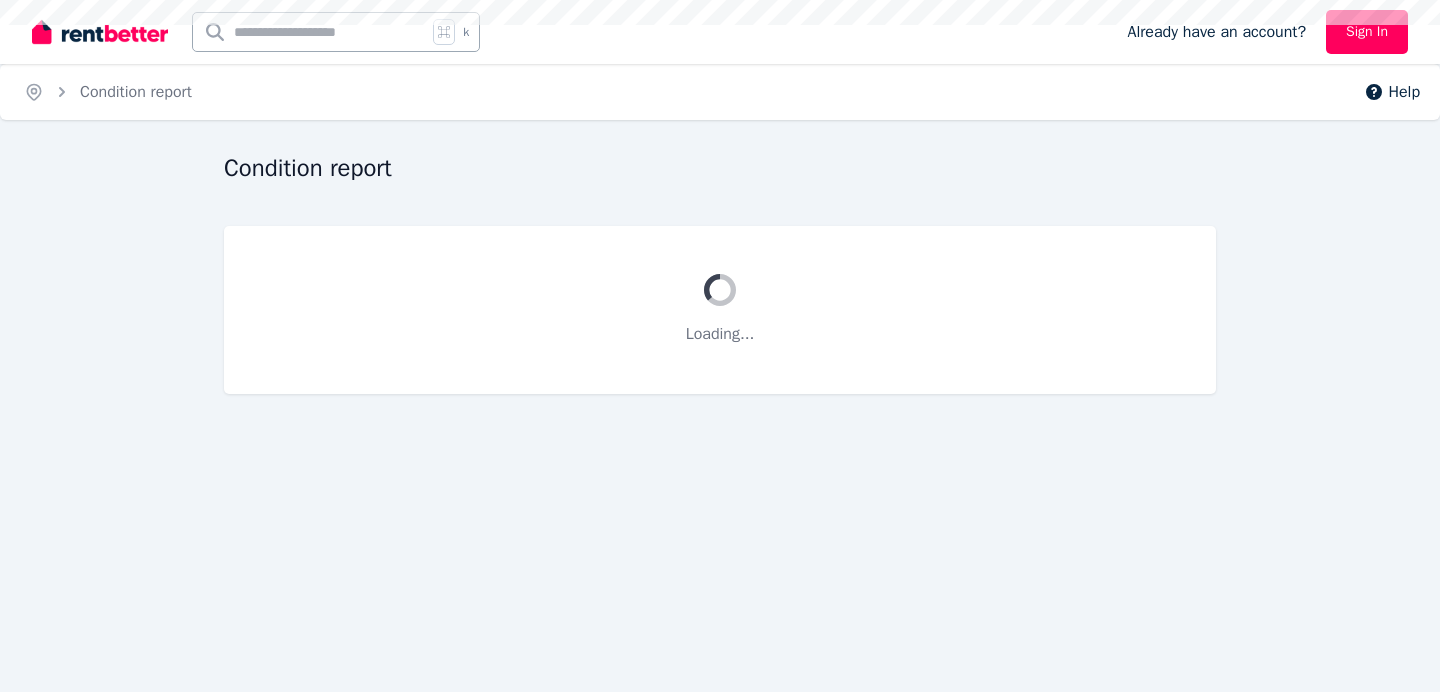 scroll, scrollTop: 0, scrollLeft: 0, axis: both 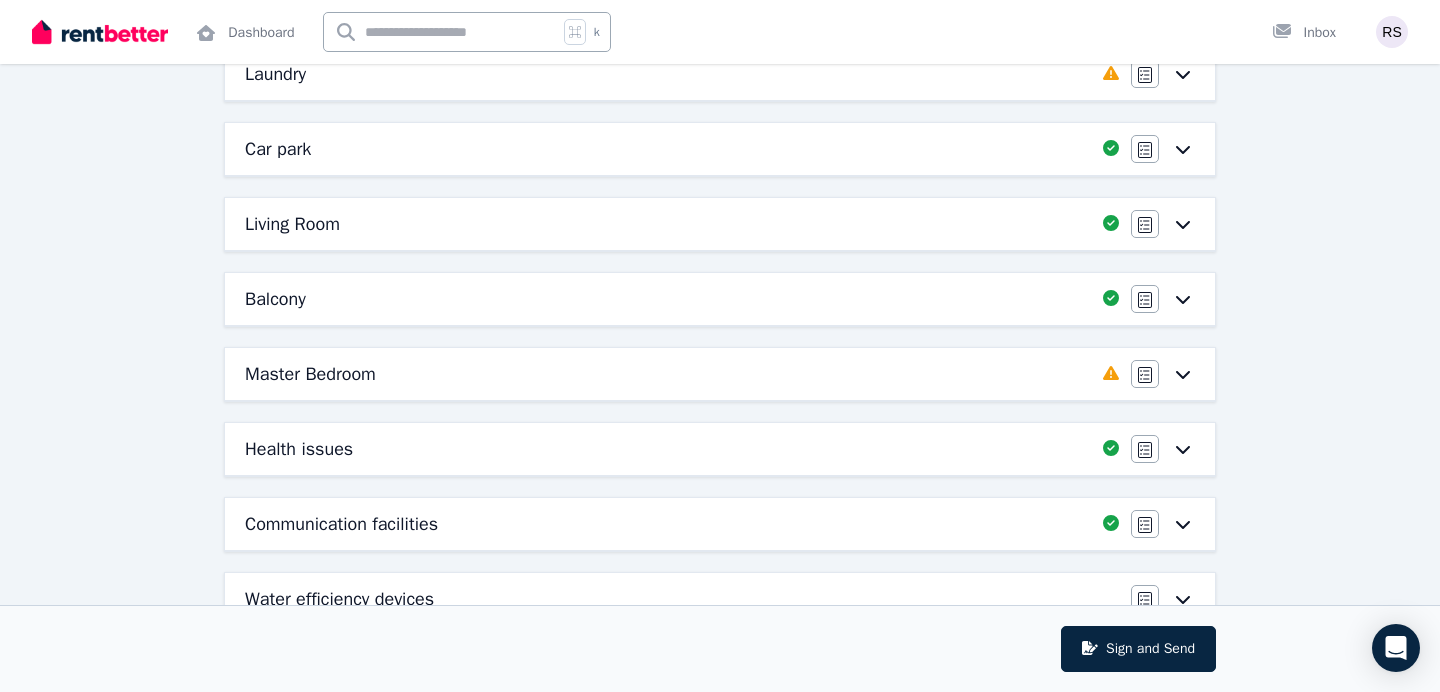 click on "Master Bedroom" at bounding box center [310, 374] 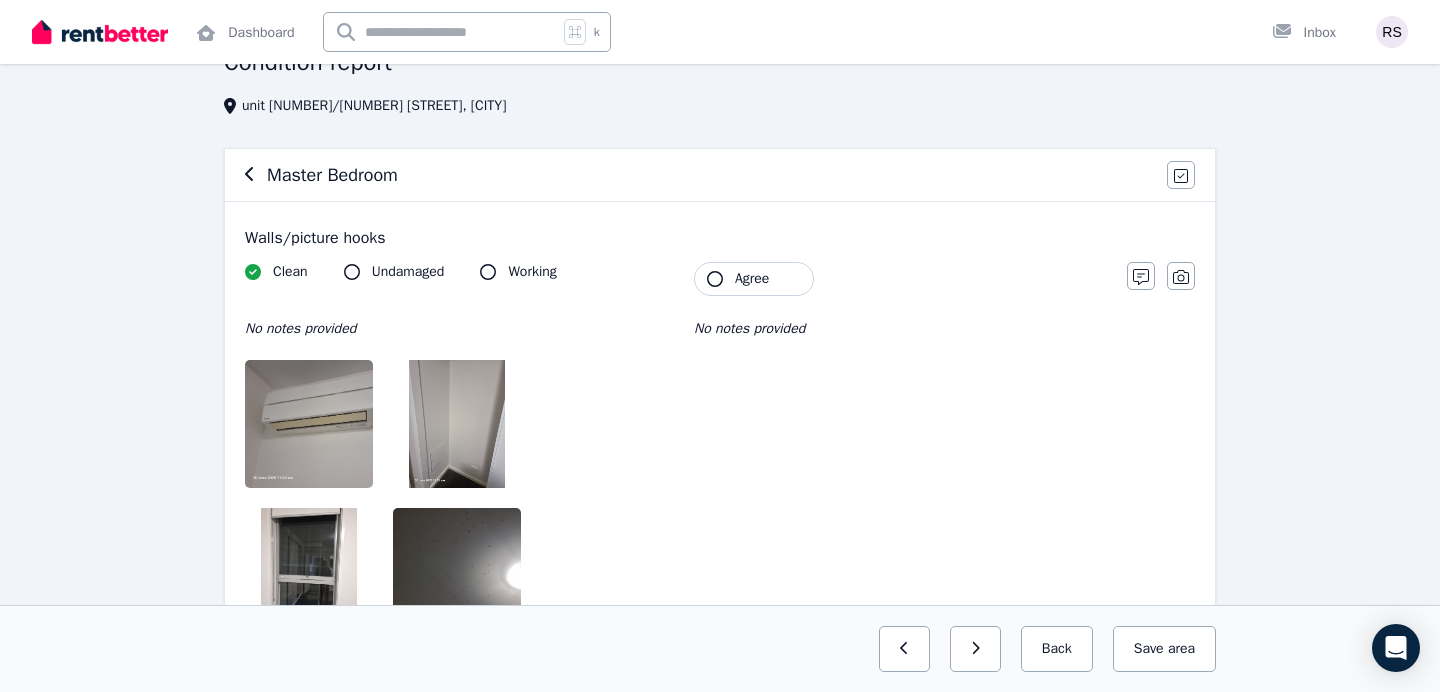 scroll, scrollTop: 174, scrollLeft: 0, axis: vertical 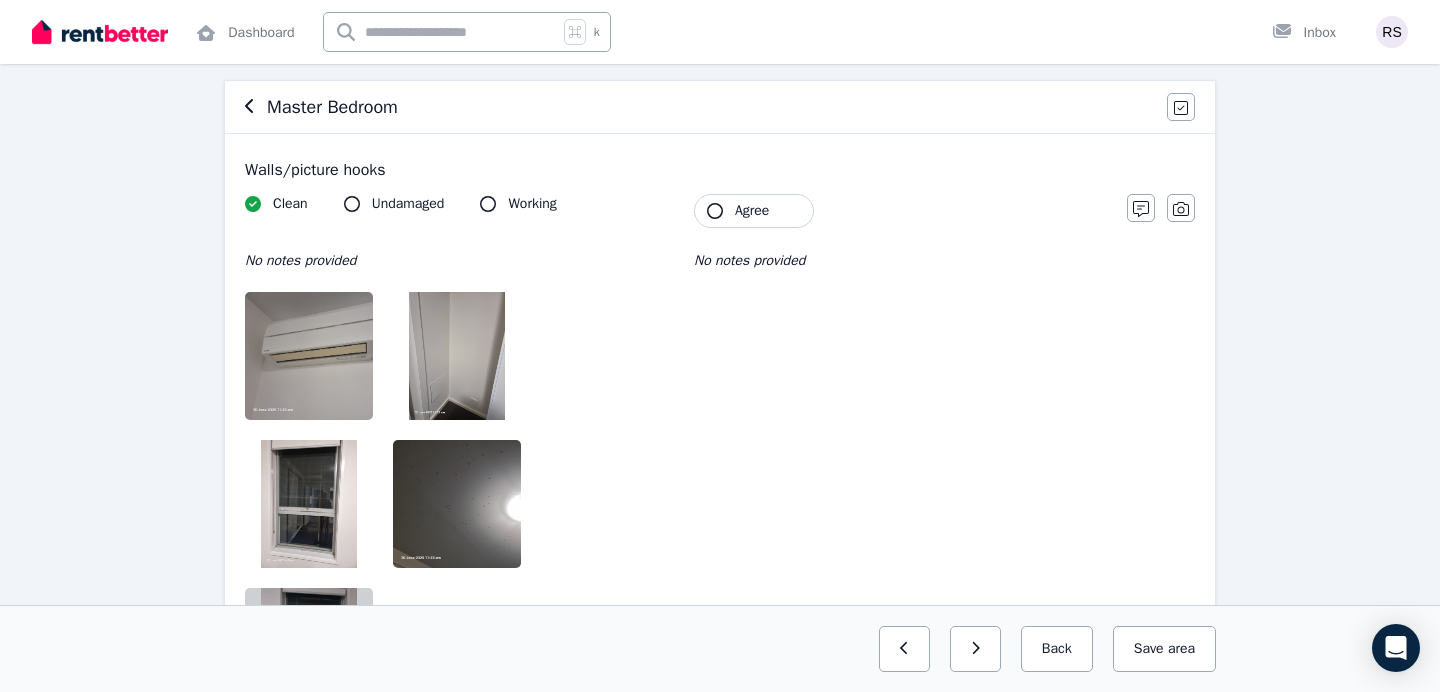 click 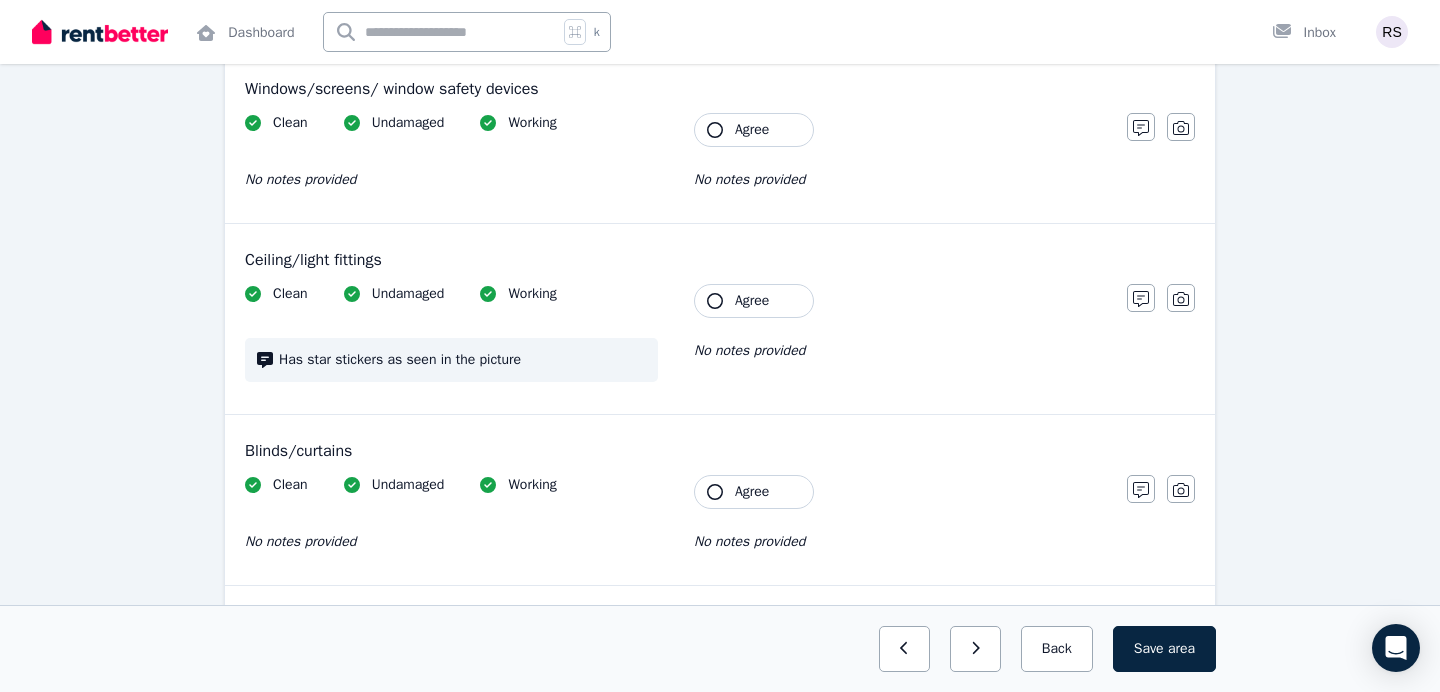 scroll, scrollTop: 1195, scrollLeft: 0, axis: vertical 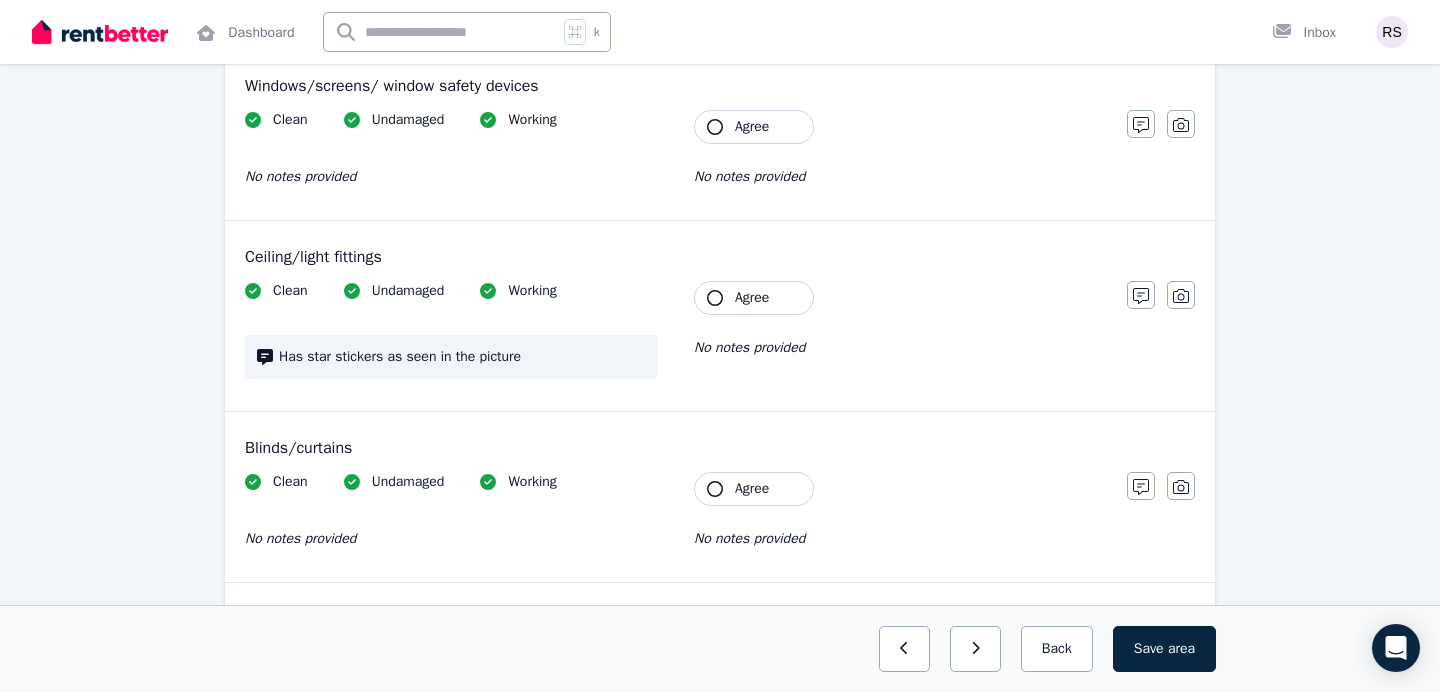 click 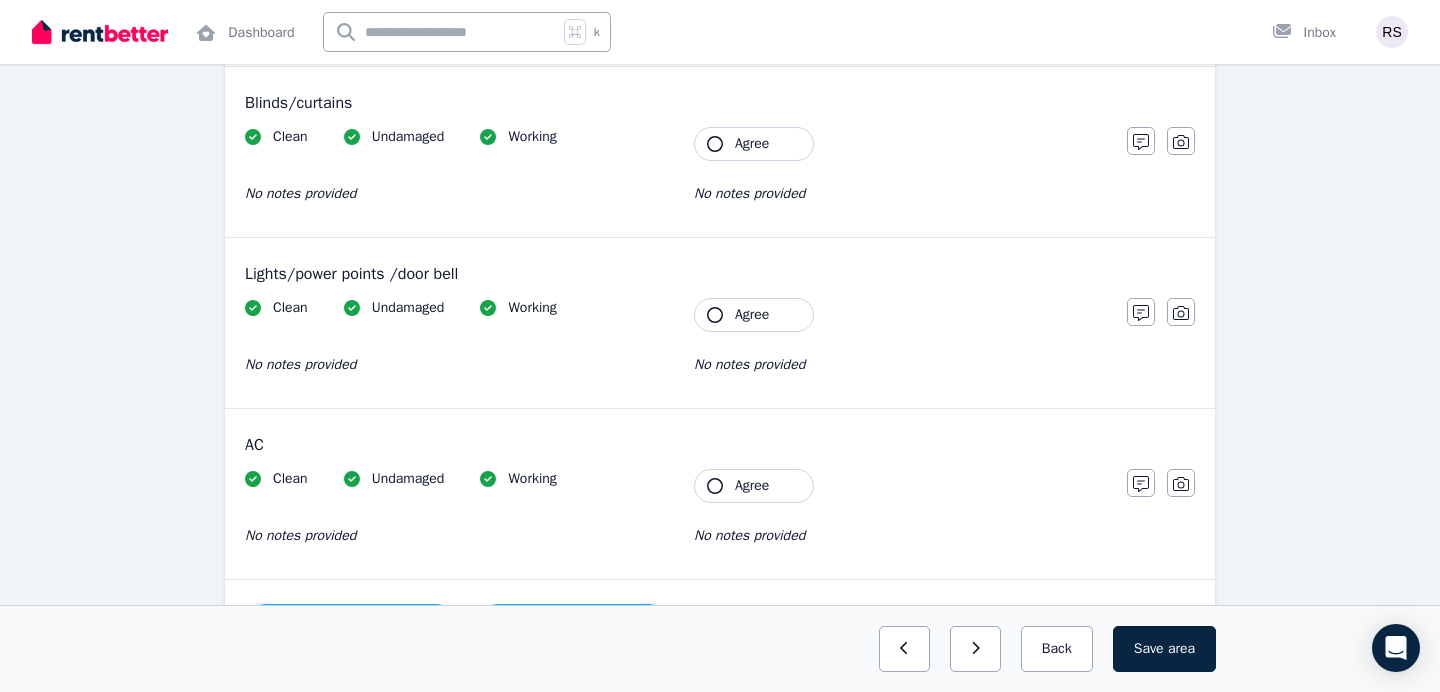 scroll, scrollTop: 1552, scrollLeft: 0, axis: vertical 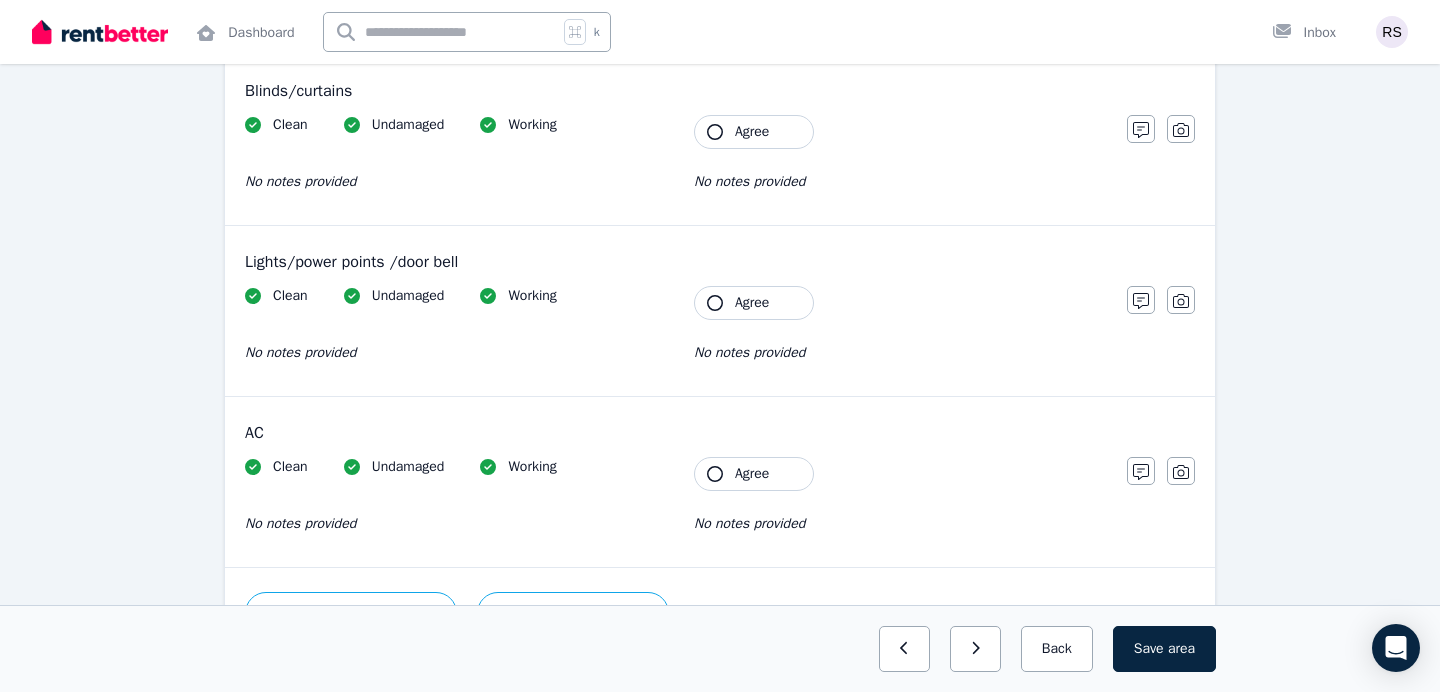 click 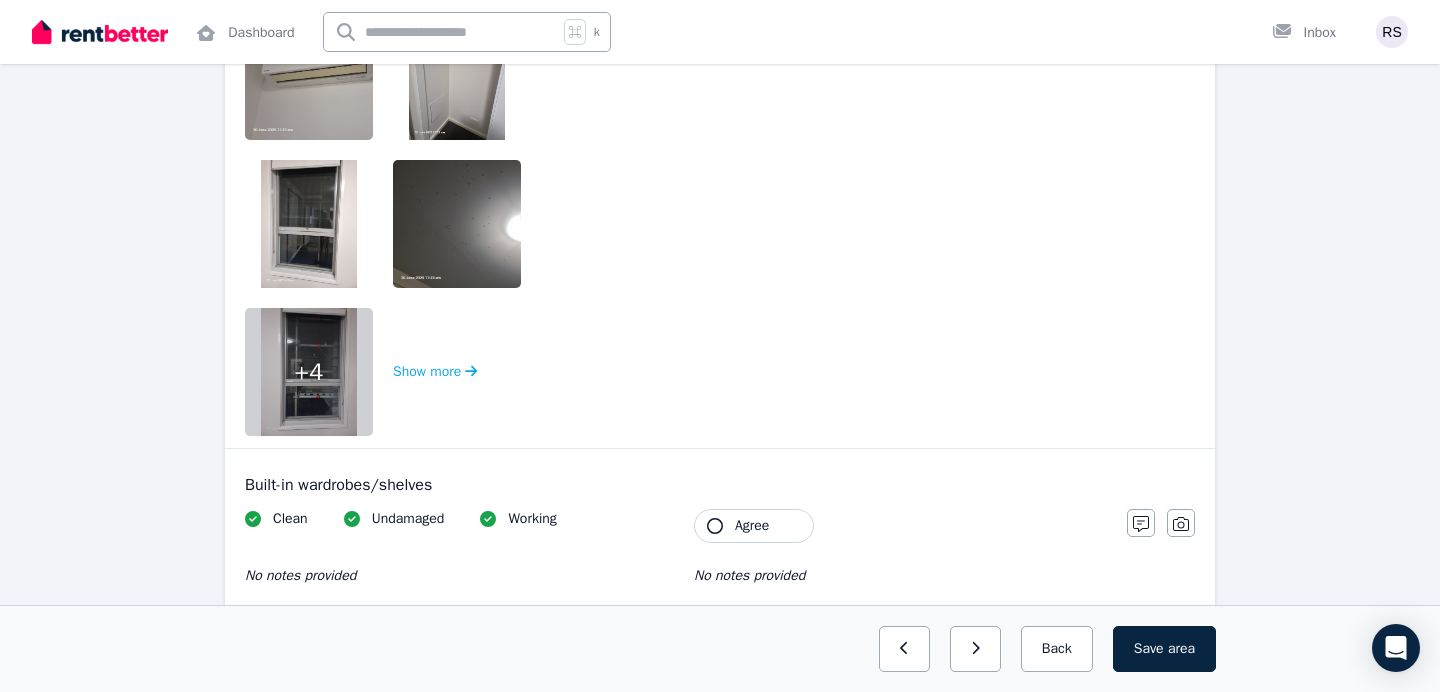 scroll, scrollTop: 465, scrollLeft: 0, axis: vertical 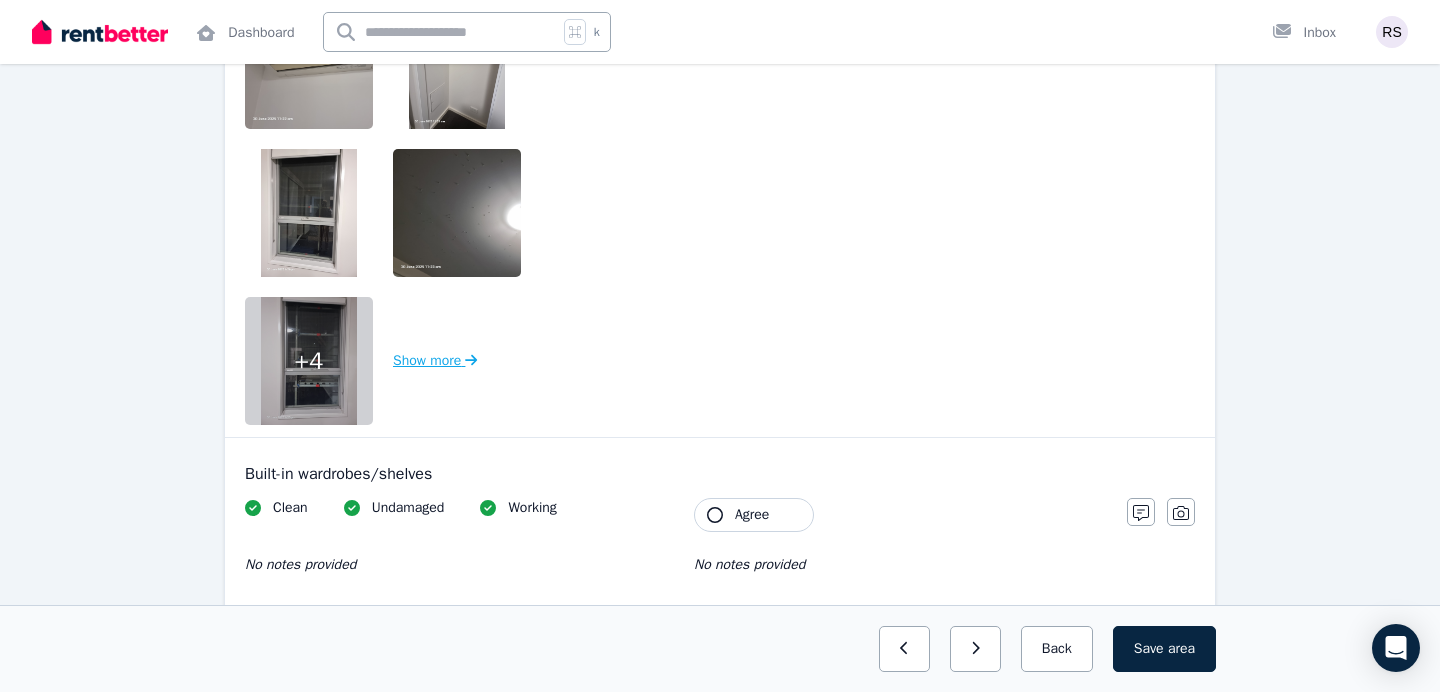 click on "Show more" at bounding box center (435, 361) 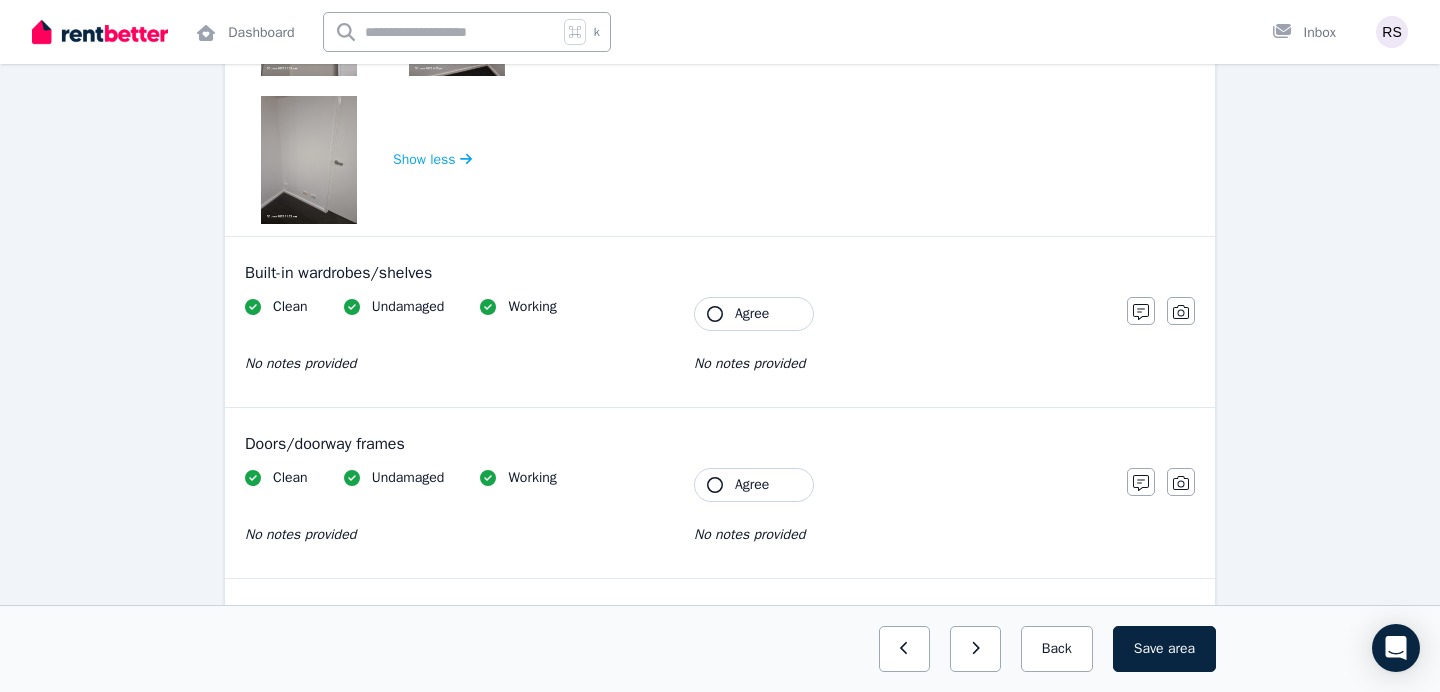 scroll, scrollTop: 964, scrollLeft: 0, axis: vertical 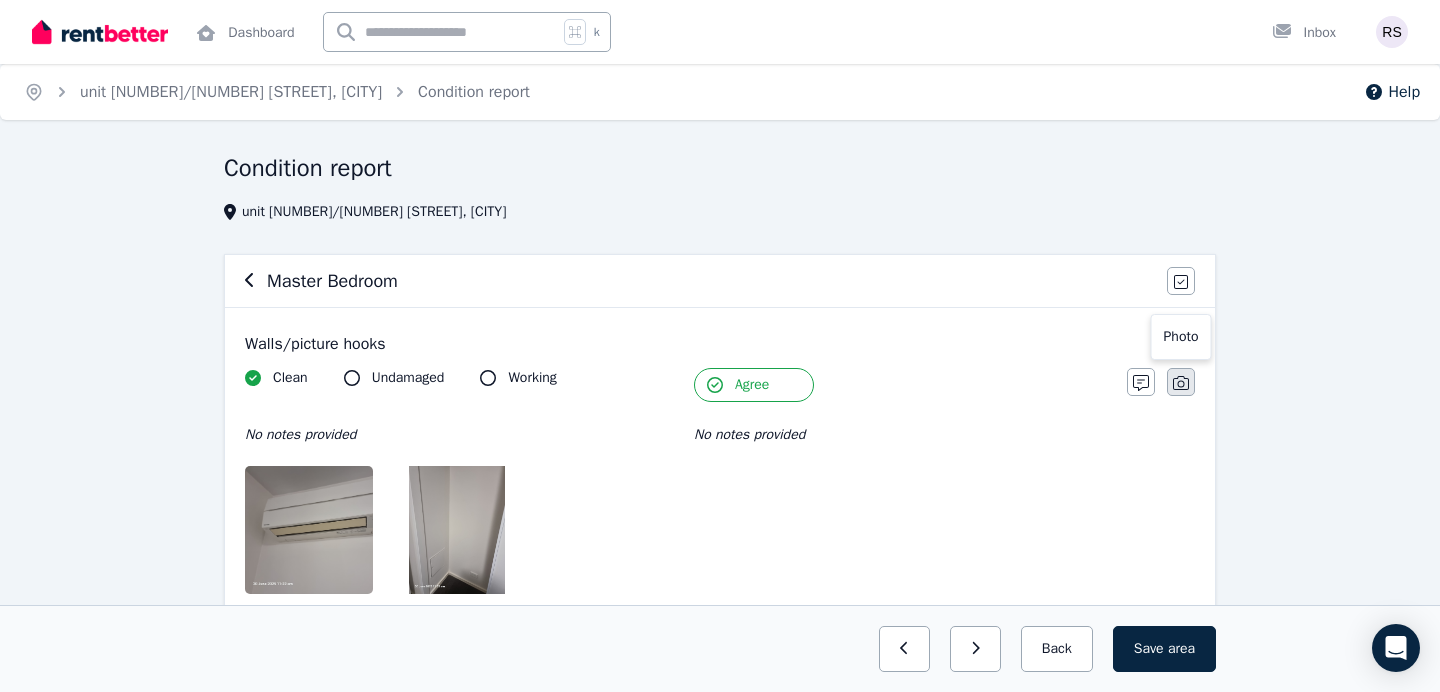 click at bounding box center [1181, 382] 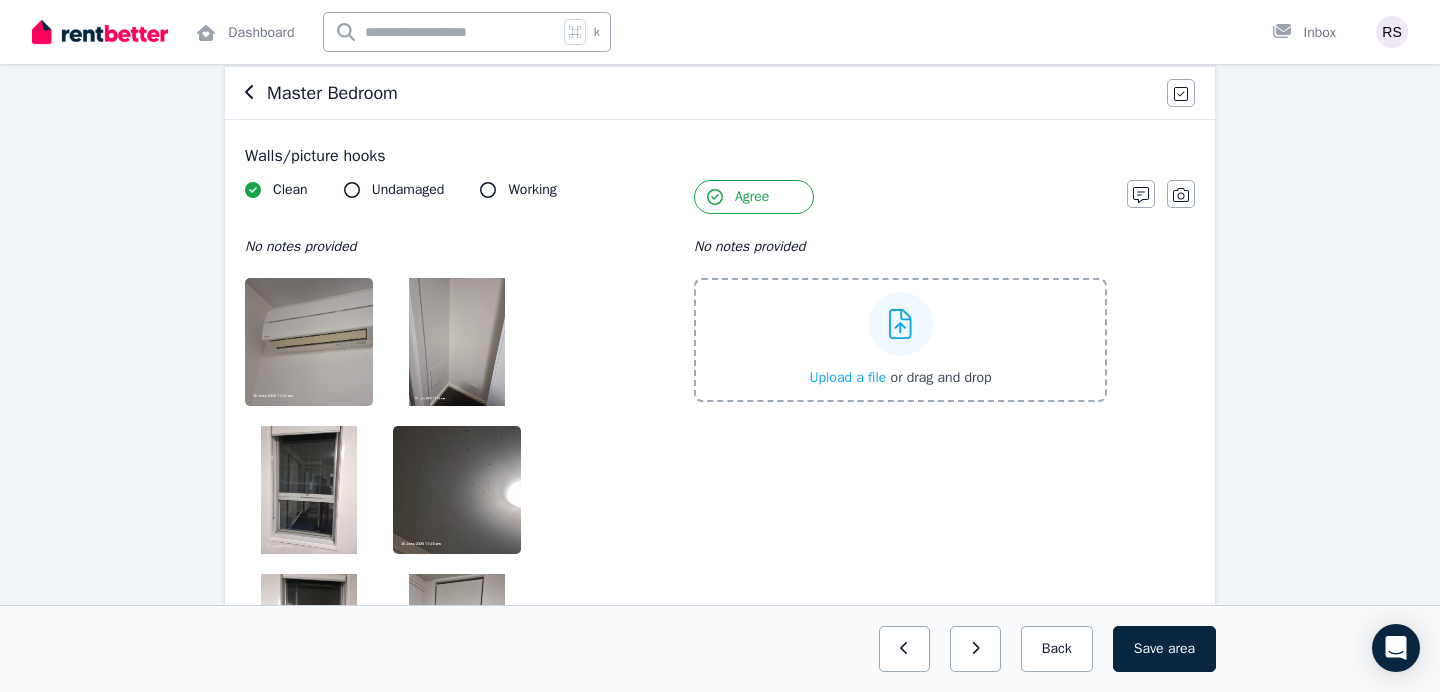 scroll, scrollTop: 189, scrollLeft: 0, axis: vertical 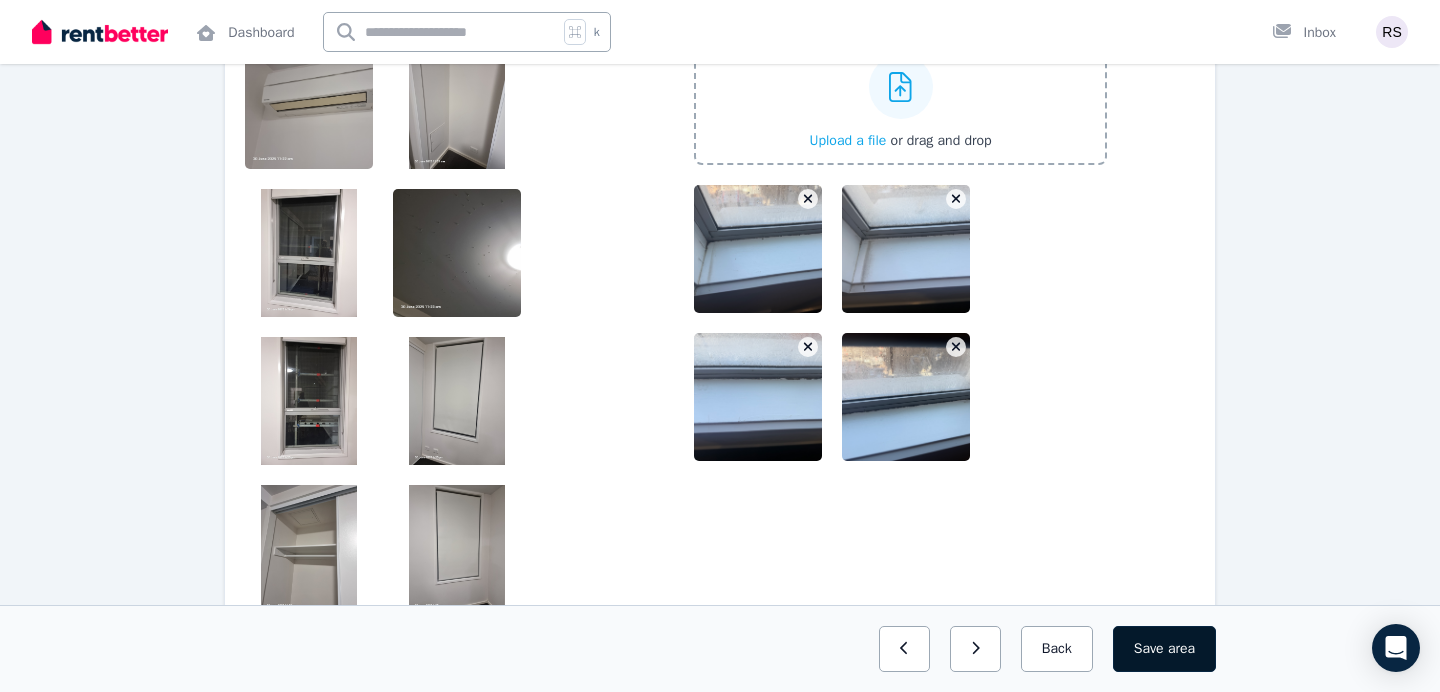 click on "Save   area" at bounding box center [1164, 649] 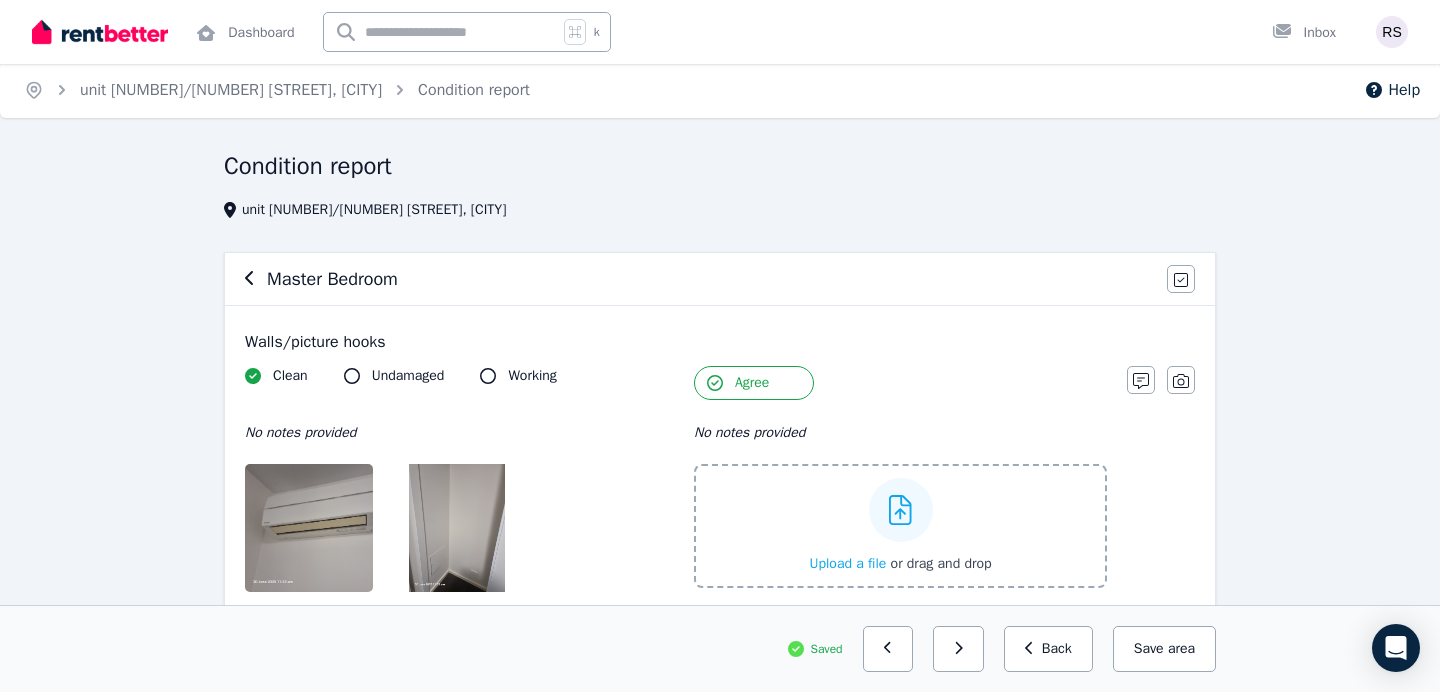 scroll, scrollTop: 0, scrollLeft: 0, axis: both 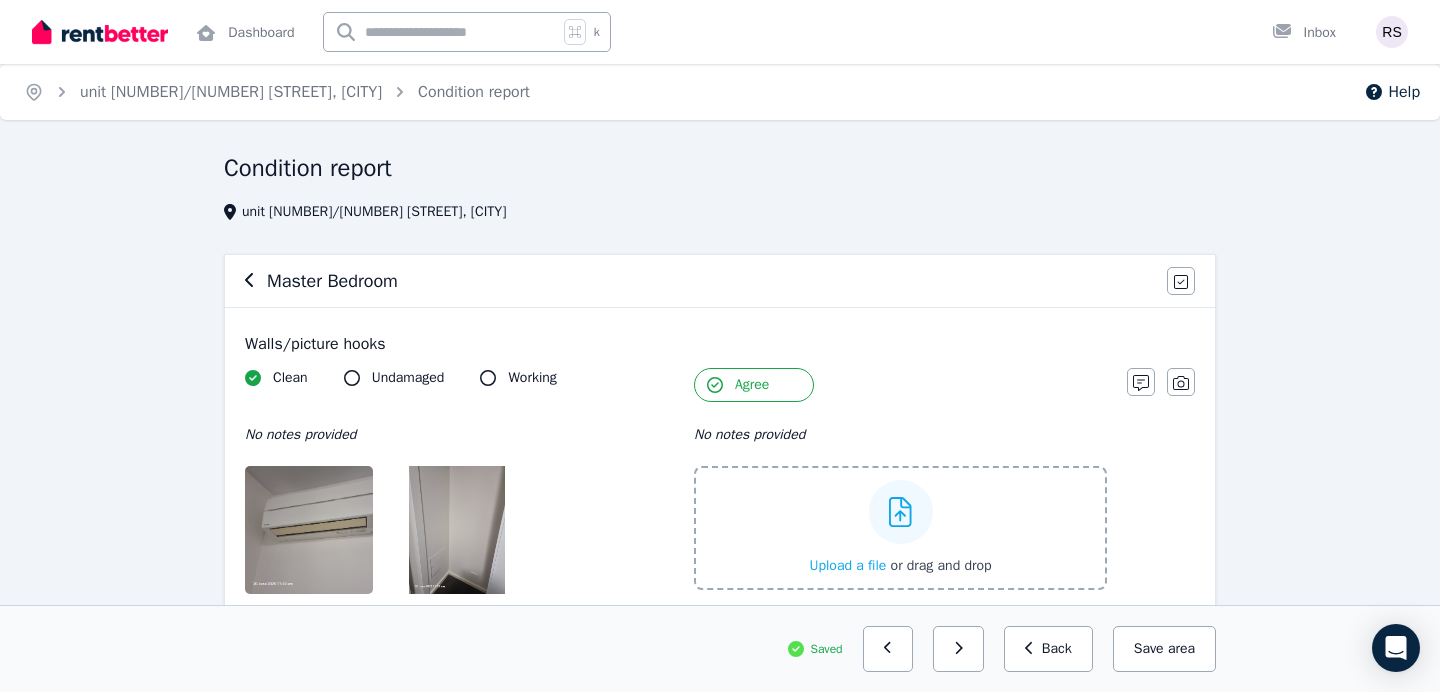 click 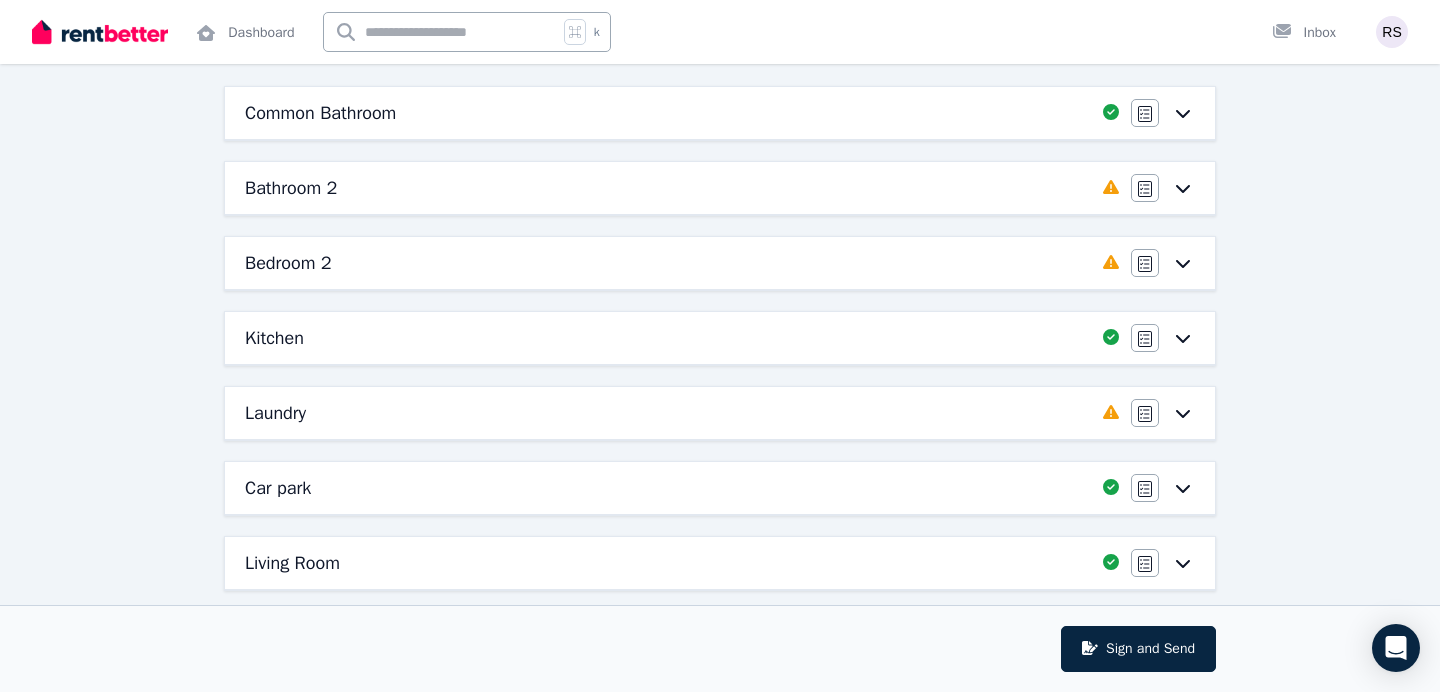 scroll, scrollTop: 173, scrollLeft: 0, axis: vertical 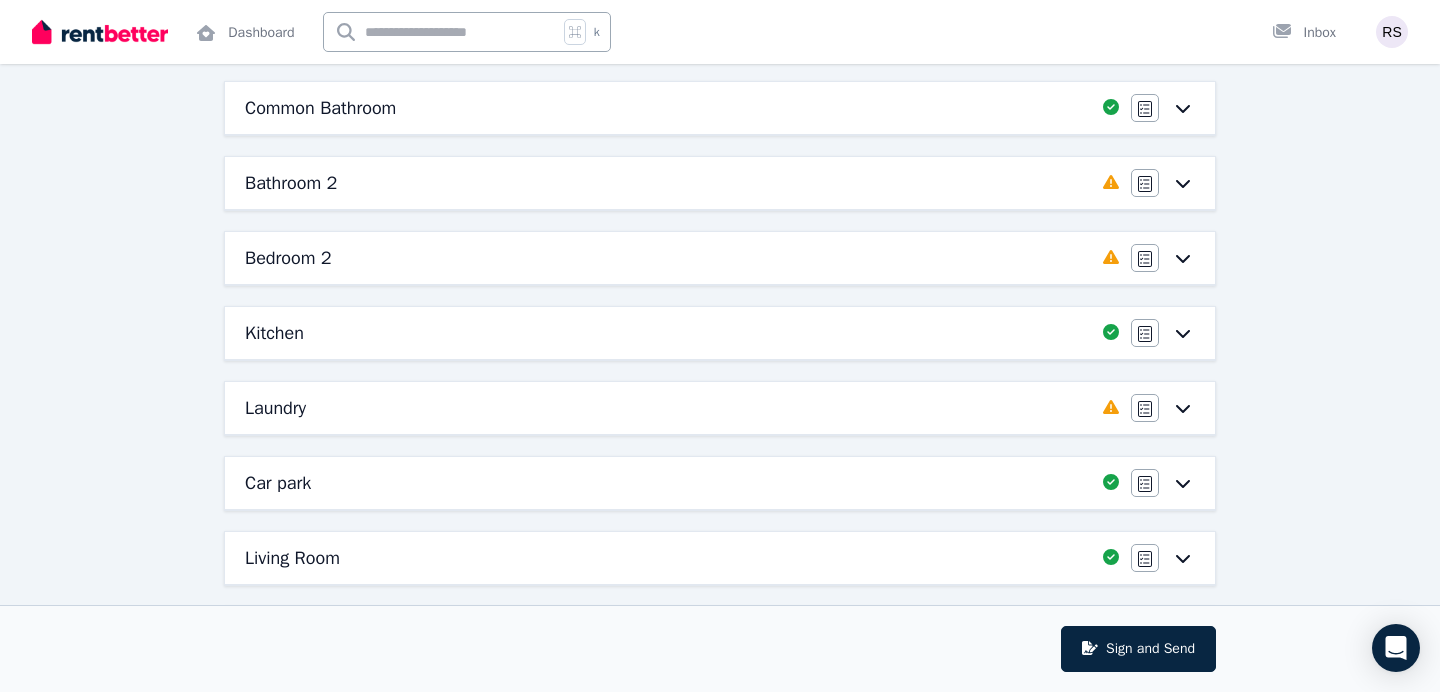 click on "Bedroom 2" at bounding box center (668, 258) 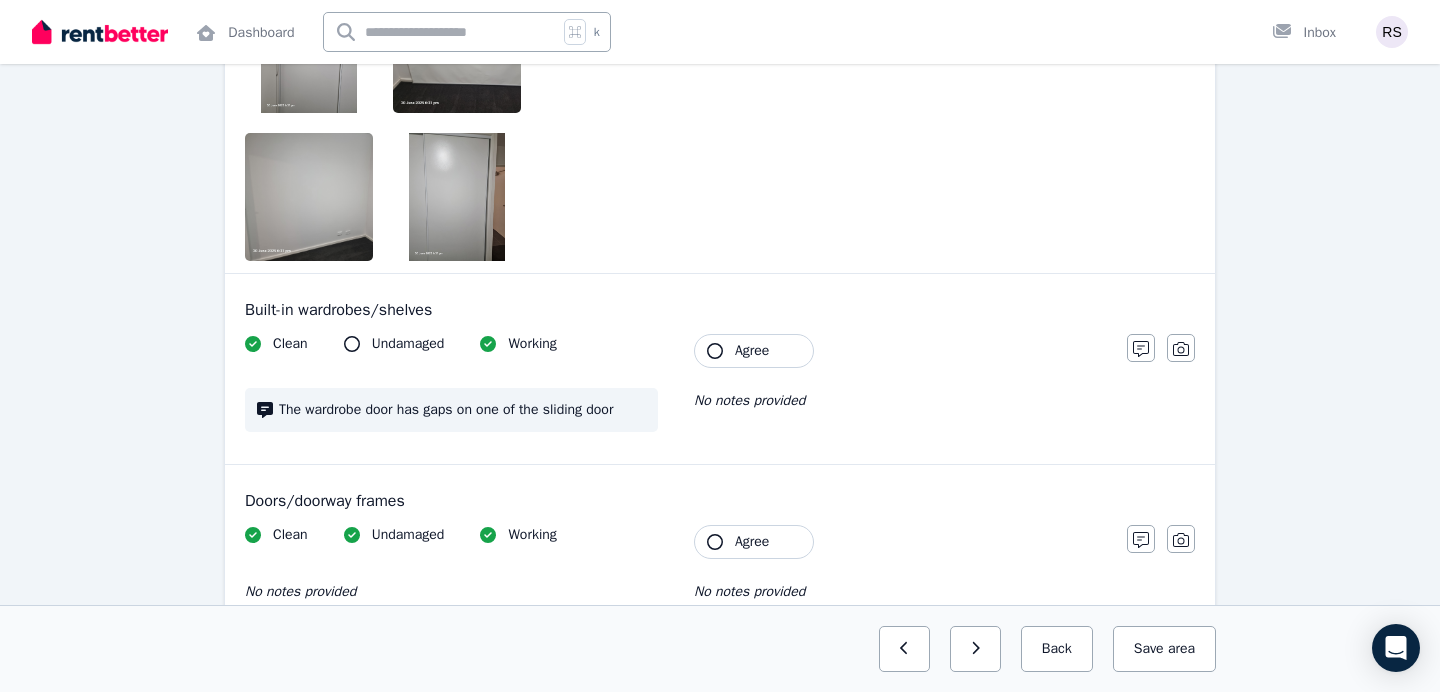 scroll, scrollTop: 521, scrollLeft: 0, axis: vertical 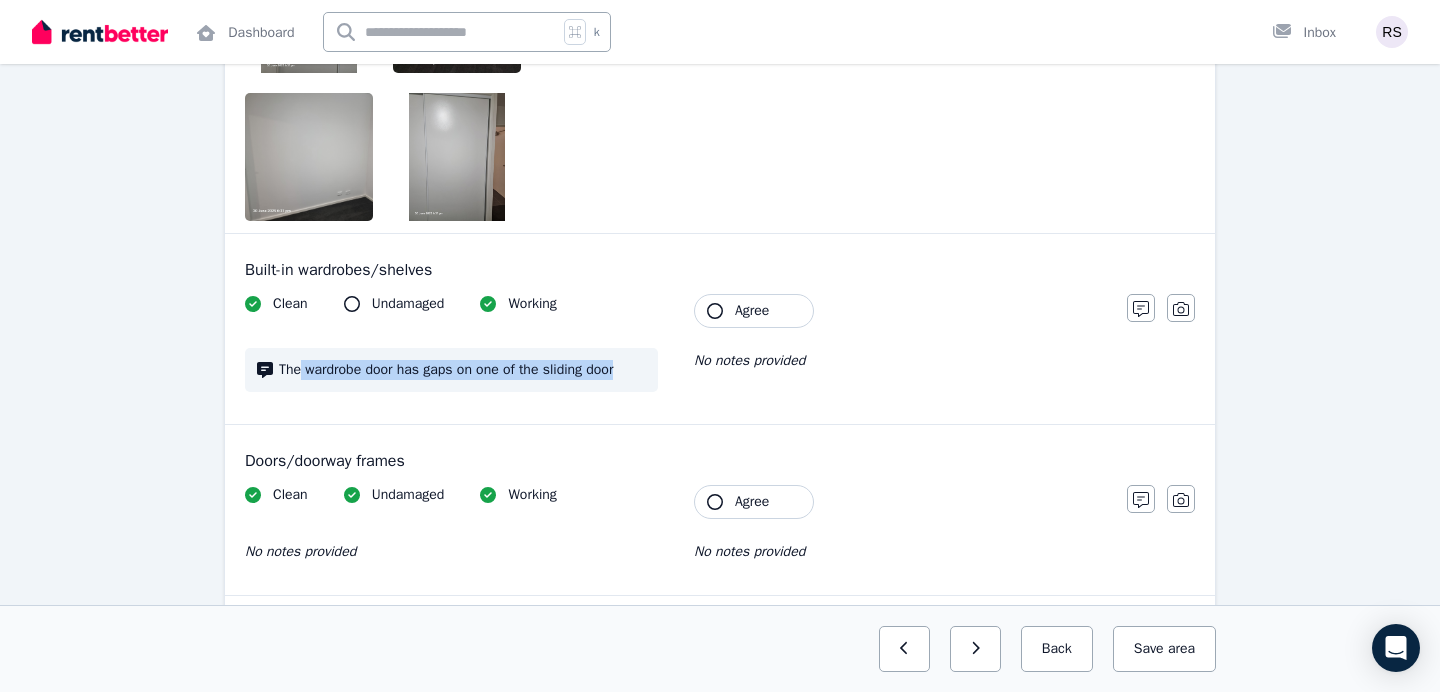 drag, startPoint x: 636, startPoint y: 370, endPoint x: 301, endPoint y: 368, distance: 335.00598 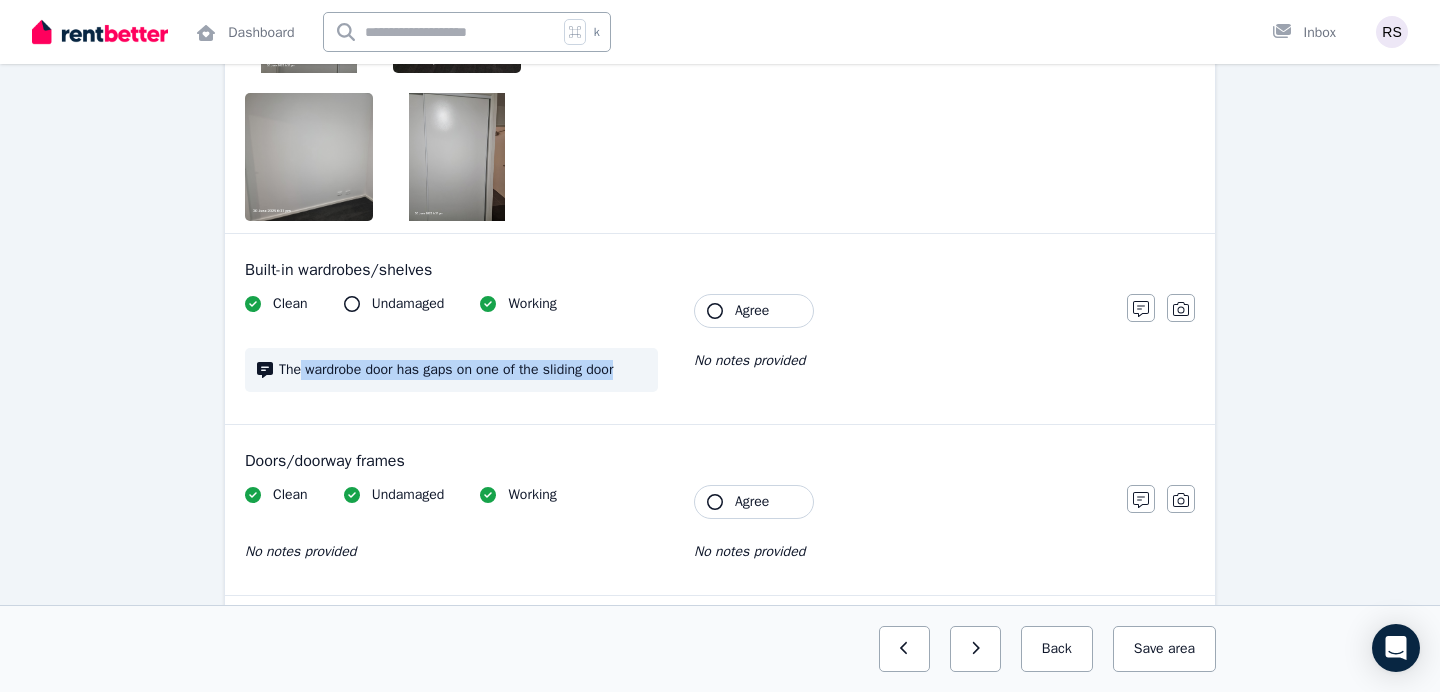click on "The wardrobe door has gaps on one of the sliding door" at bounding box center [462, 370] 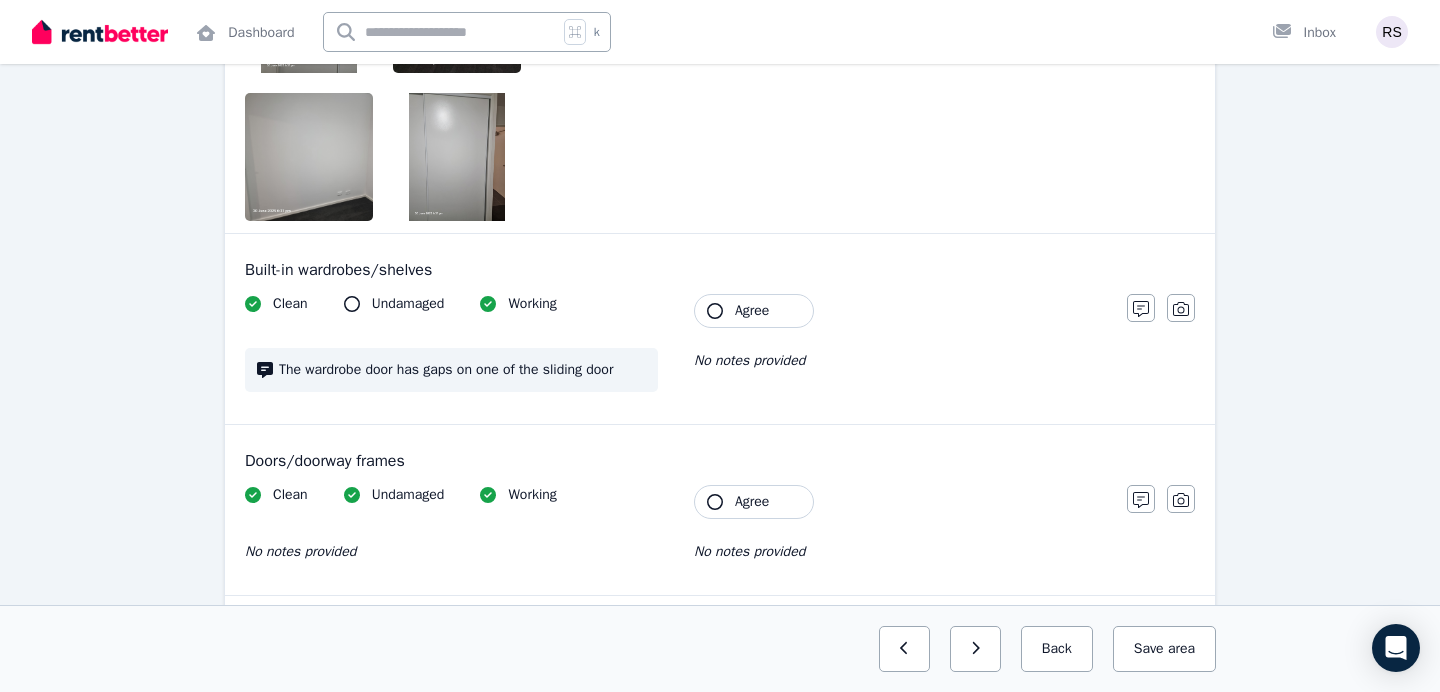 click on "The wardrobe door has gaps on one of the sliding door" at bounding box center [462, 370] 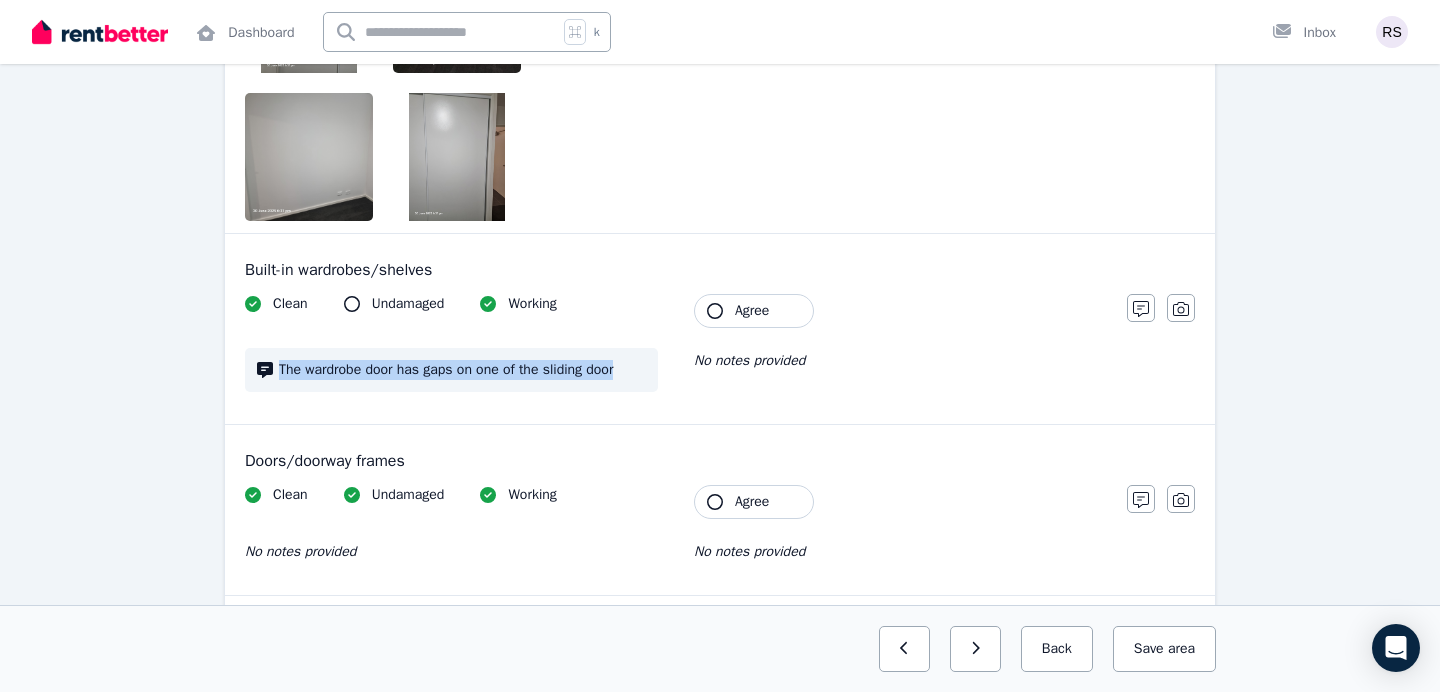 drag, startPoint x: 282, startPoint y: 369, endPoint x: 642, endPoint y: 366, distance: 360.0125 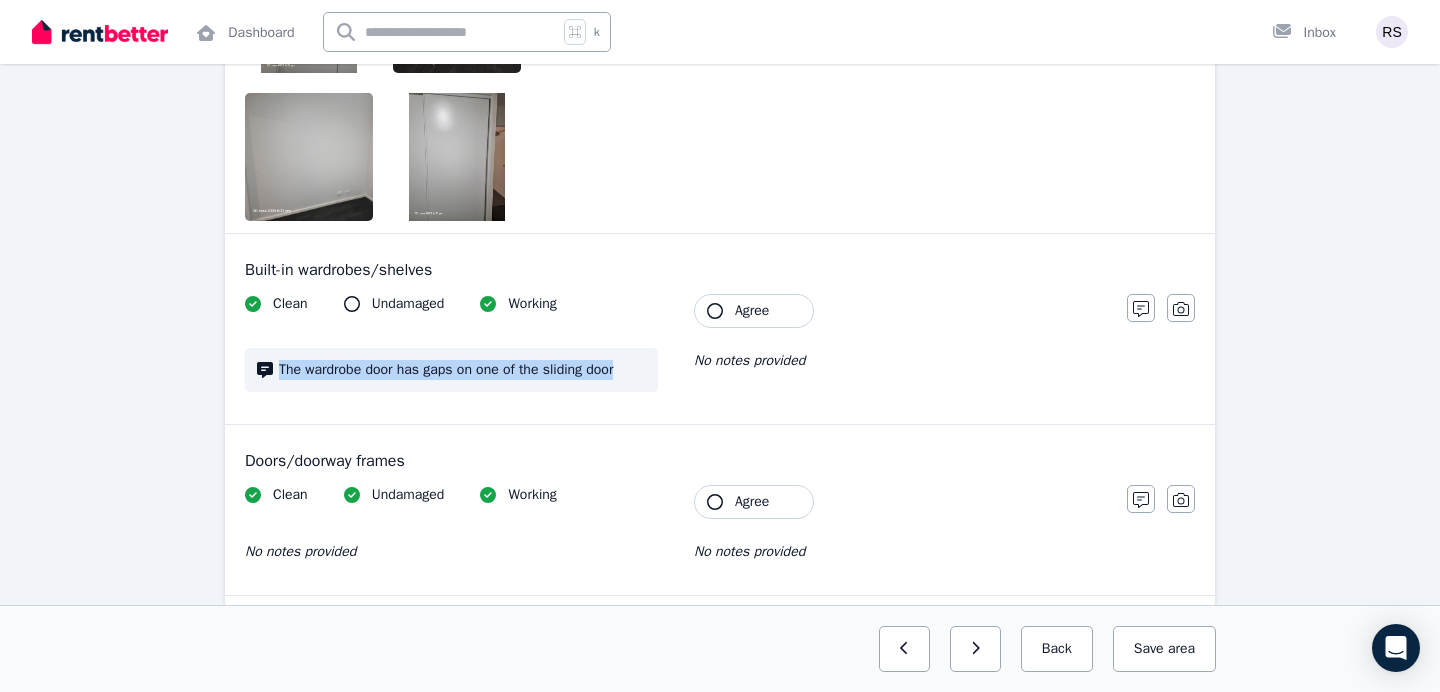 click on "The wardrobe door has gaps on one of the sliding door" at bounding box center (462, 370) 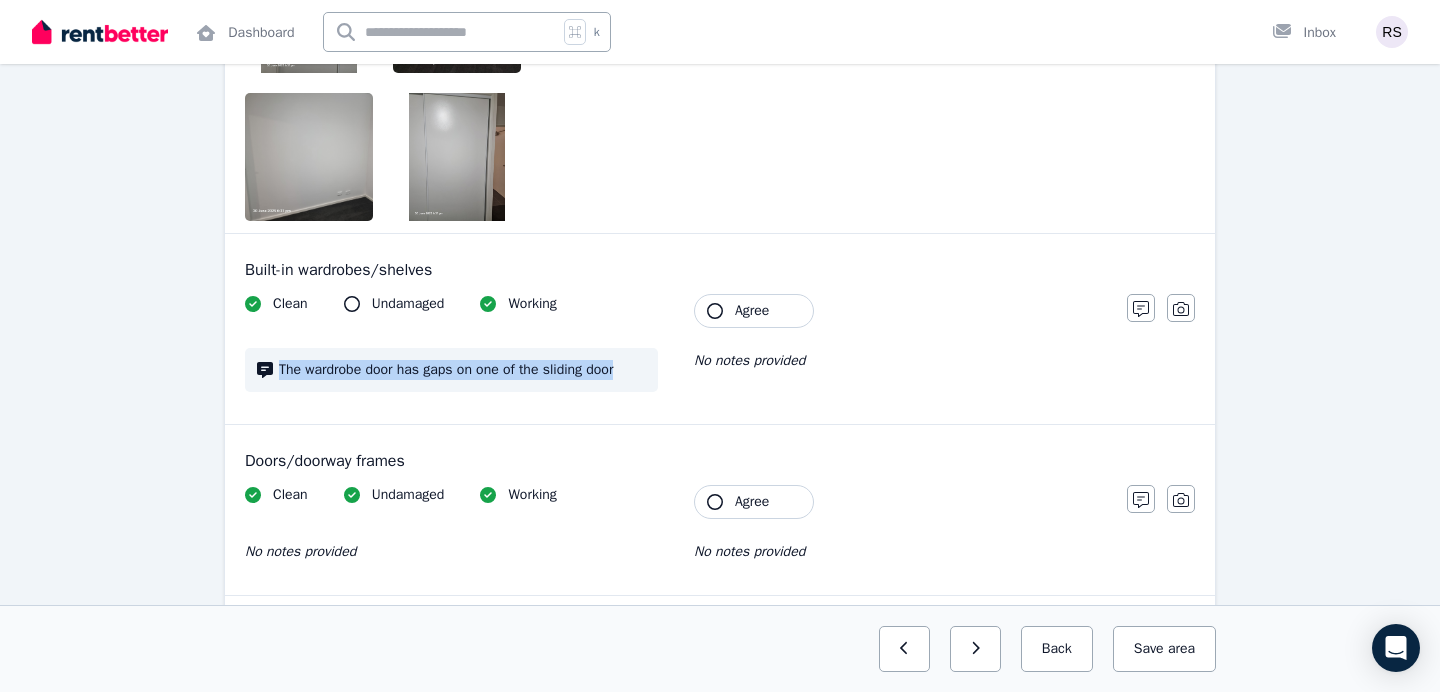 copy on "The wardrobe door has gaps on one of the sliding door" 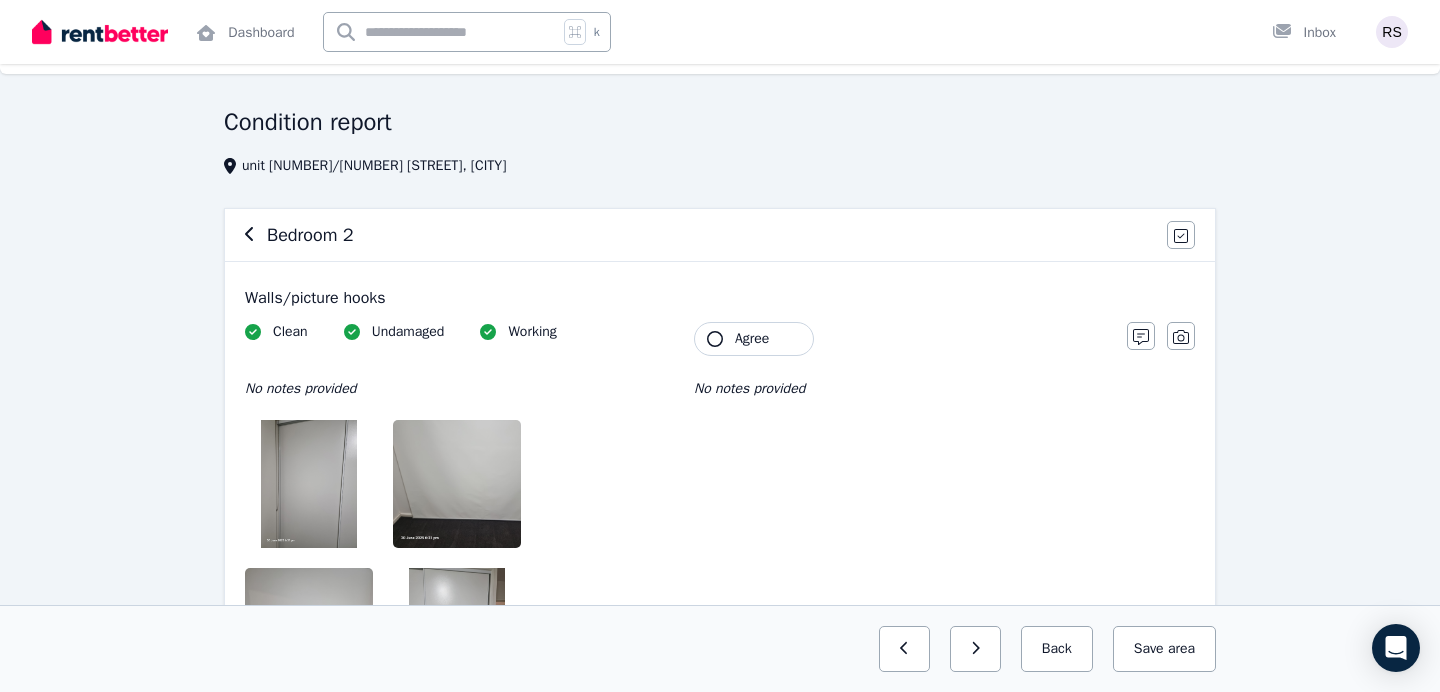 scroll, scrollTop: 0, scrollLeft: 0, axis: both 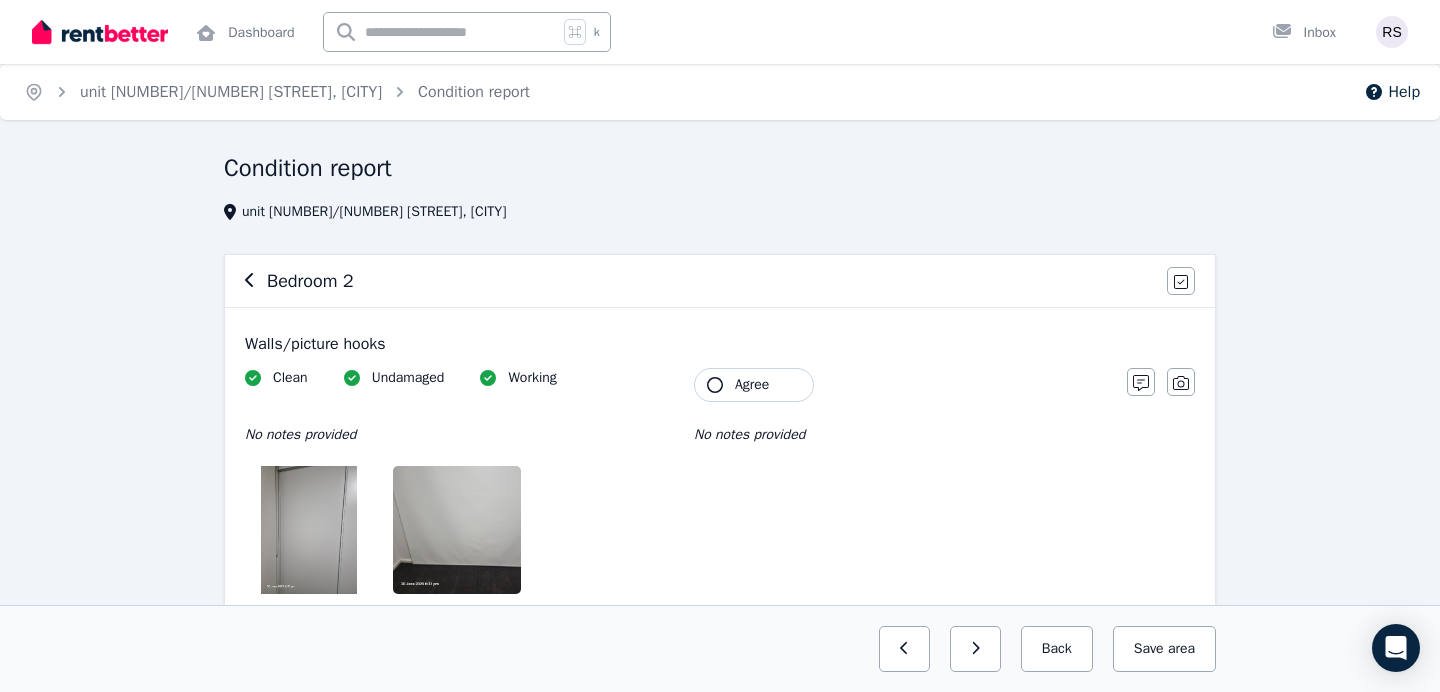 click 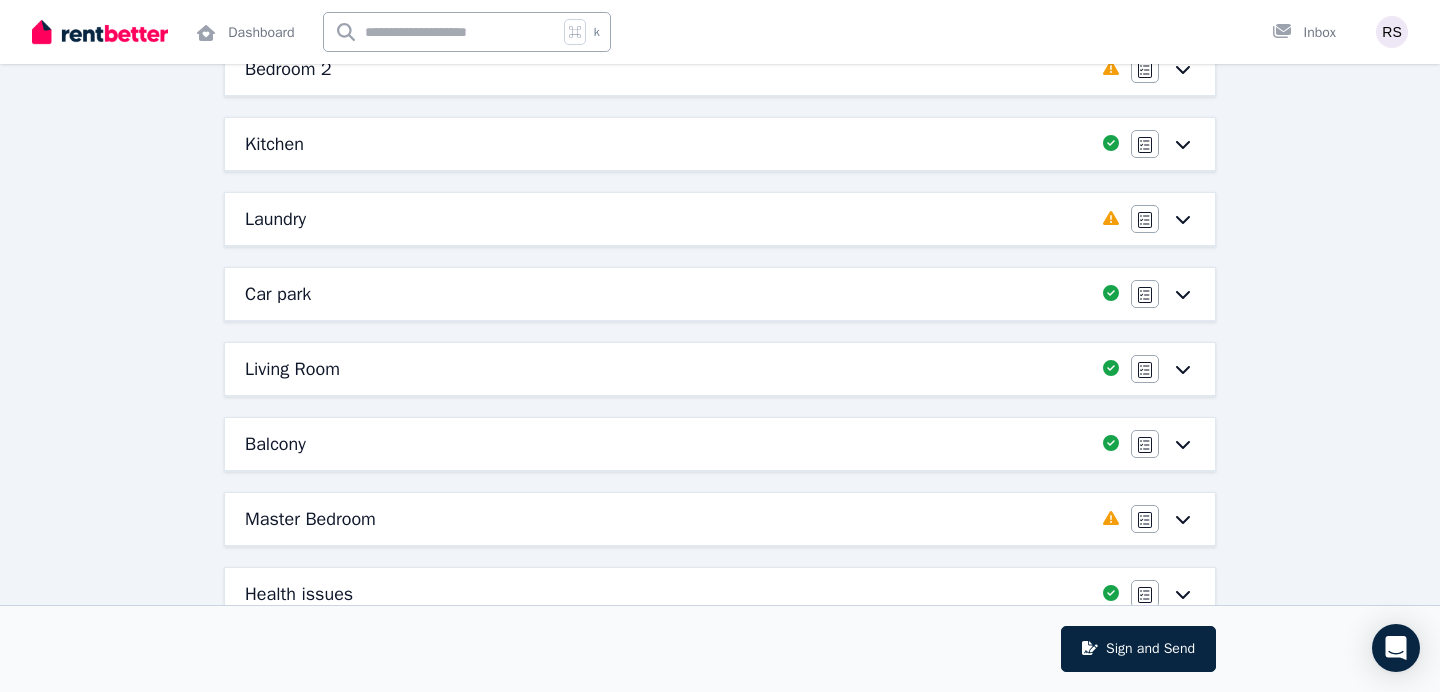 scroll, scrollTop: 373, scrollLeft: 0, axis: vertical 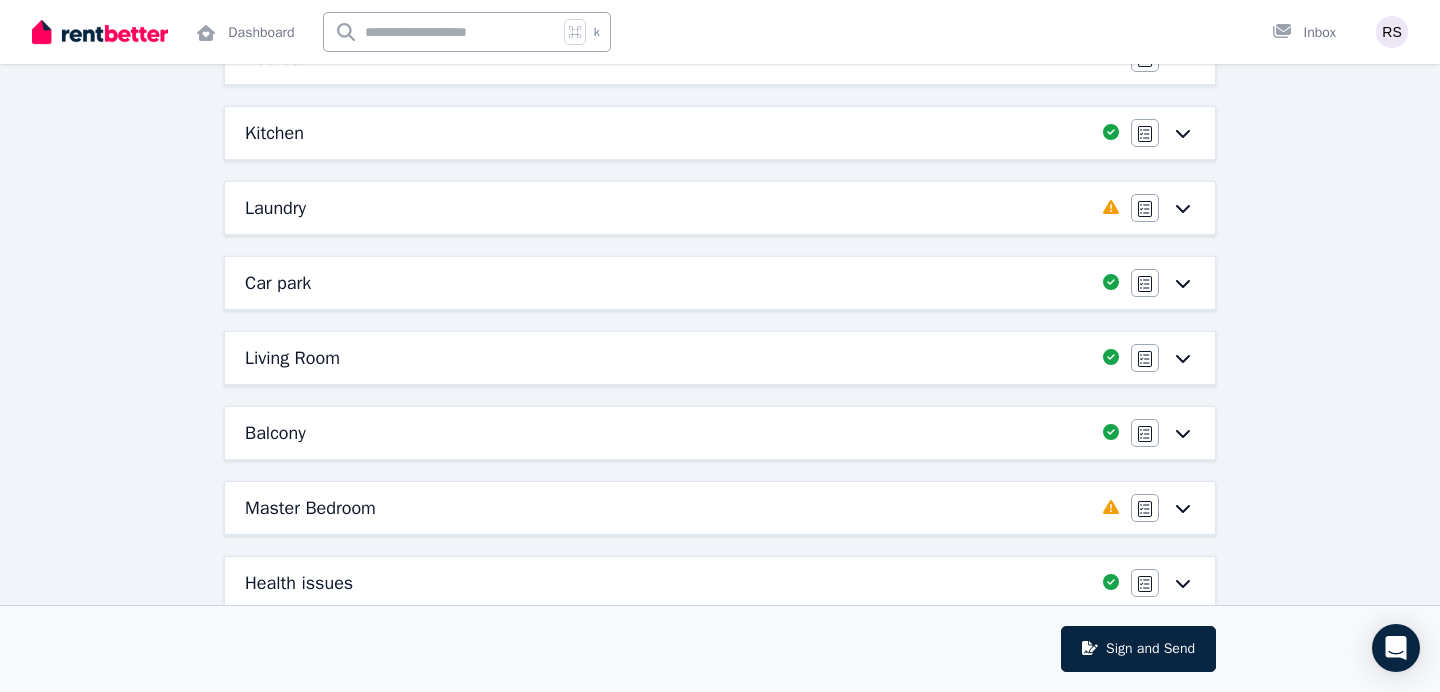 click on "Master Bedroom" at bounding box center [310, 508] 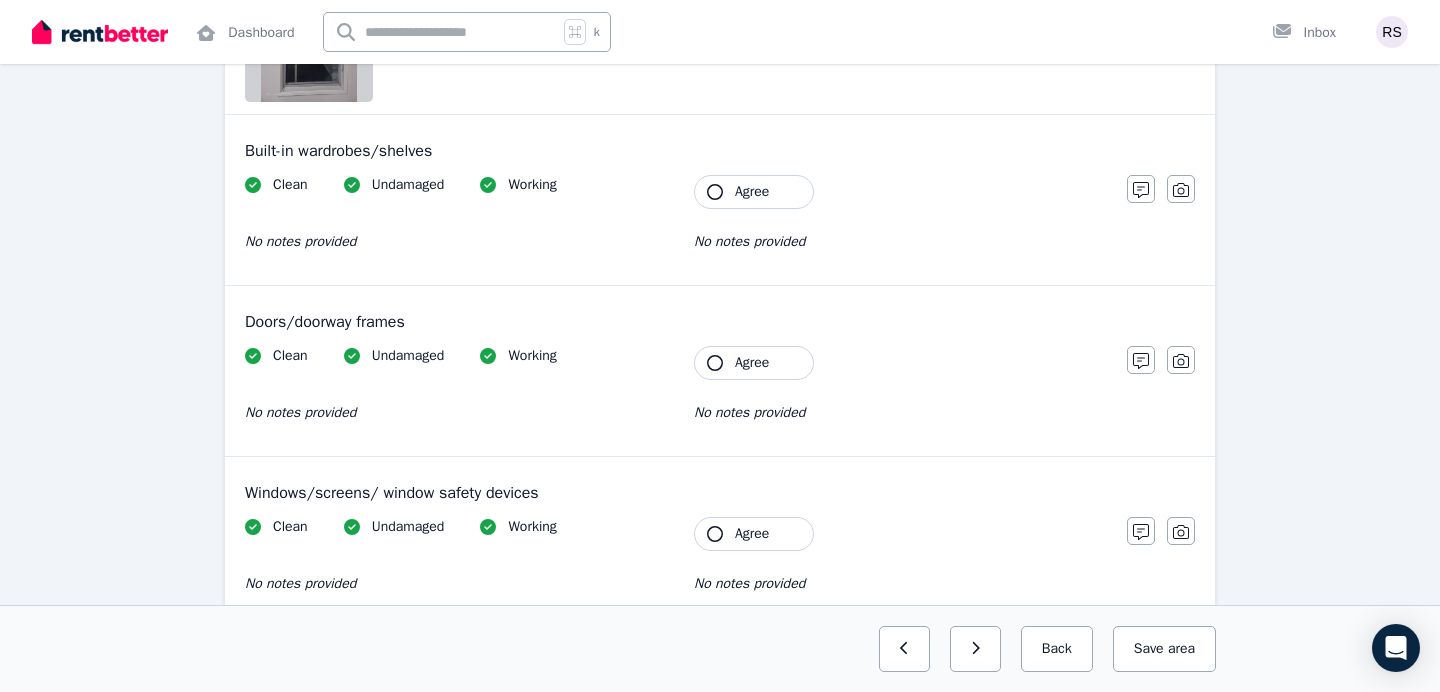 scroll, scrollTop: 791, scrollLeft: 0, axis: vertical 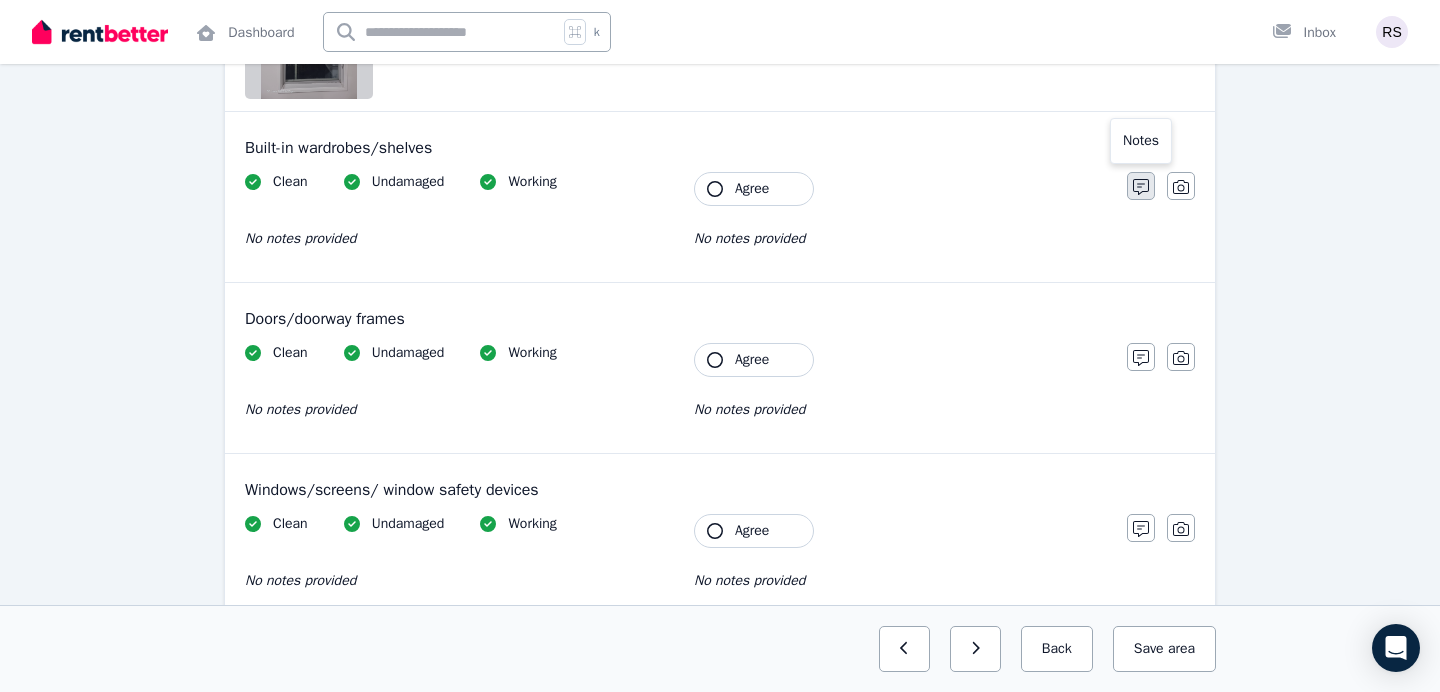 click 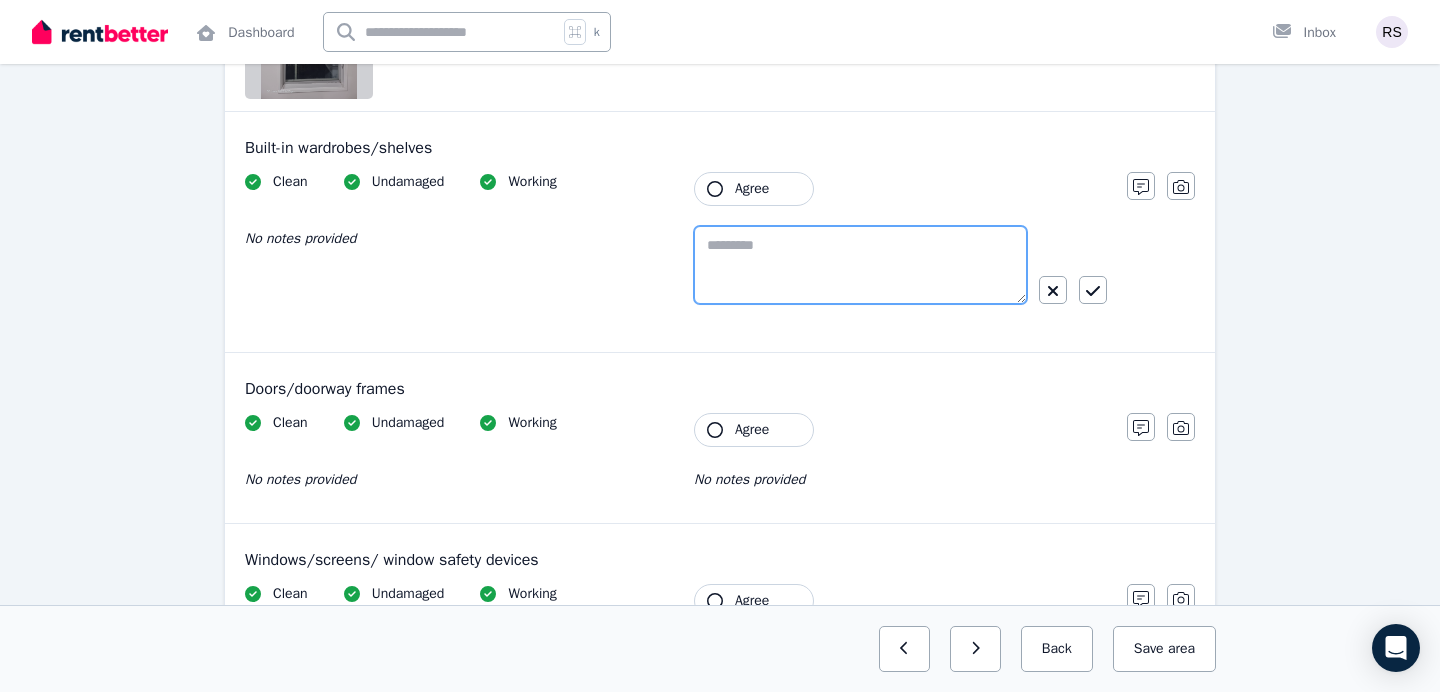click at bounding box center (860, 265) 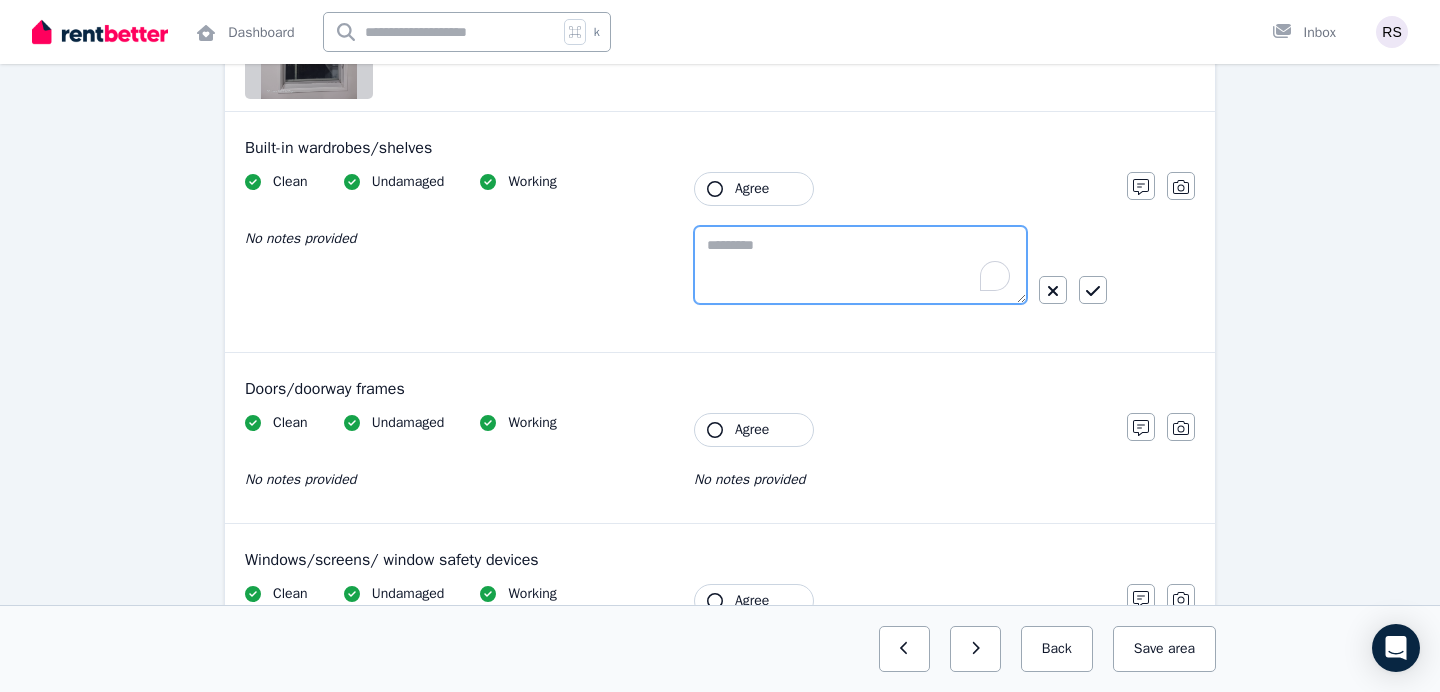 paste on "**********" 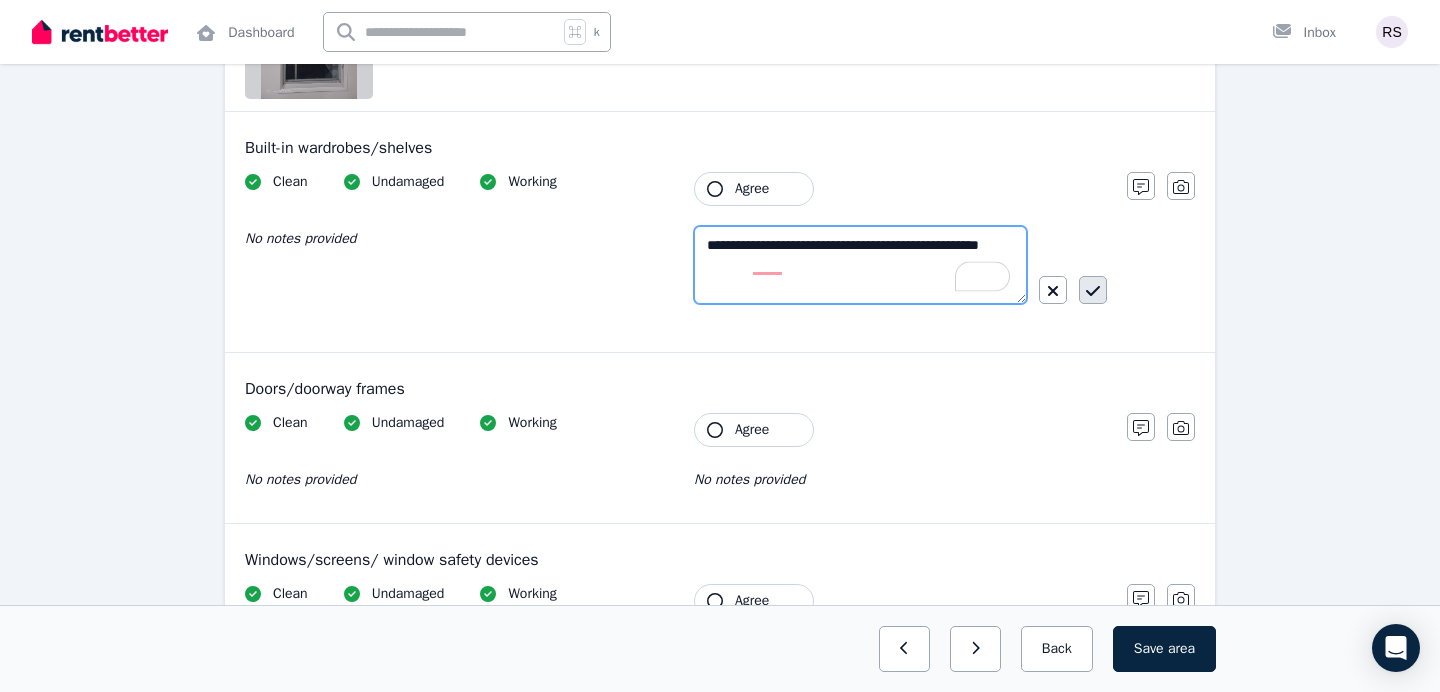 type on "**********" 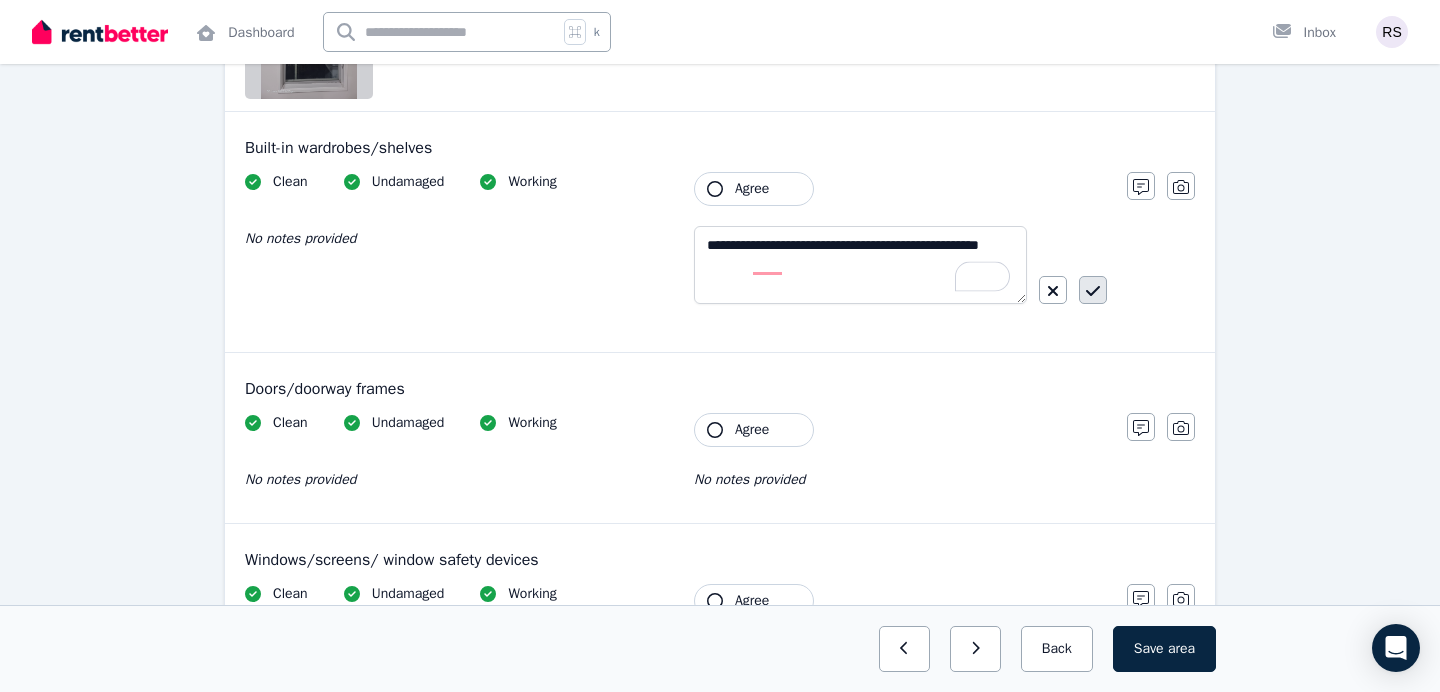 click 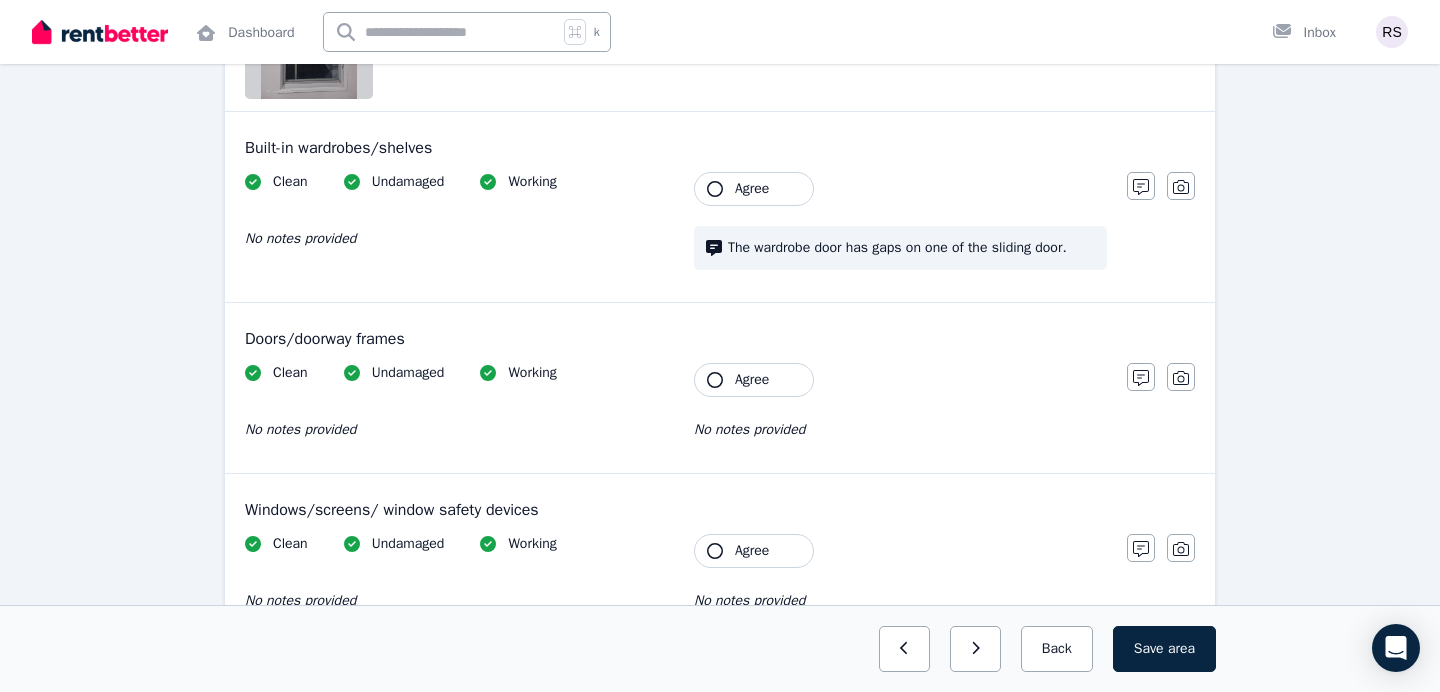 click 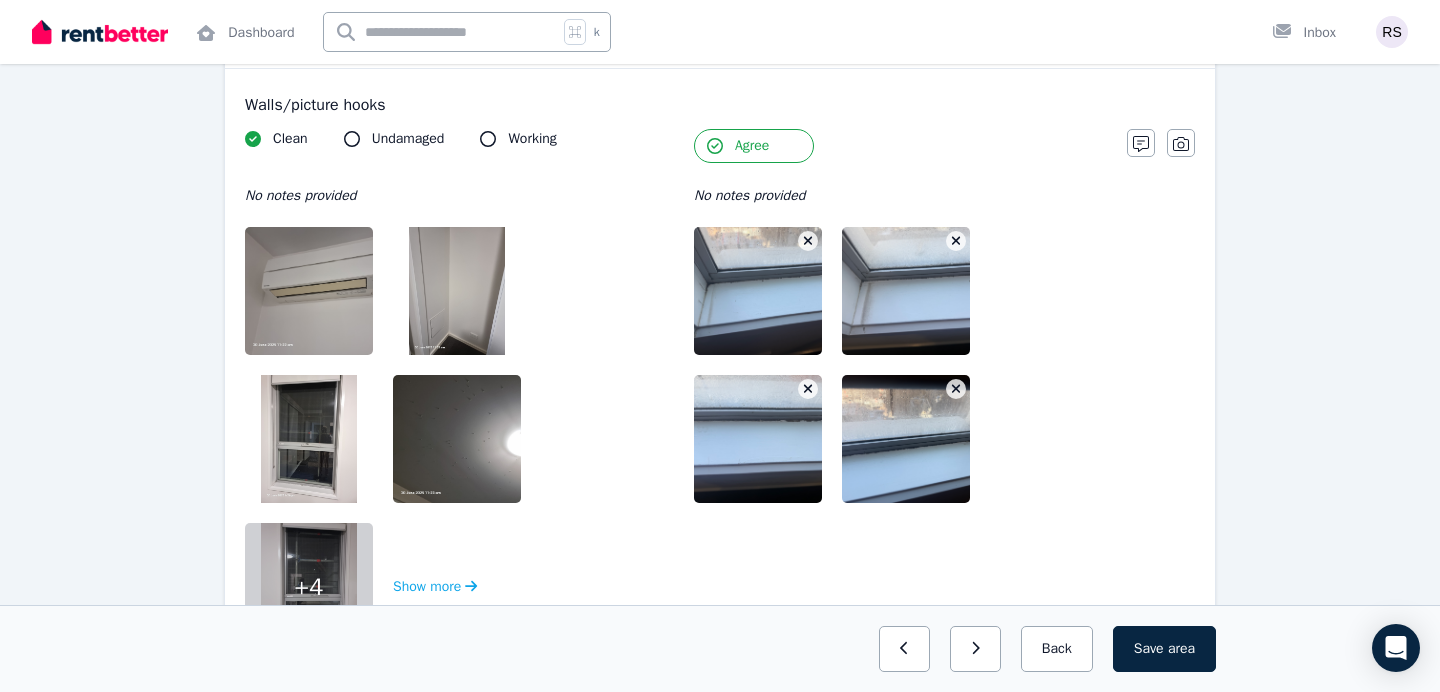 scroll, scrollTop: 233, scrollLeft: 0, axis: vertical 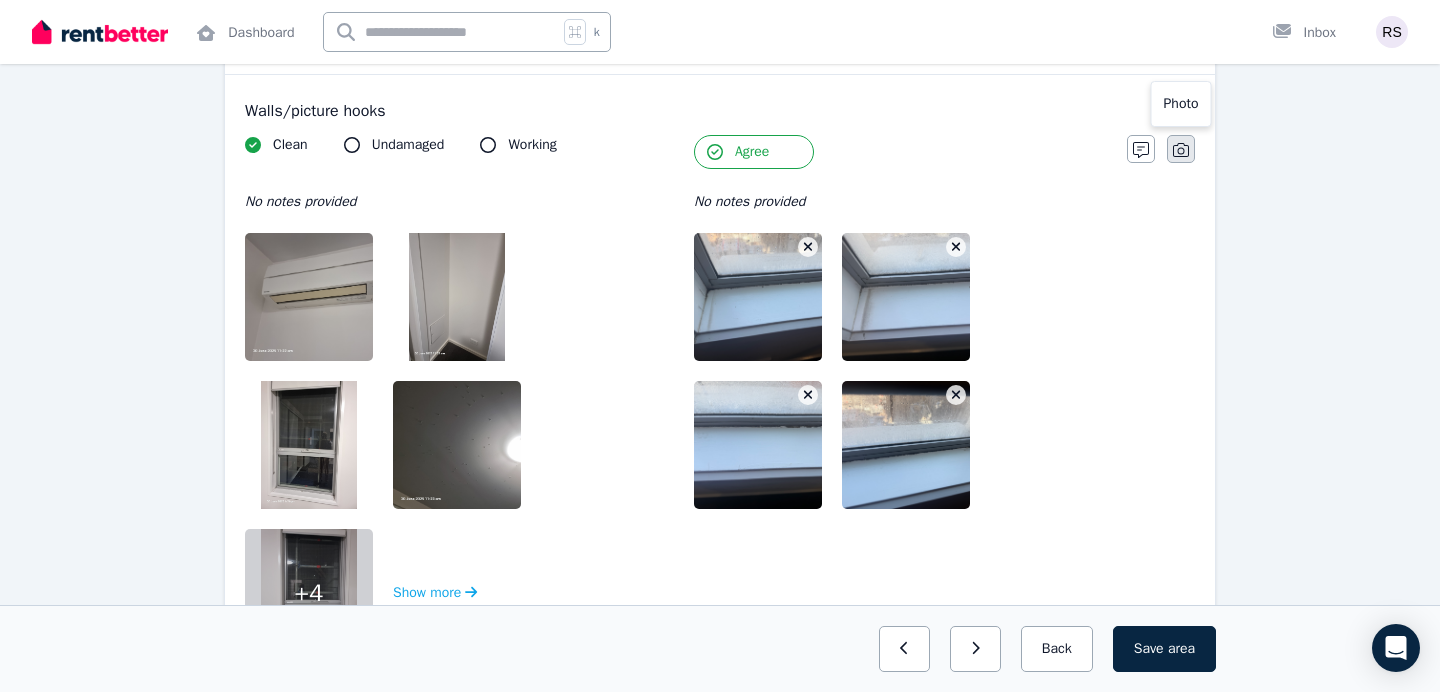 click 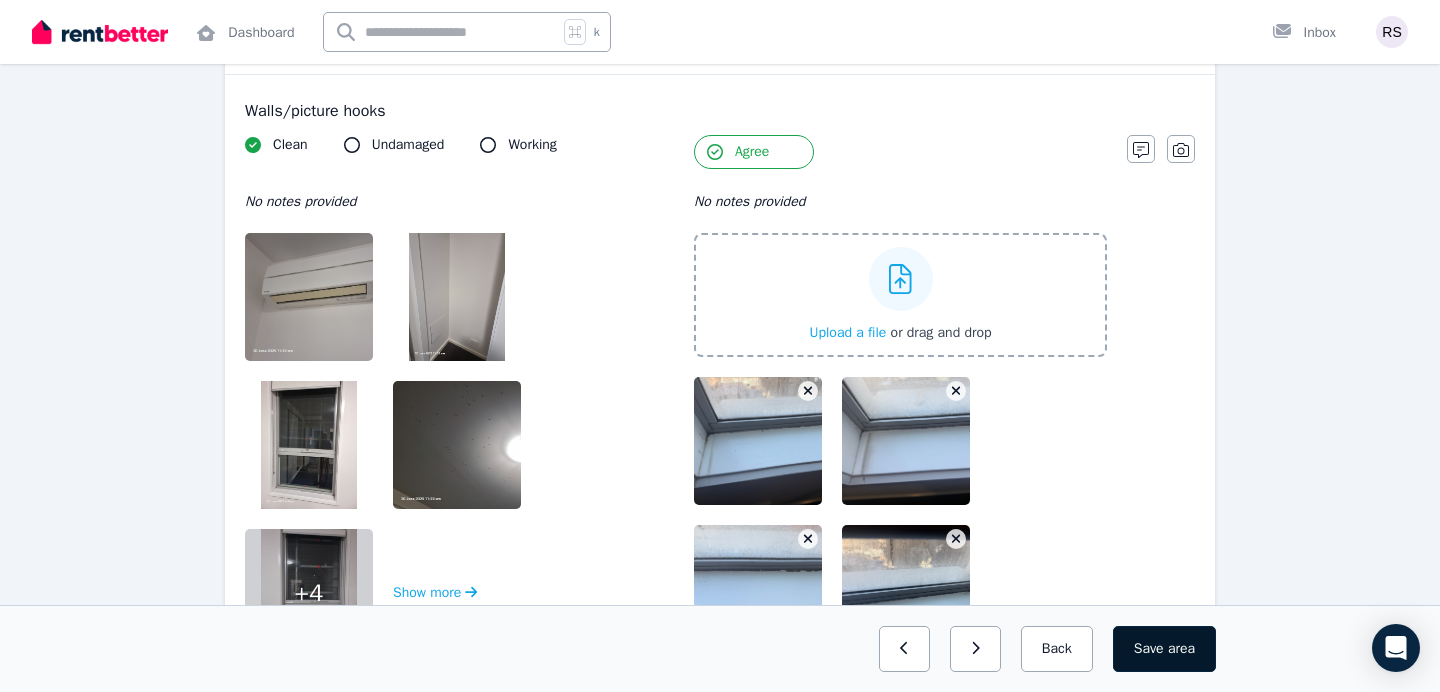 click on "Save   area" at bounding box center (1164, 649) 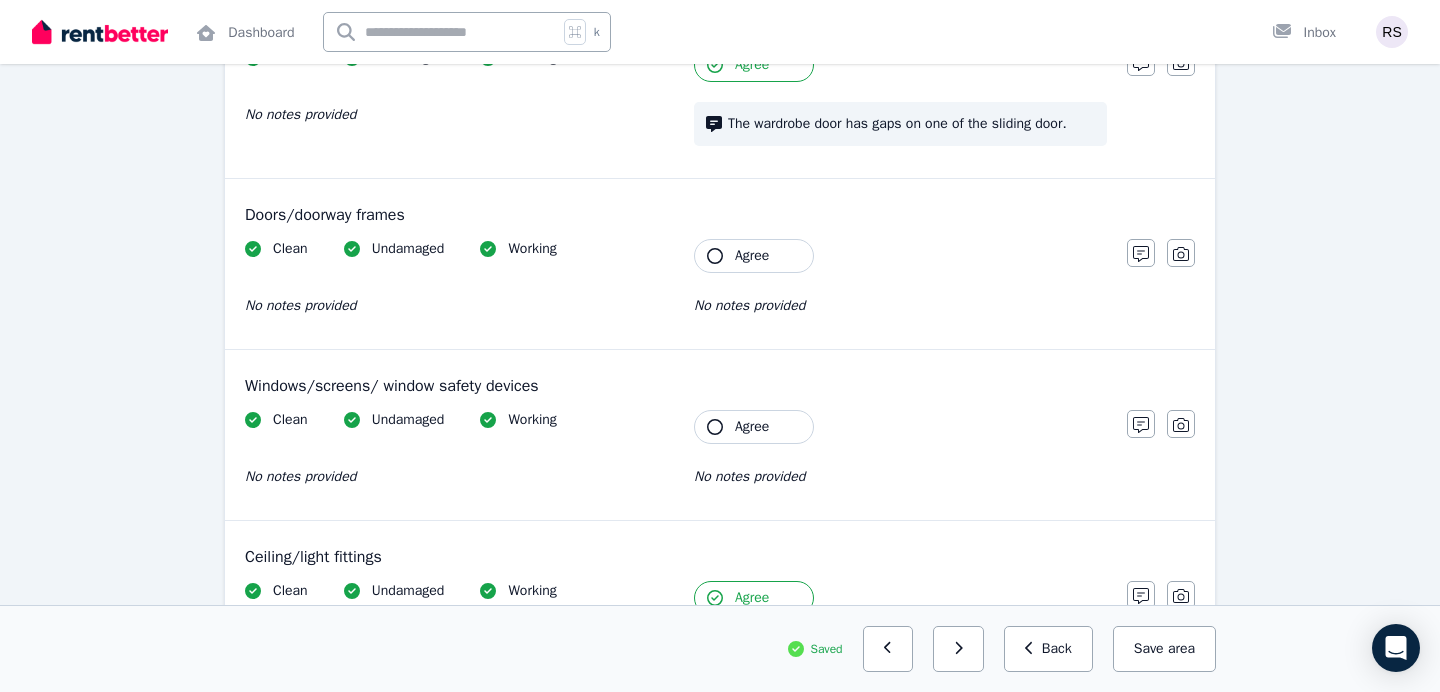 scroll, scrollTop: 1052, scrollLeft: 0, axis: vertical 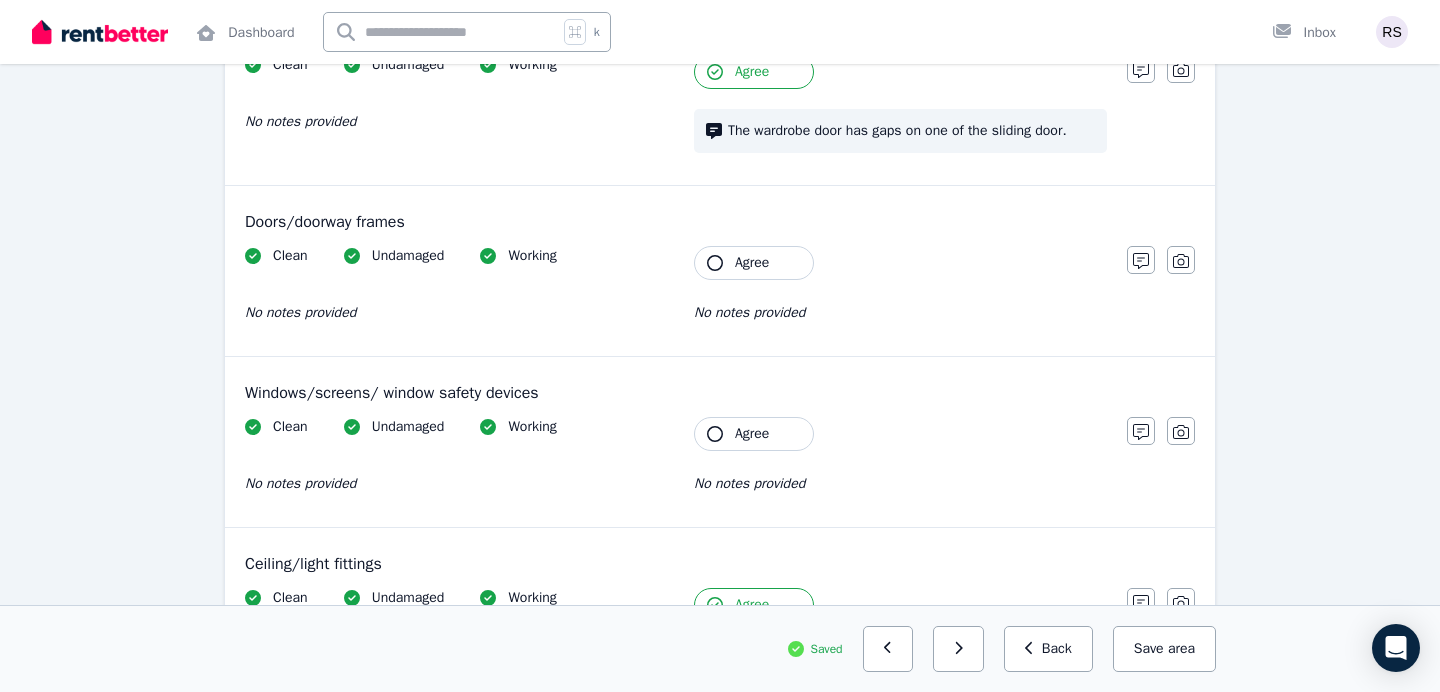 click on "Agree" at bounding box center (752, 434) 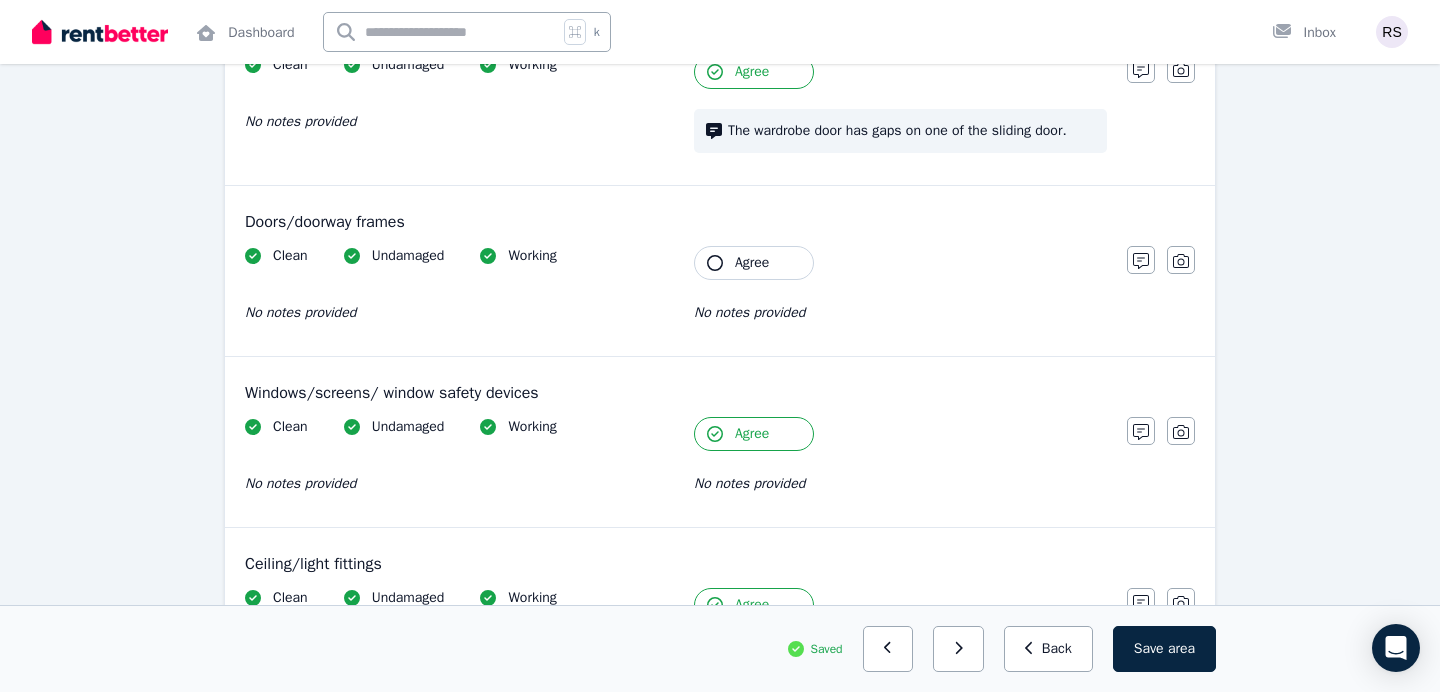 click on "Agree" at bounding box center [752, 263] 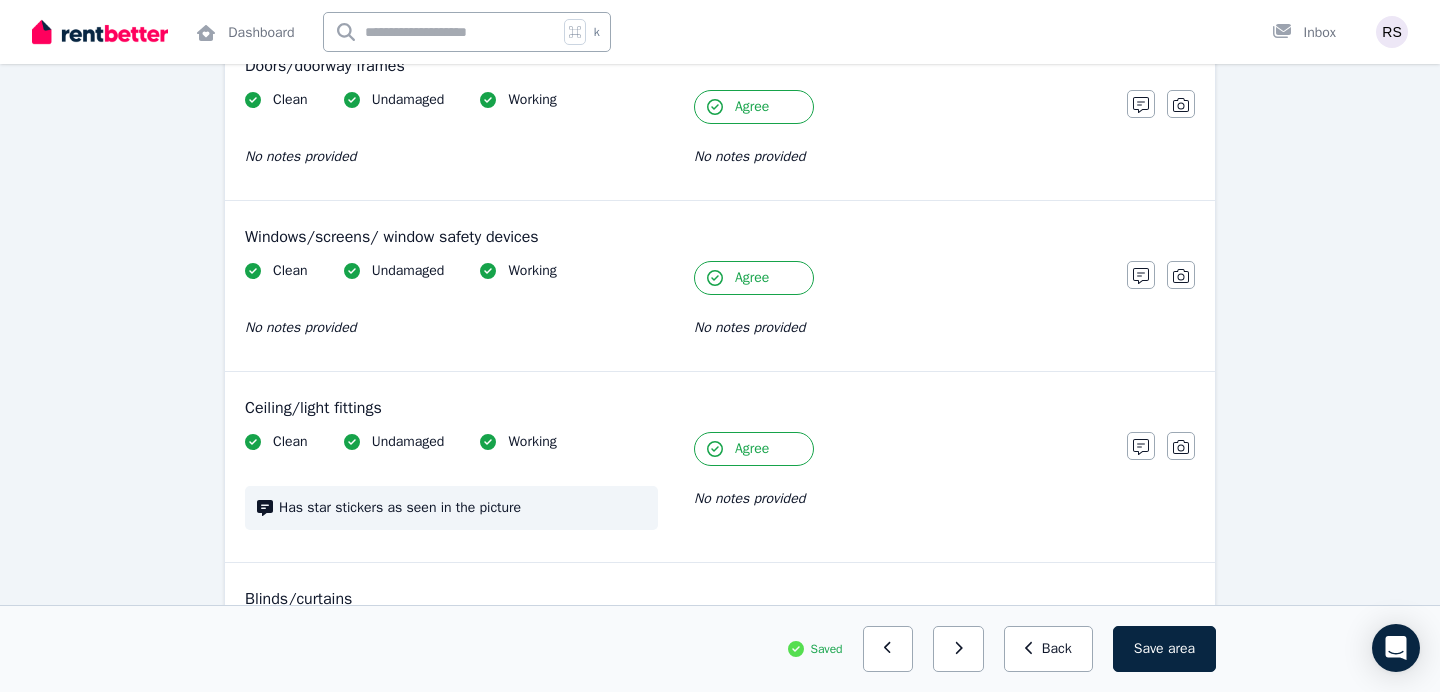 scroll, scrollTop: 1223, scrollLeft: 0, axis: vertical 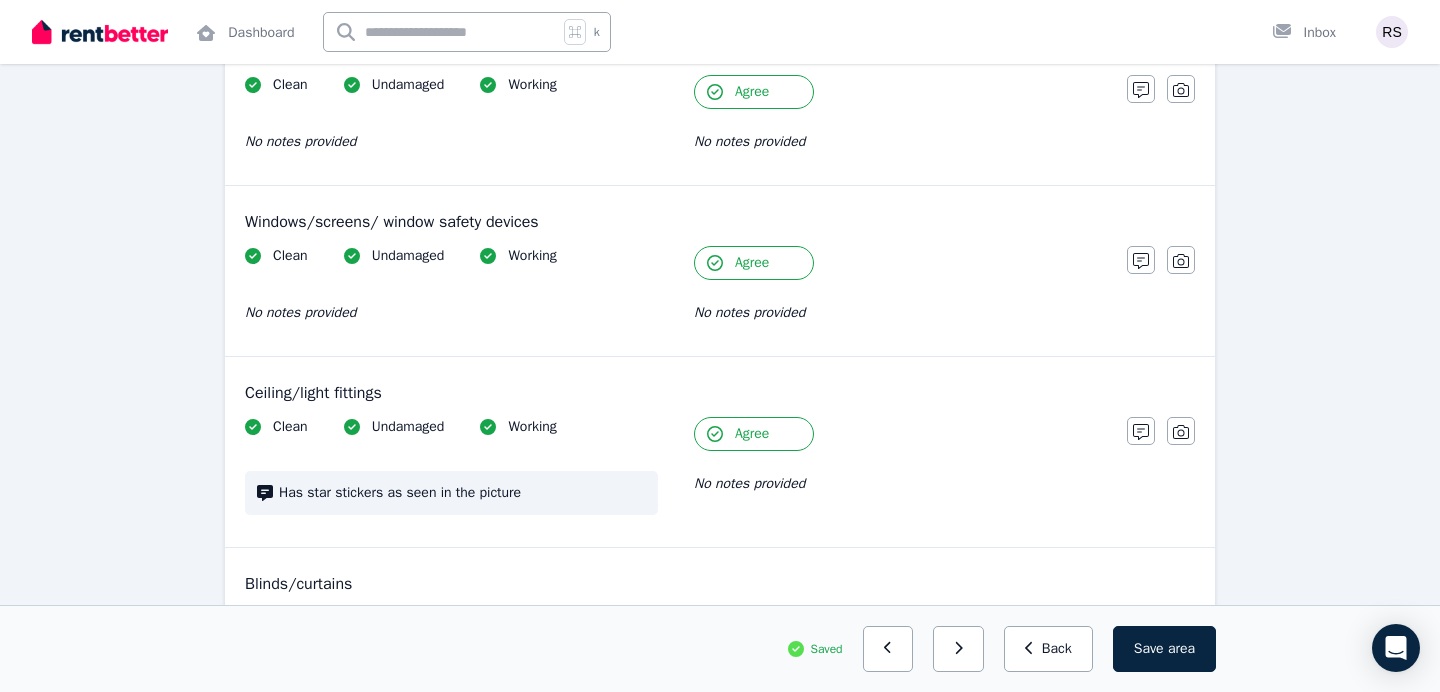 click on "Agree" at bounding box center (752, 434) 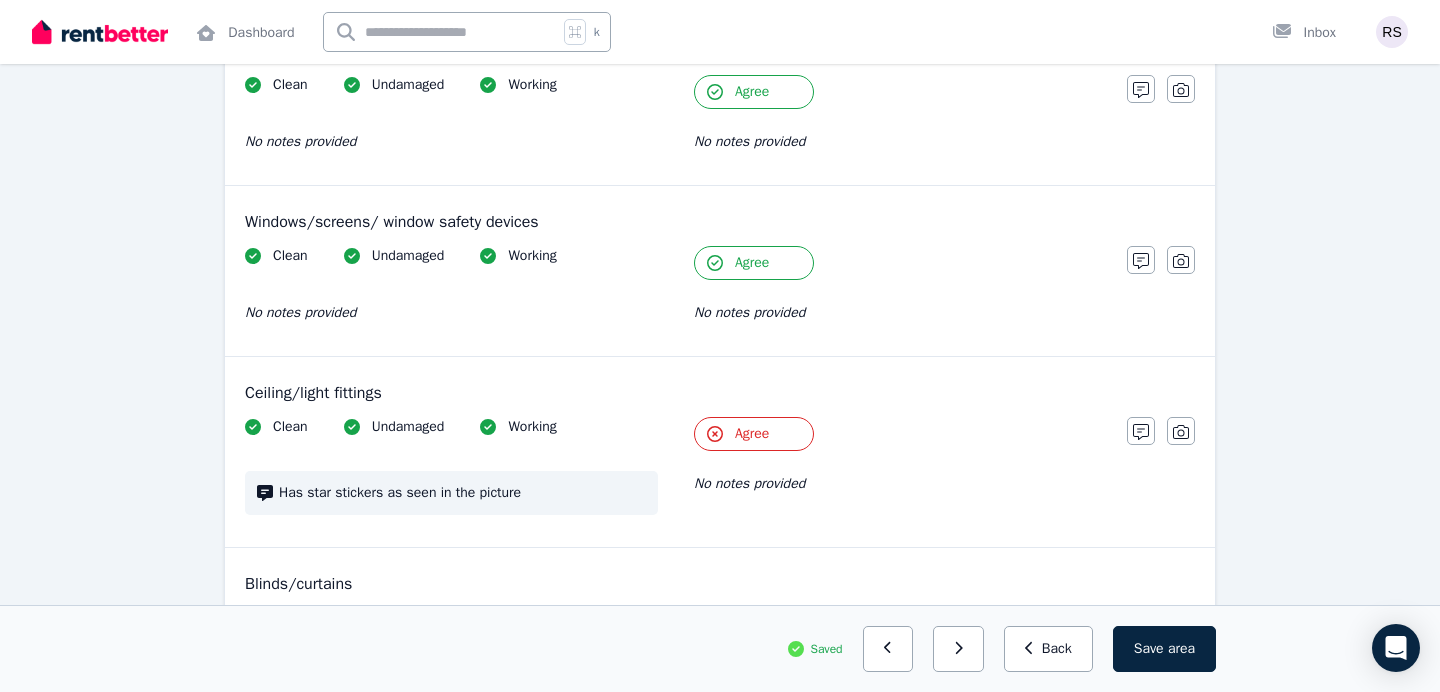 click on "Agree" at bounding box center [752, 434] 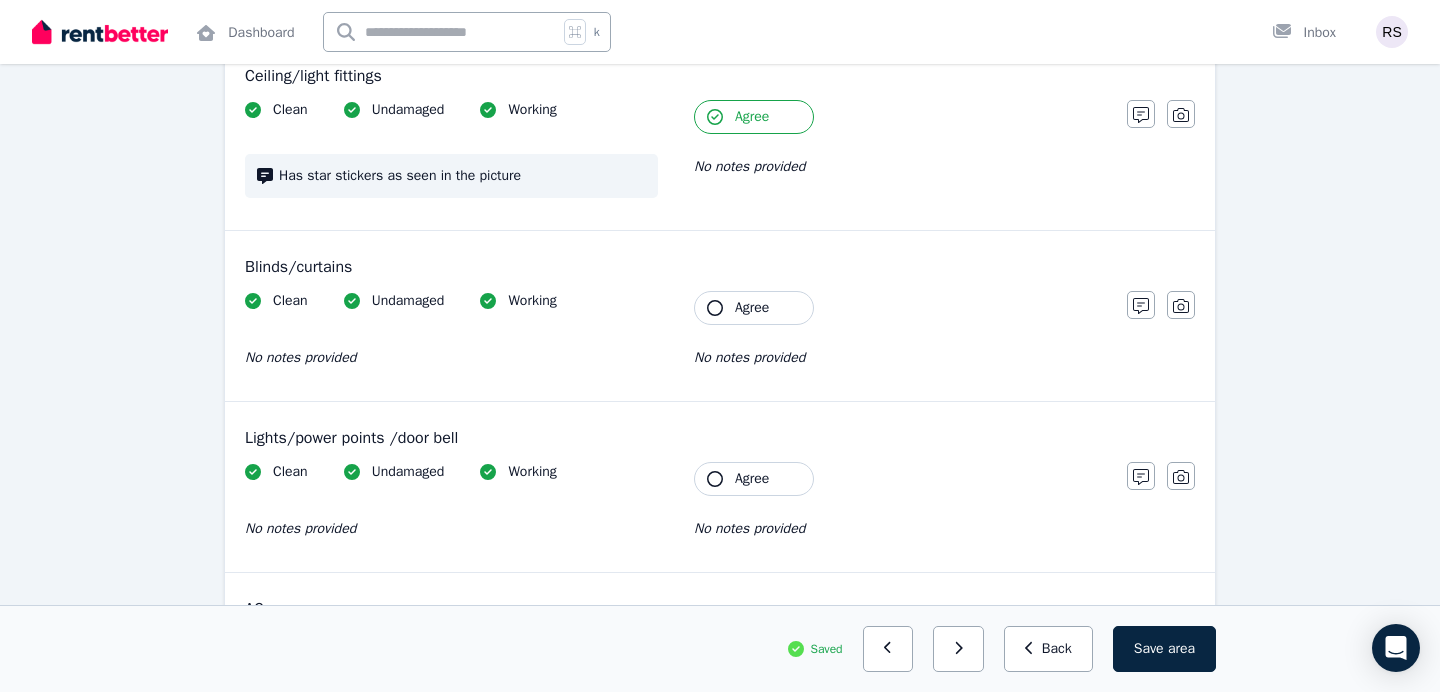 scroll, scrollTop: 1554, scrollLeft: 0, axis: vertical 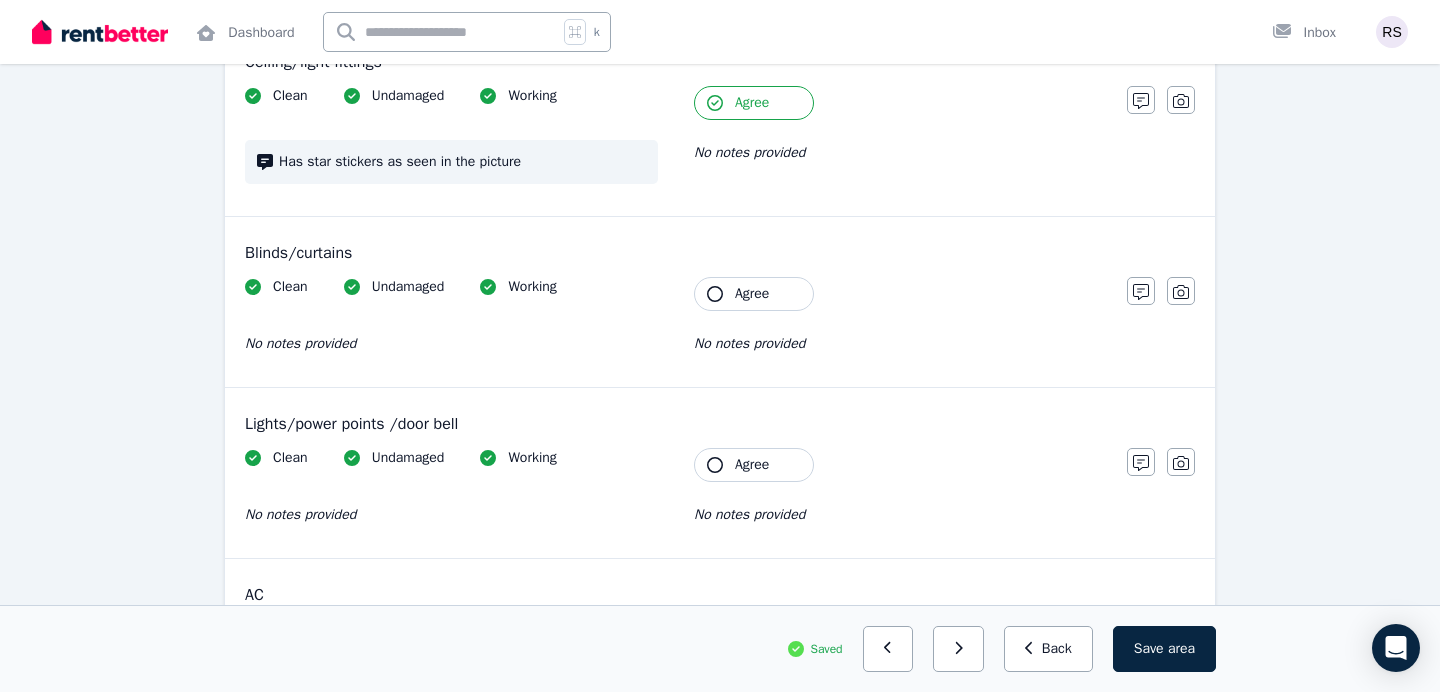 click on "Agree" at bounding box center (752, 294) 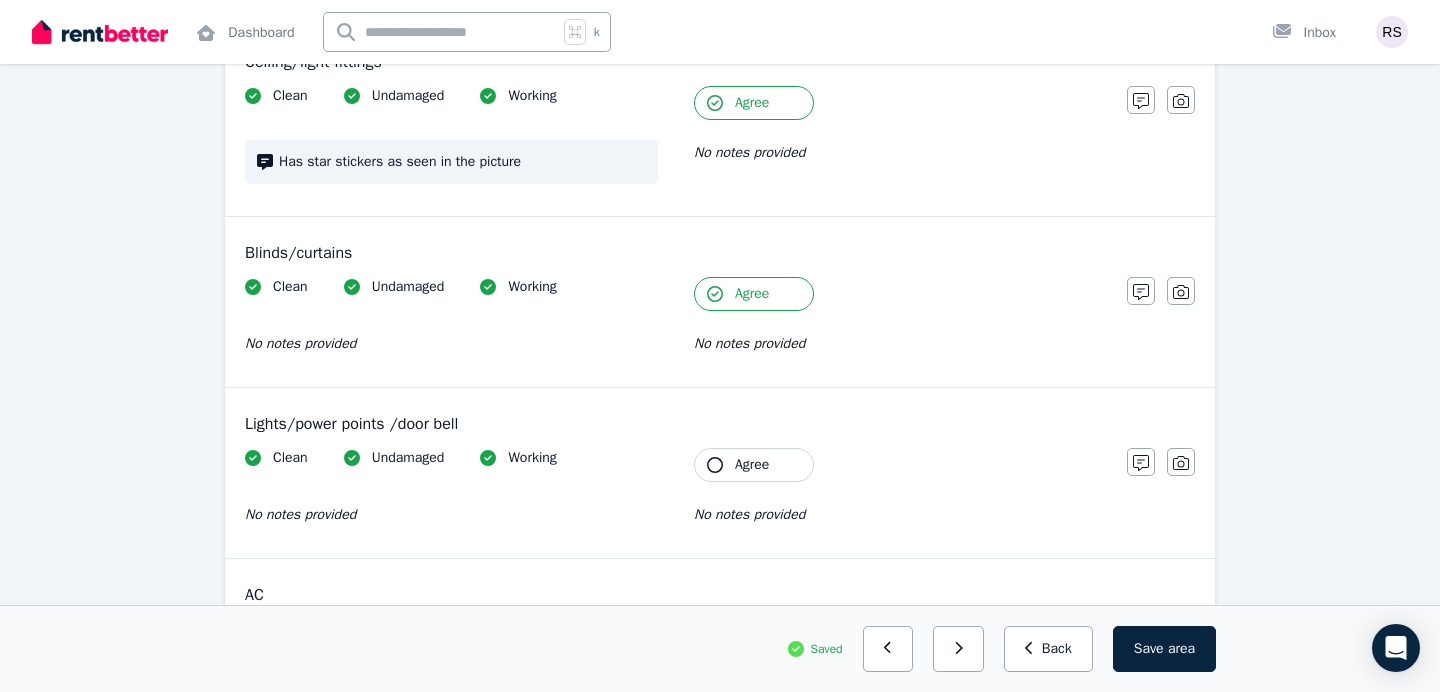 click on "Agree" at bounding box center (752, 465) 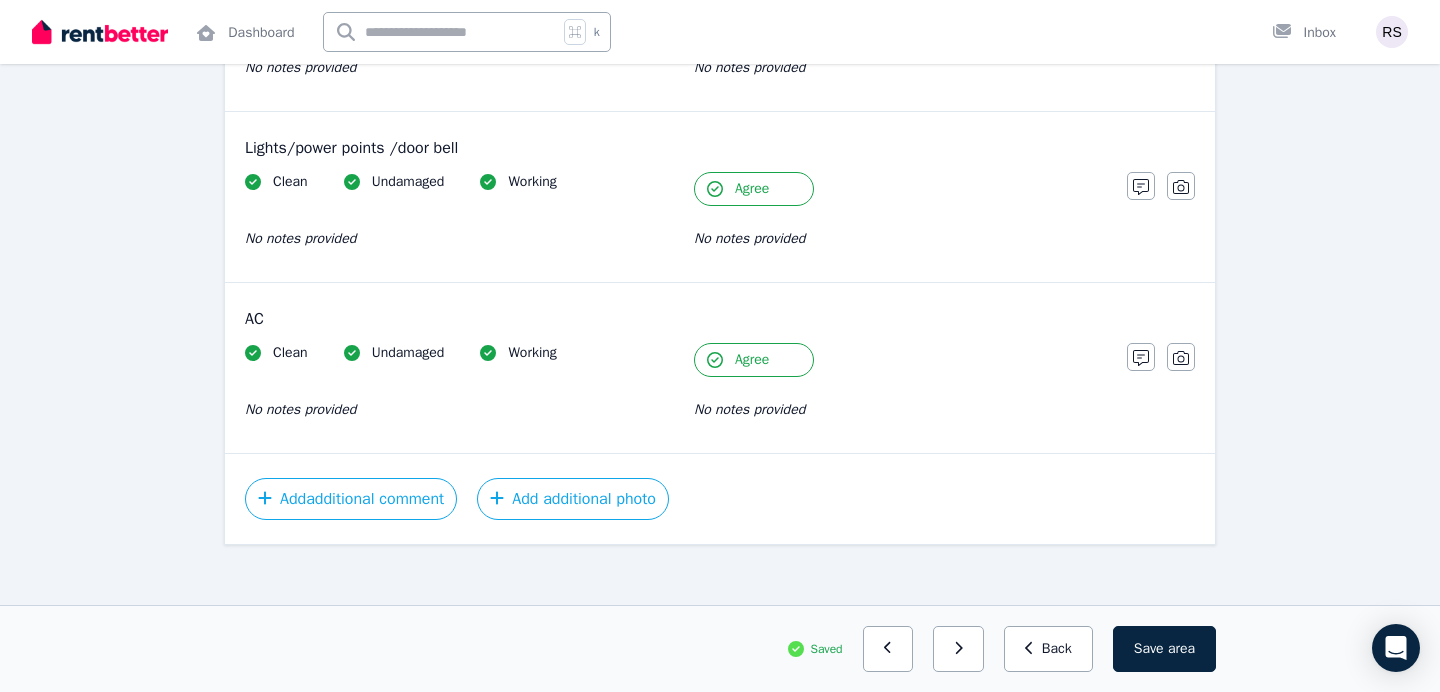 scroll, scrollTop: 1842, scrollLeft: 0, axis: vertical 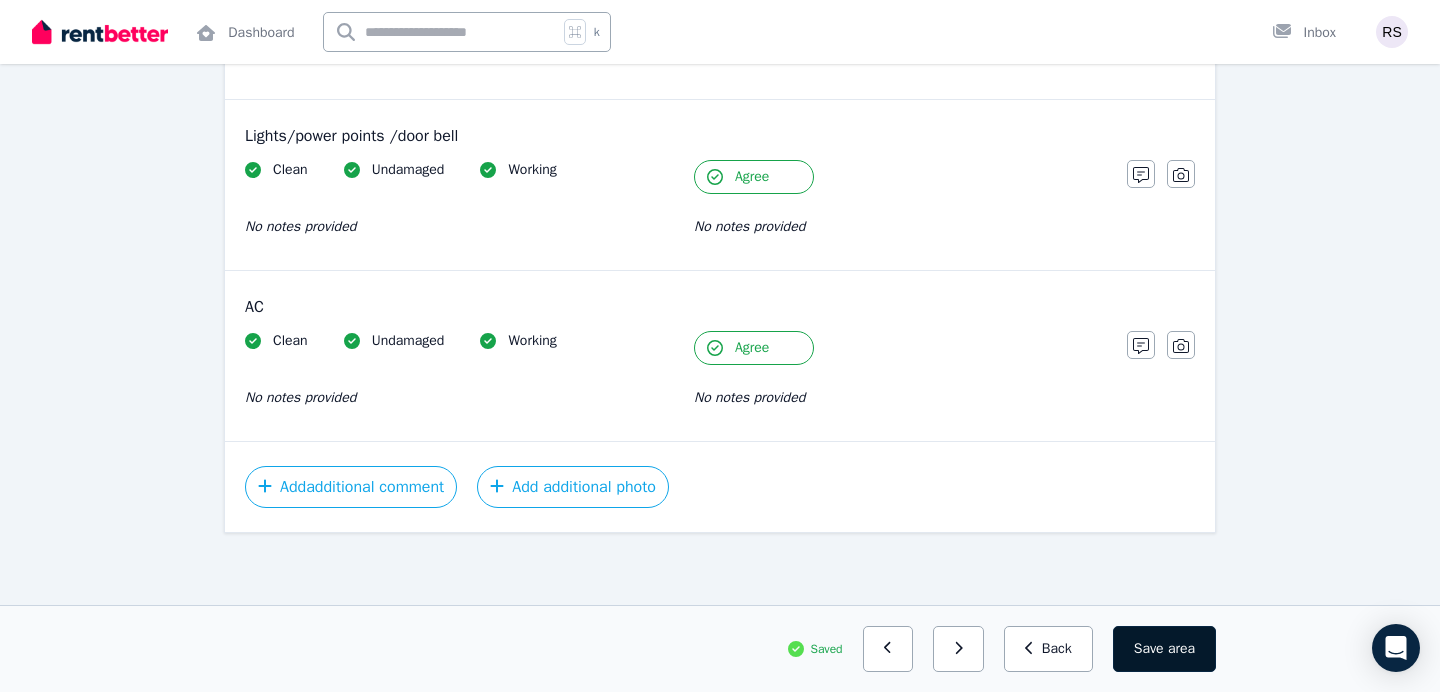 click on "Save   area" at bounding box center (1164, 649) 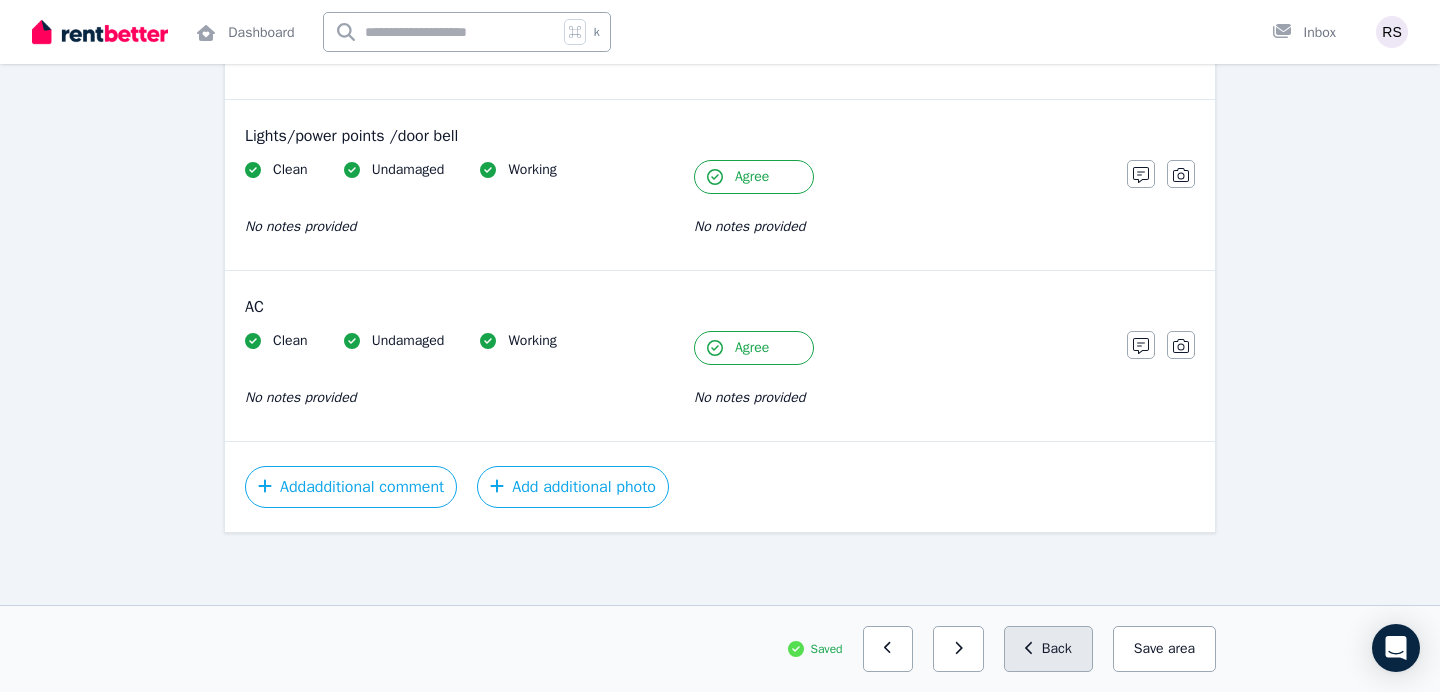 click on "Back" at bounding box center (1048, 649) 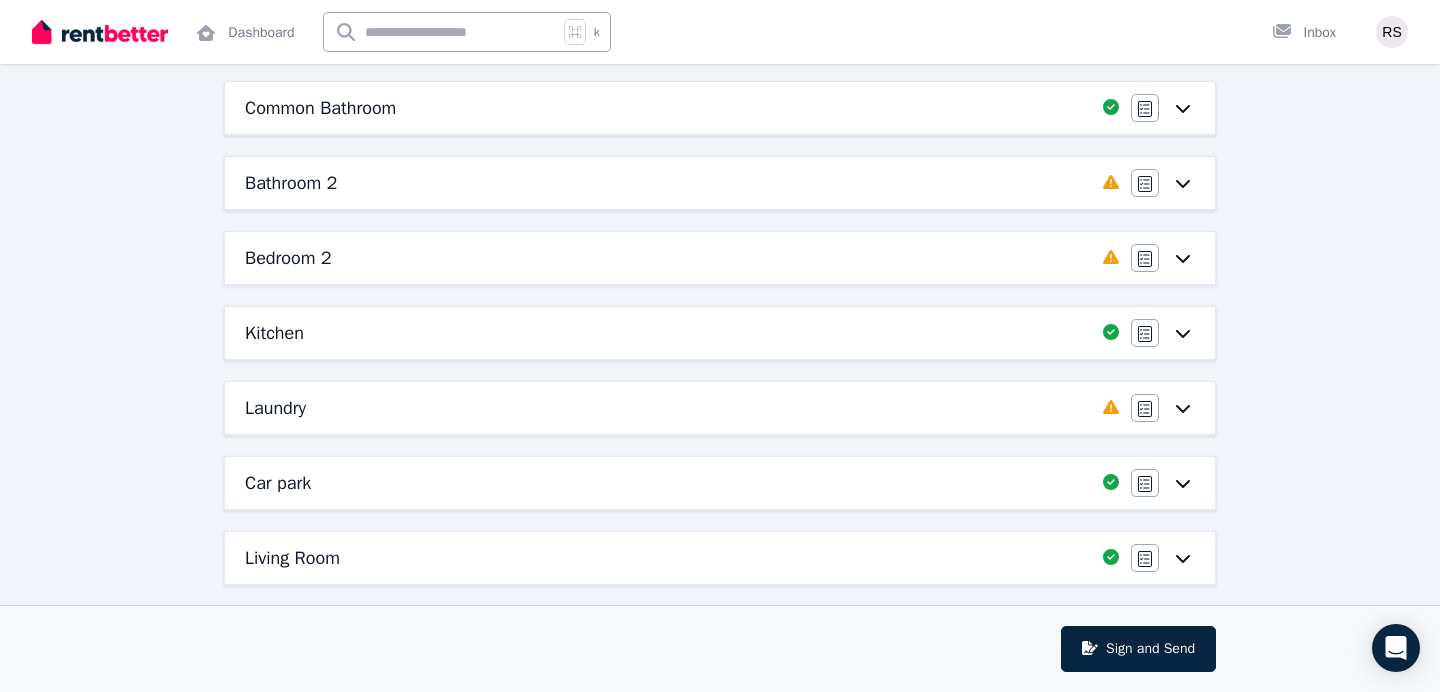 scroll, scrollTop: 168, scrollLeft: 0, axis: vertical 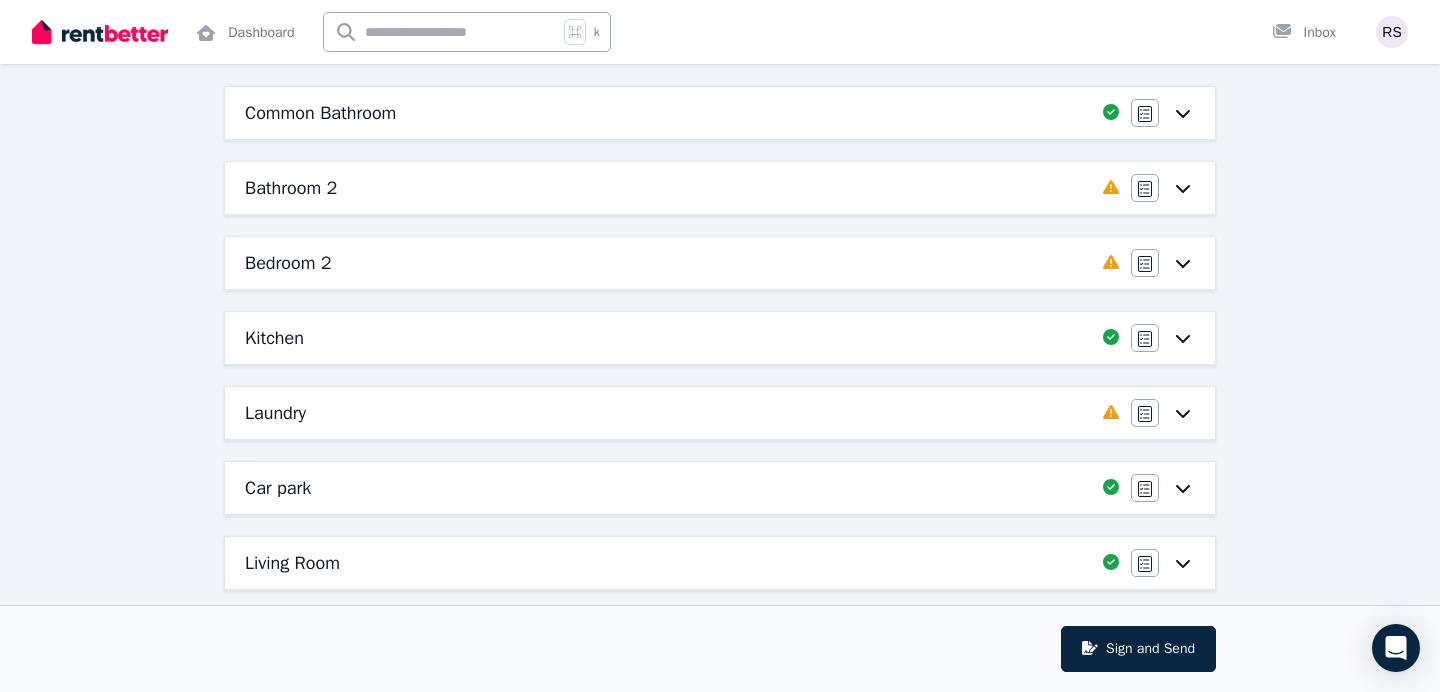 click on "Laundry" at bounding box center [668, 413] 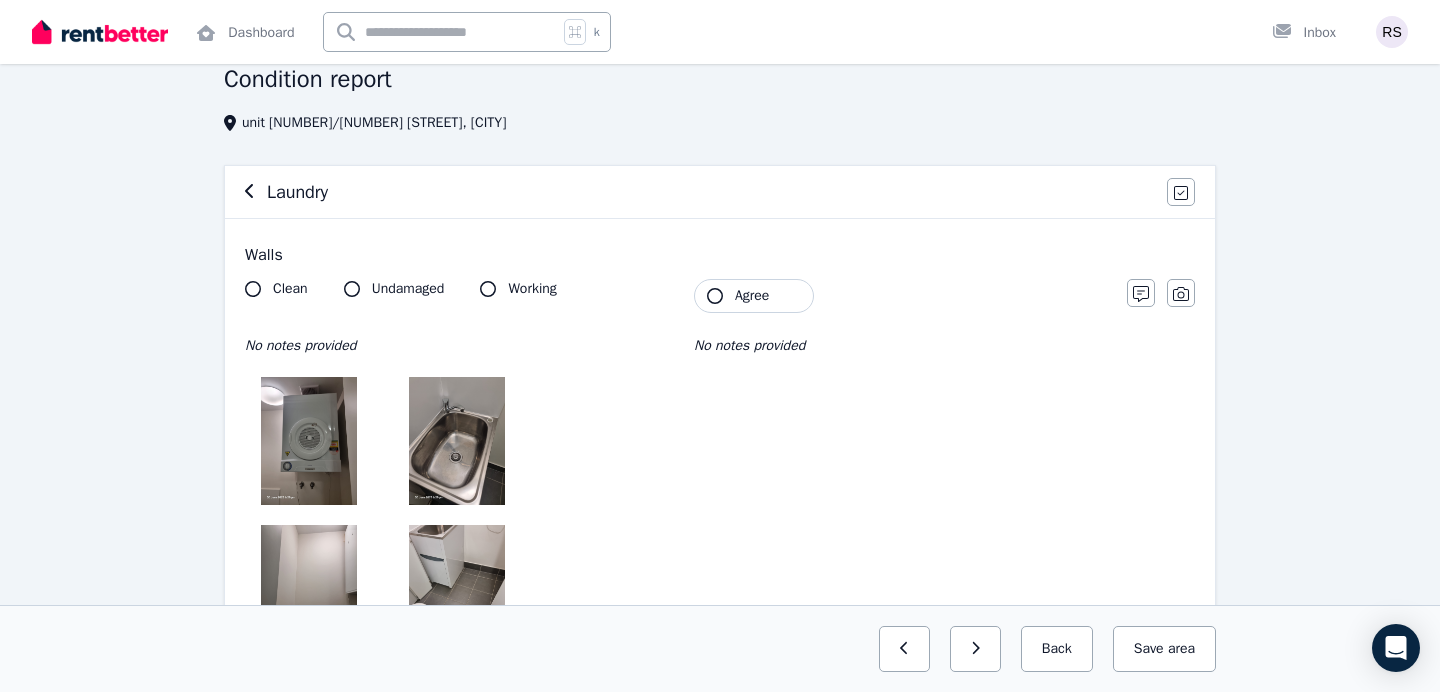 scroll, scrollTop: 115, scrollLeft: 0, axis: vertical 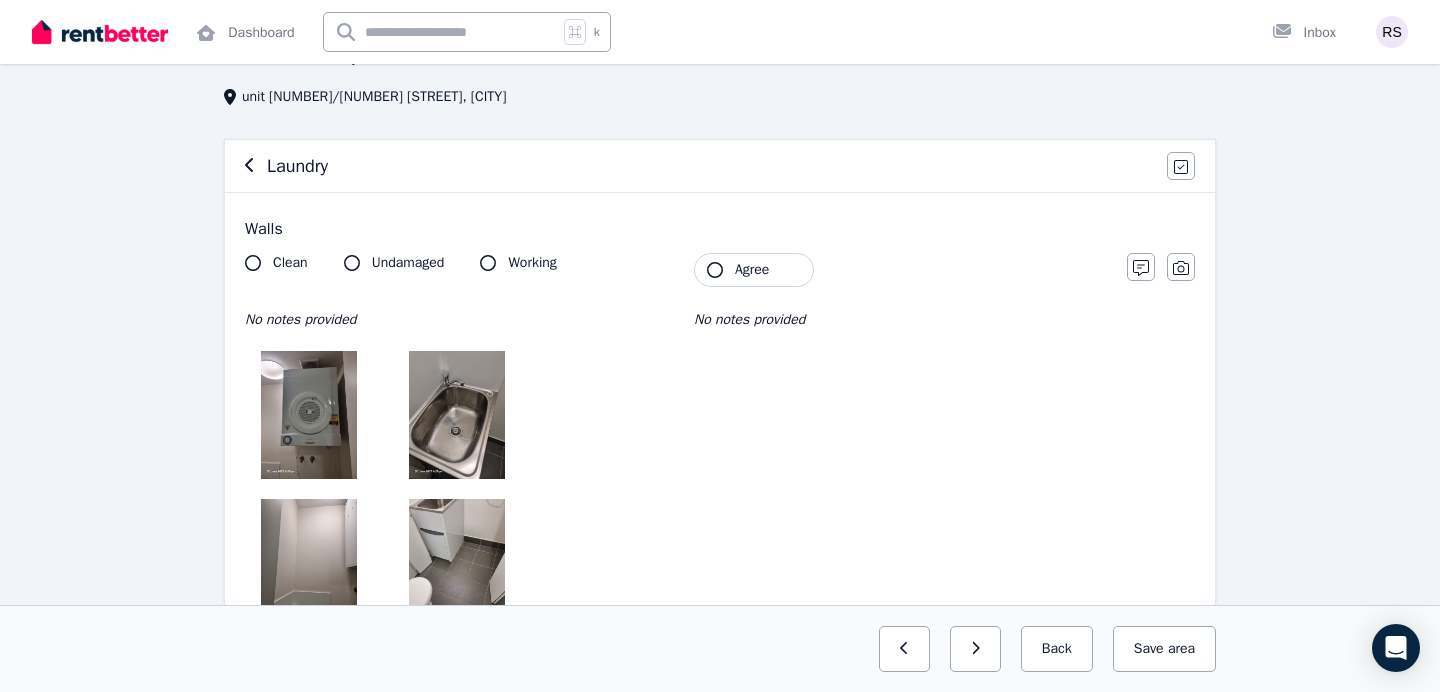 click on "Agree" at bounding box center (754, 270) 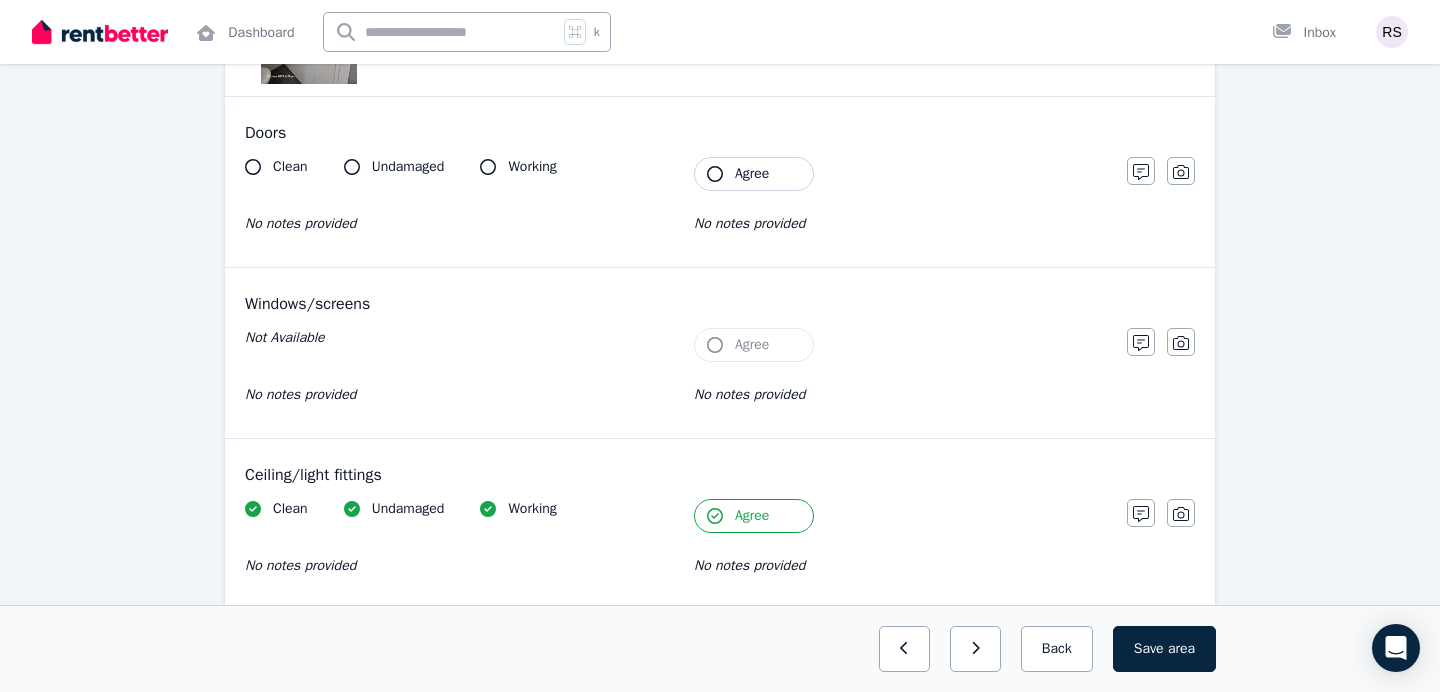 scroll, scrollTop: 813, scrollLeft: 0, axis: vertical 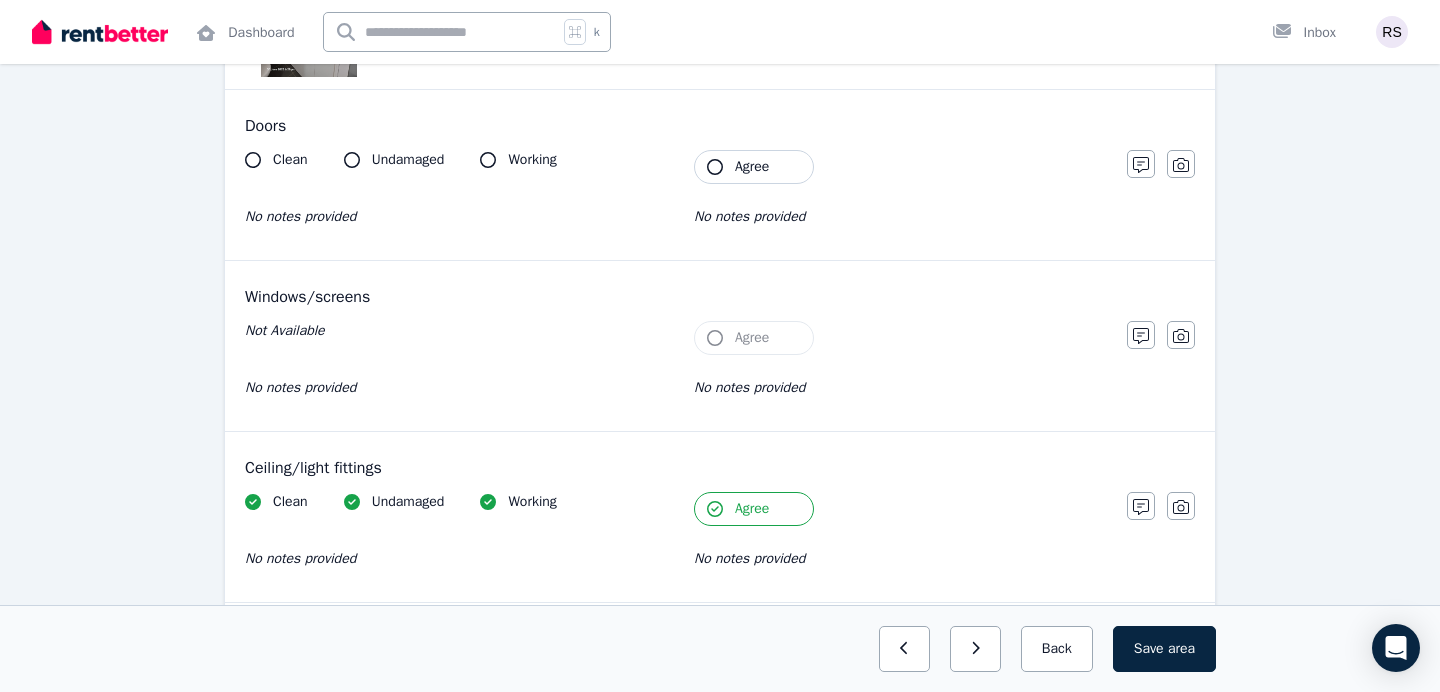click on "Agree" at bounding box center [752, 167] 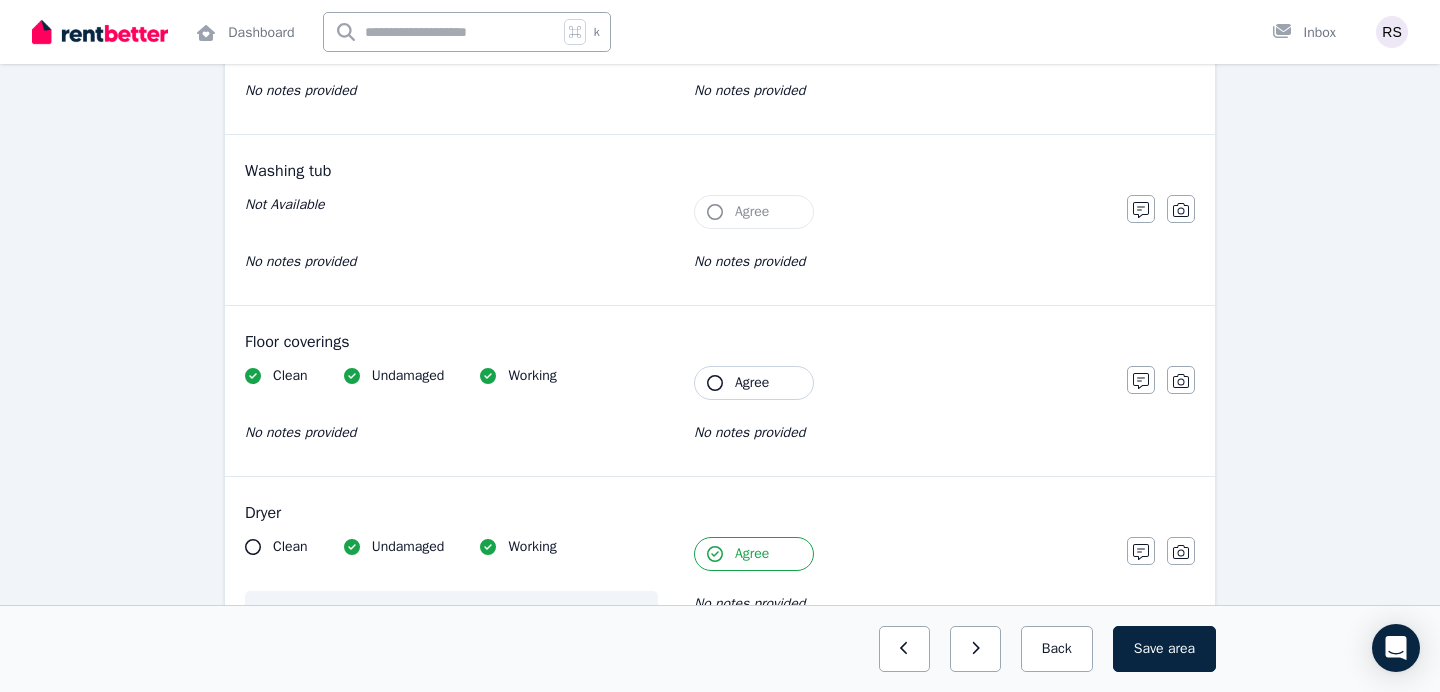 scroll, scrollTop: 1966, scrollLeft: 0, axis: vertical 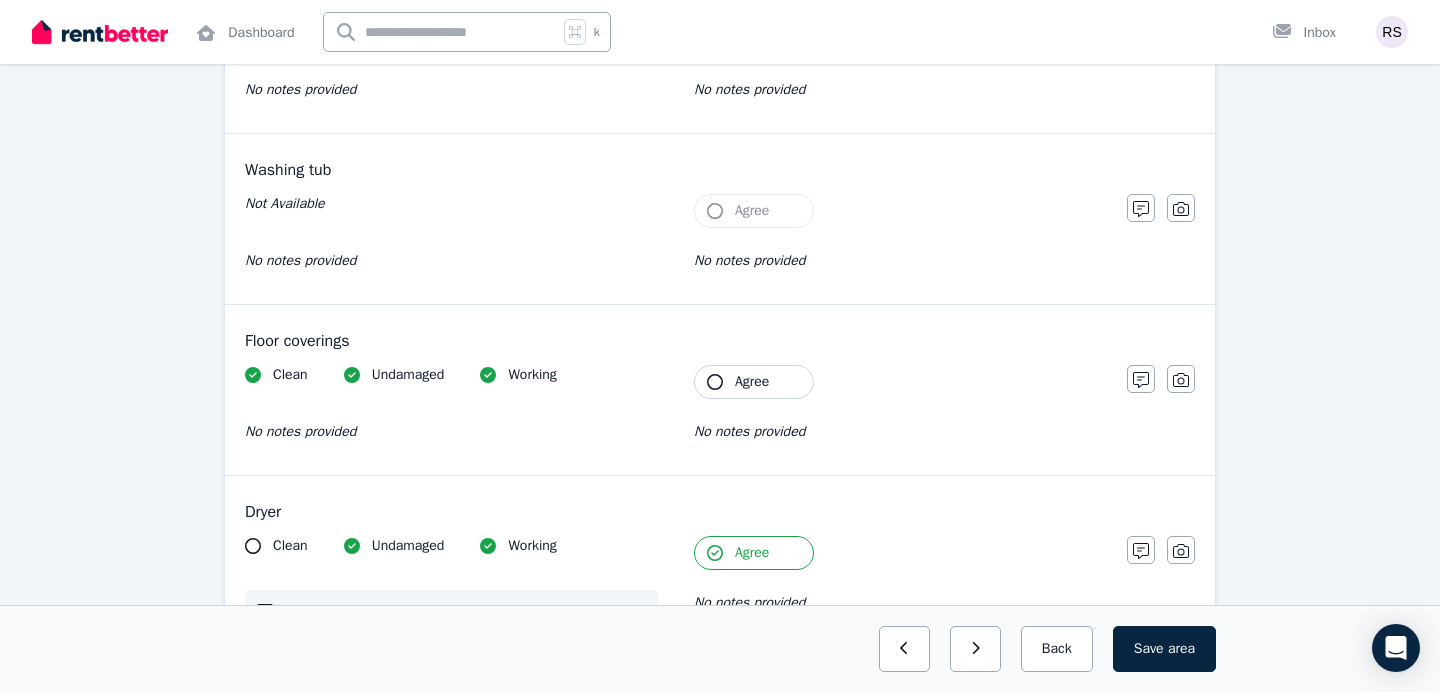 click on "Agree" at bounding box center [754, 382] 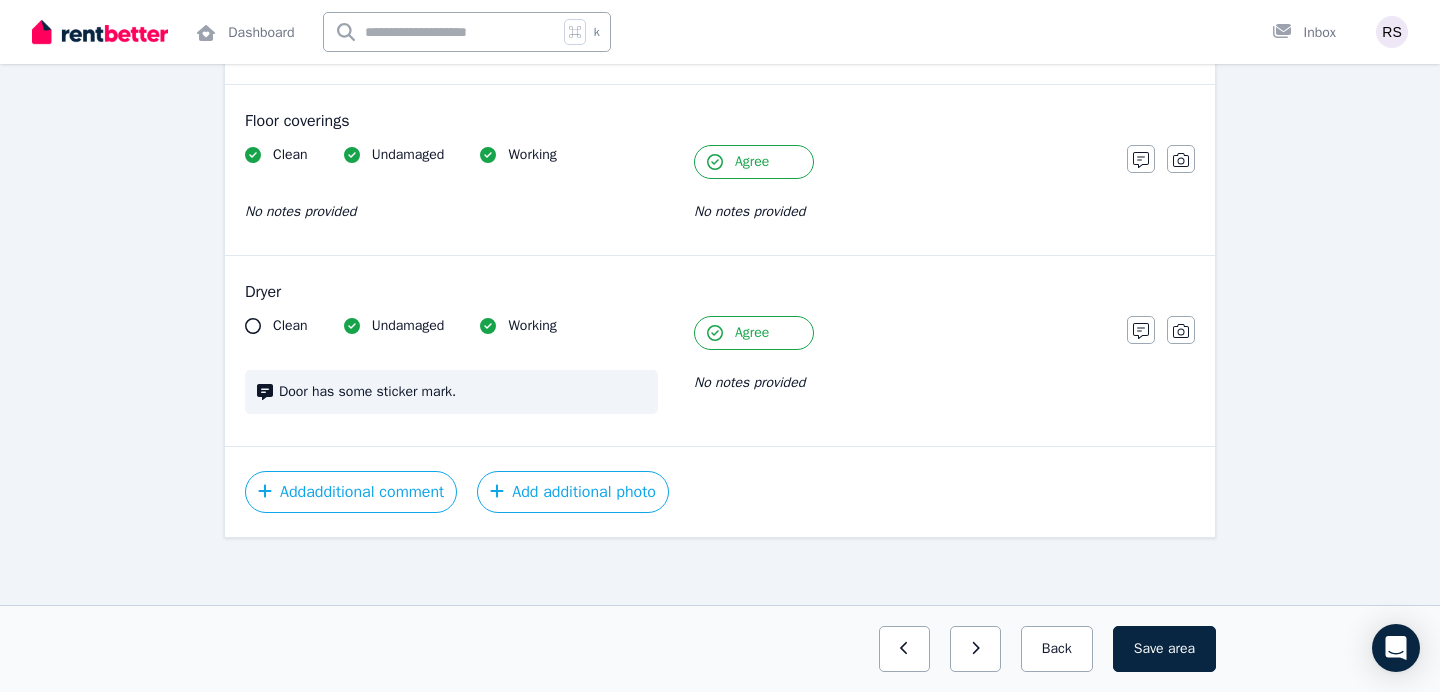 scroll, scrollTop: 2191, scrollLeft: 0, axis: vertical 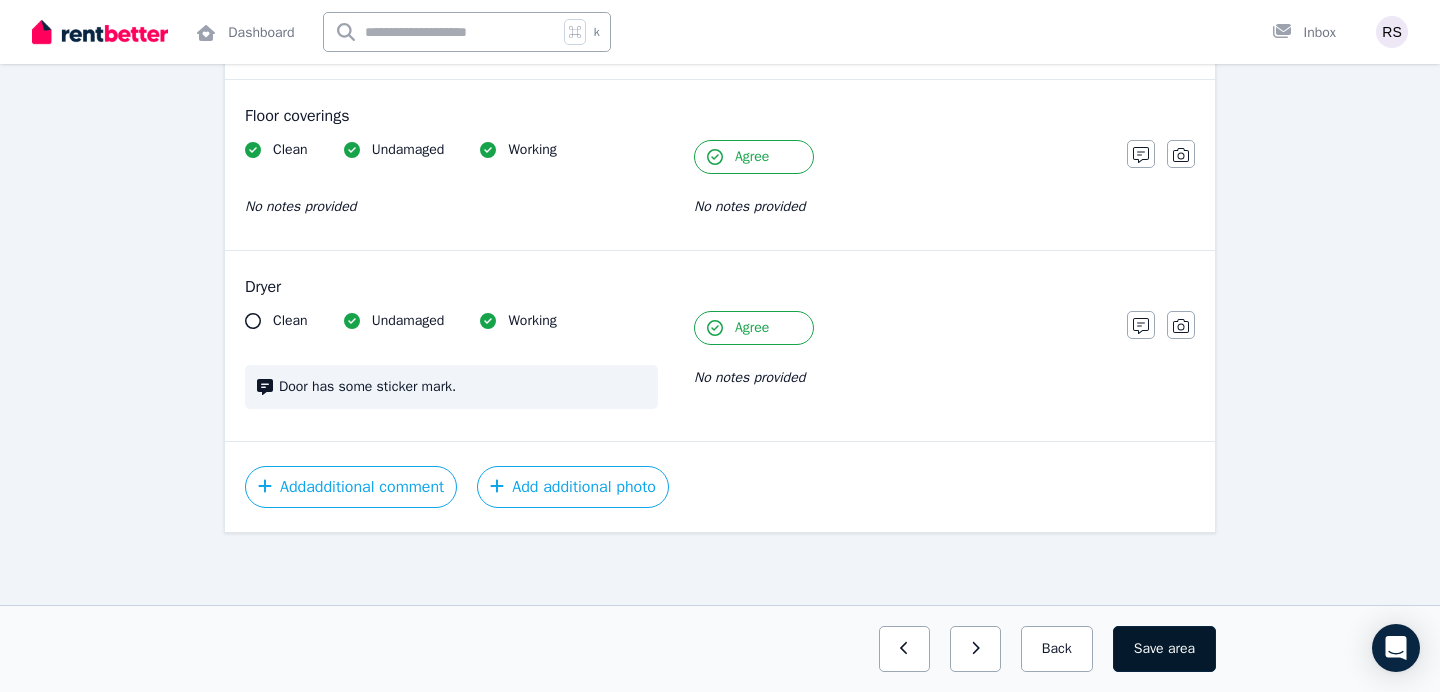 click on "Save   area" at bounding box center (1164, 649) 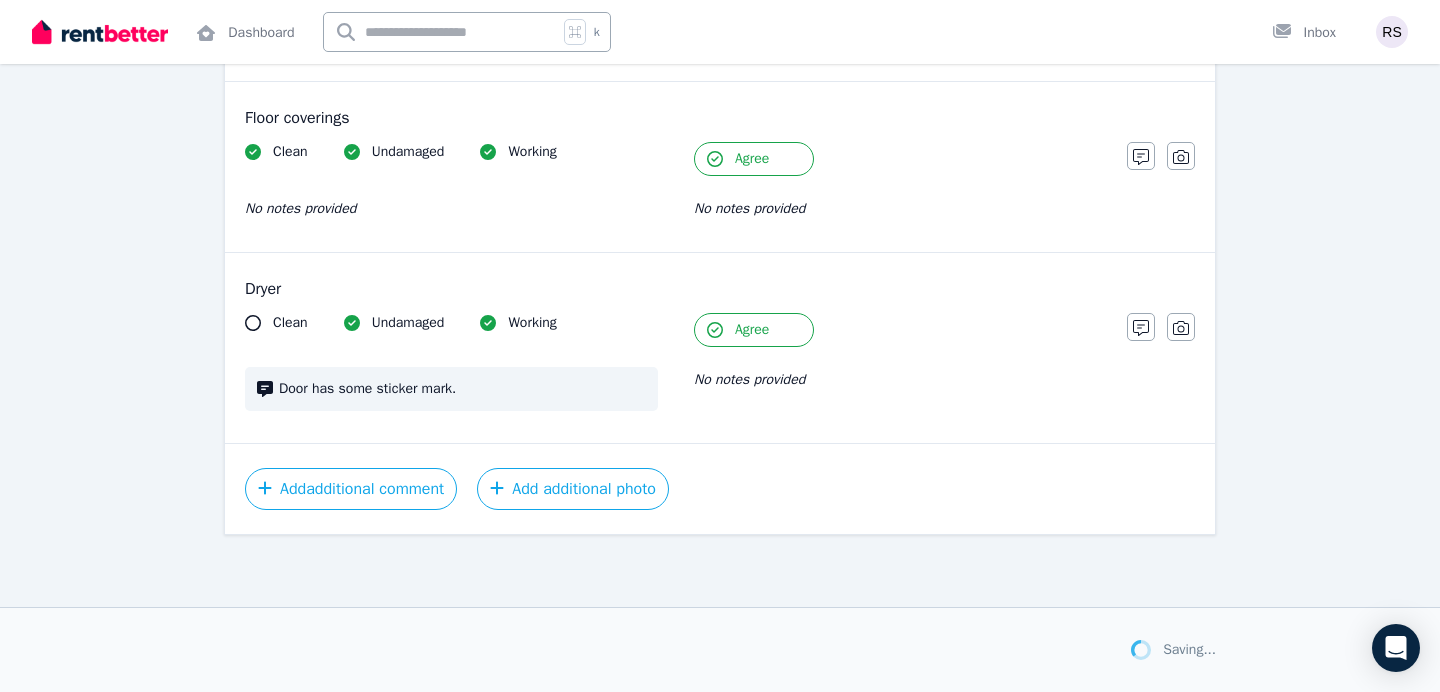 scroll, scrollTop: 2191, scrollLeft: 0, axis: vertical 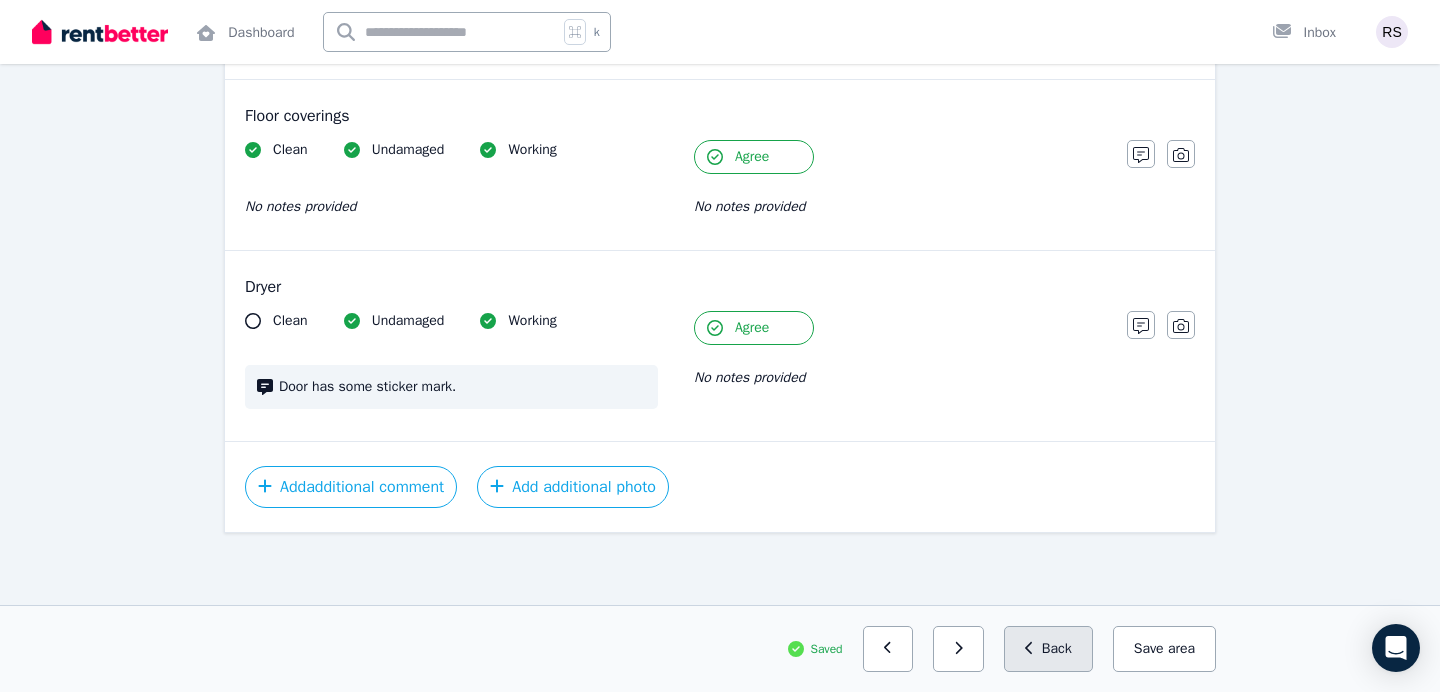 click on "Back" at bounding box center (1048, 649) 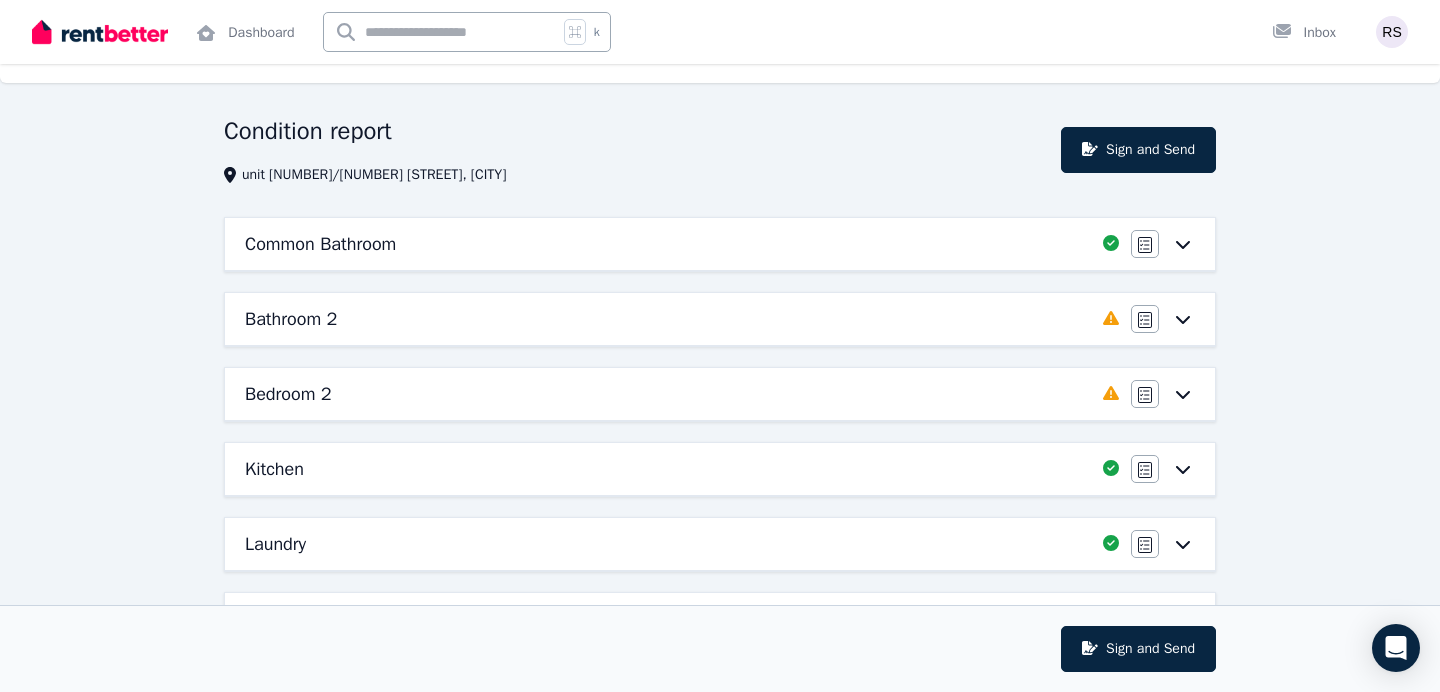 scroll, scrollTop: 27, scrollLeft: 0, axis: vertical 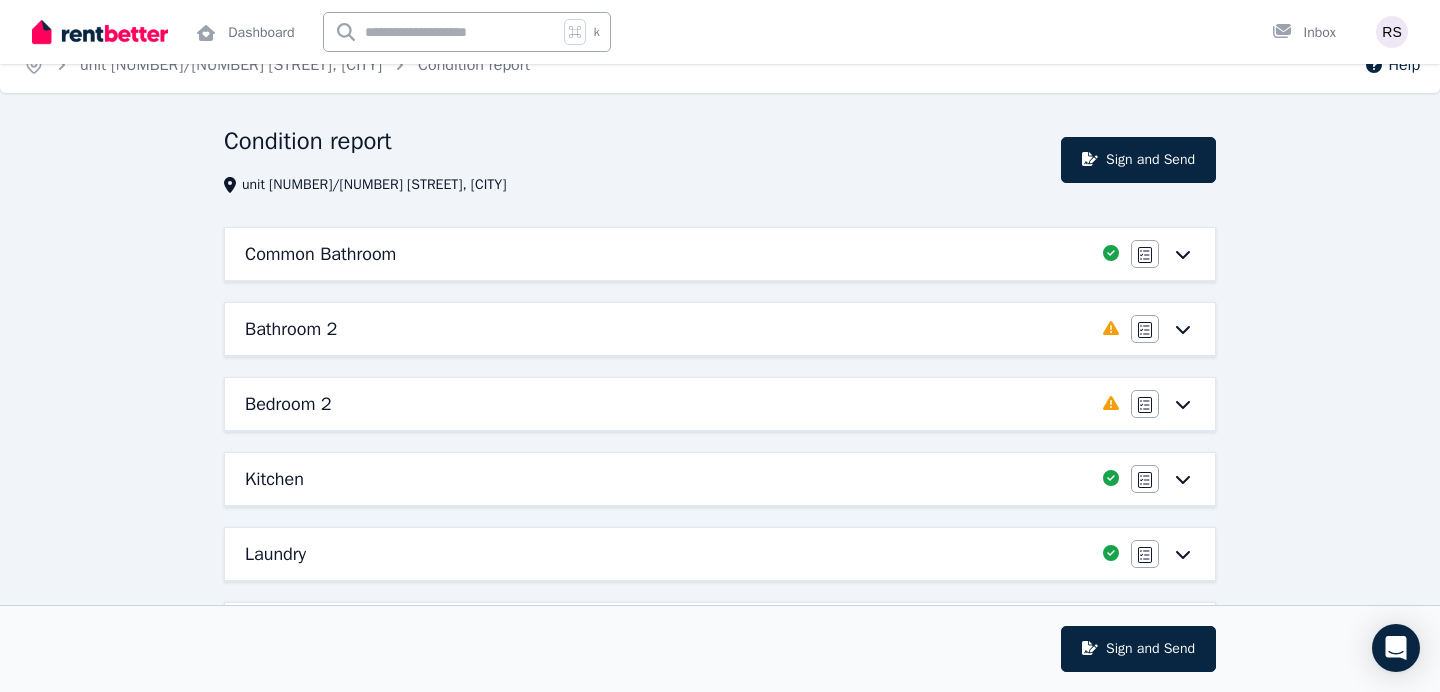 click on "Bedroom 2" at bounding box center [668, 404] 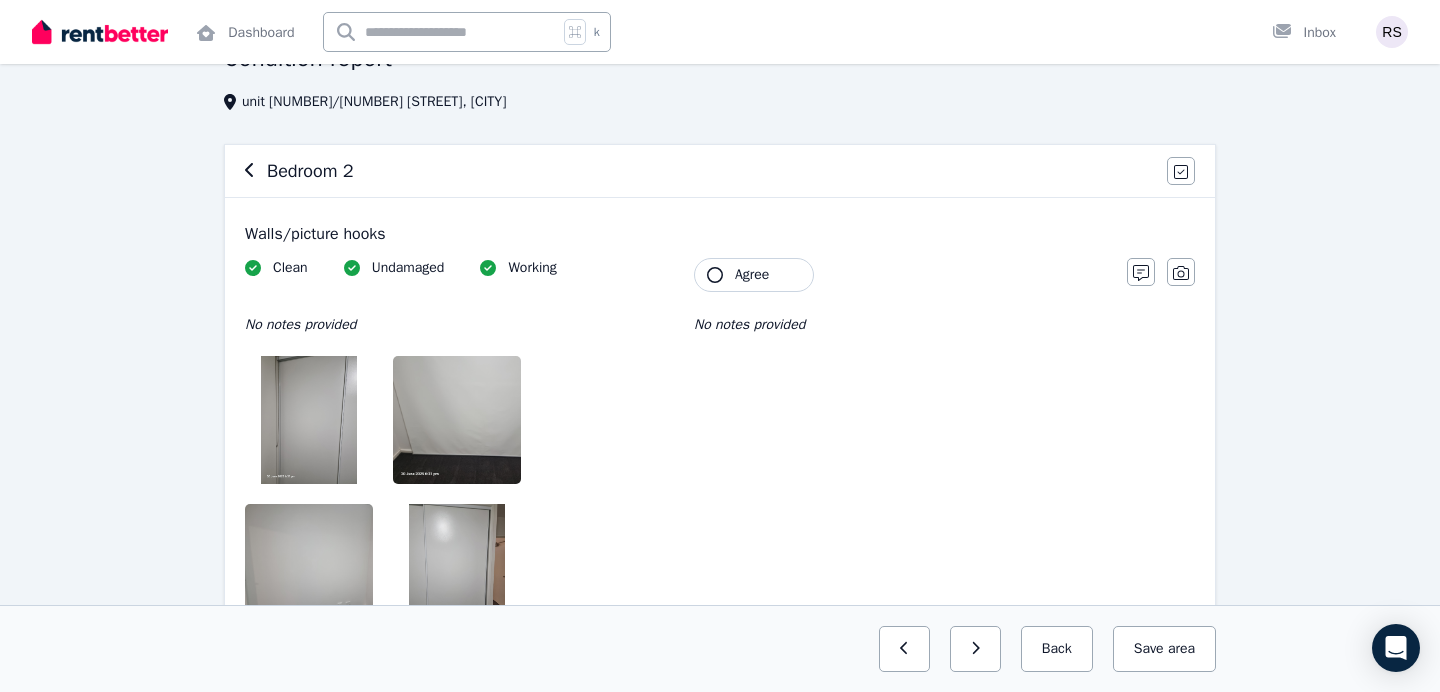 scroll, scrollTop: 168, scrollLeft: 0, axis: vertical 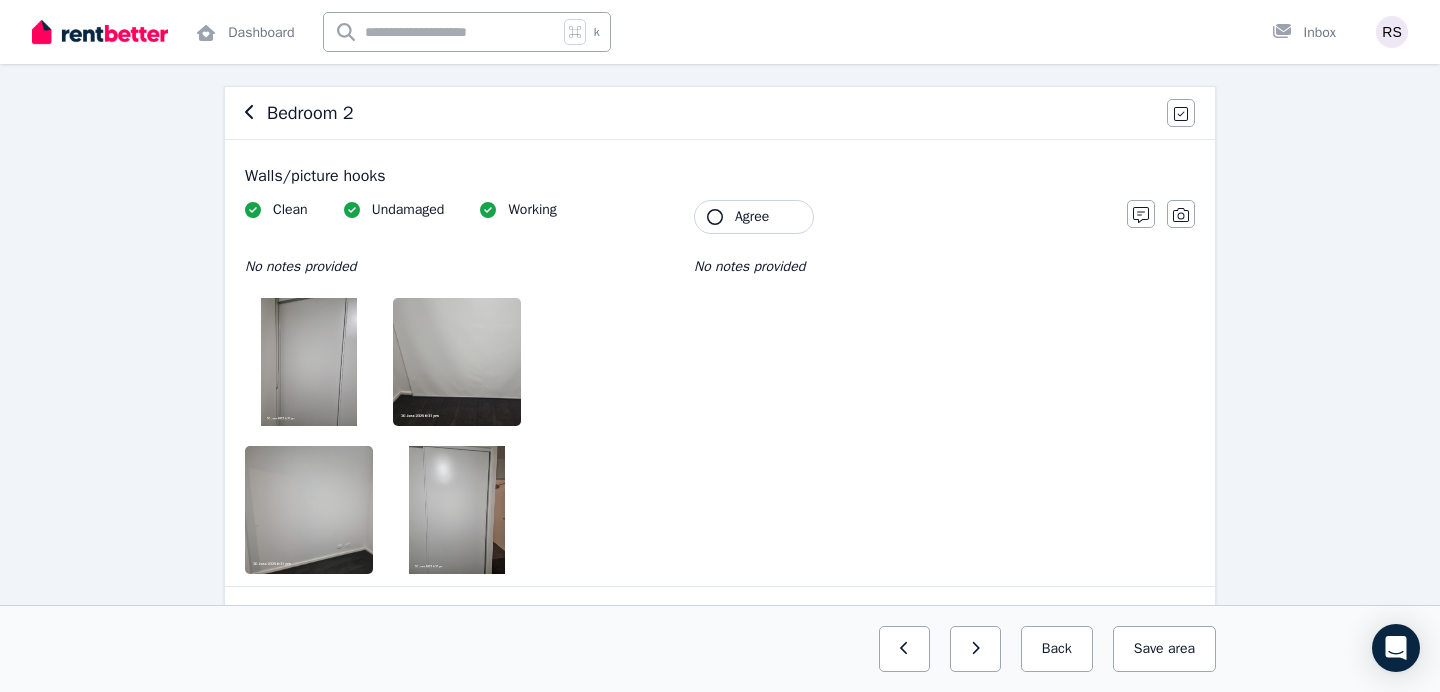 click 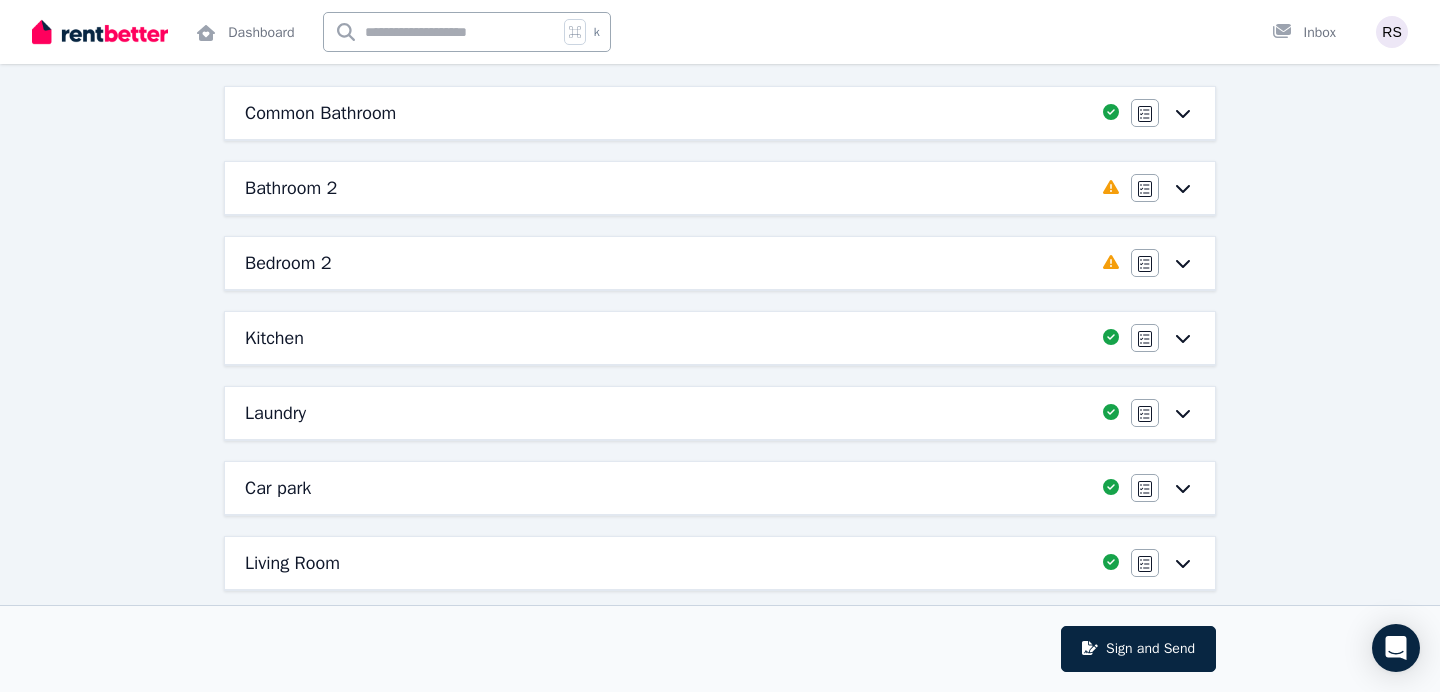click on "Bathroom 2" at bounding box center (291, 188) 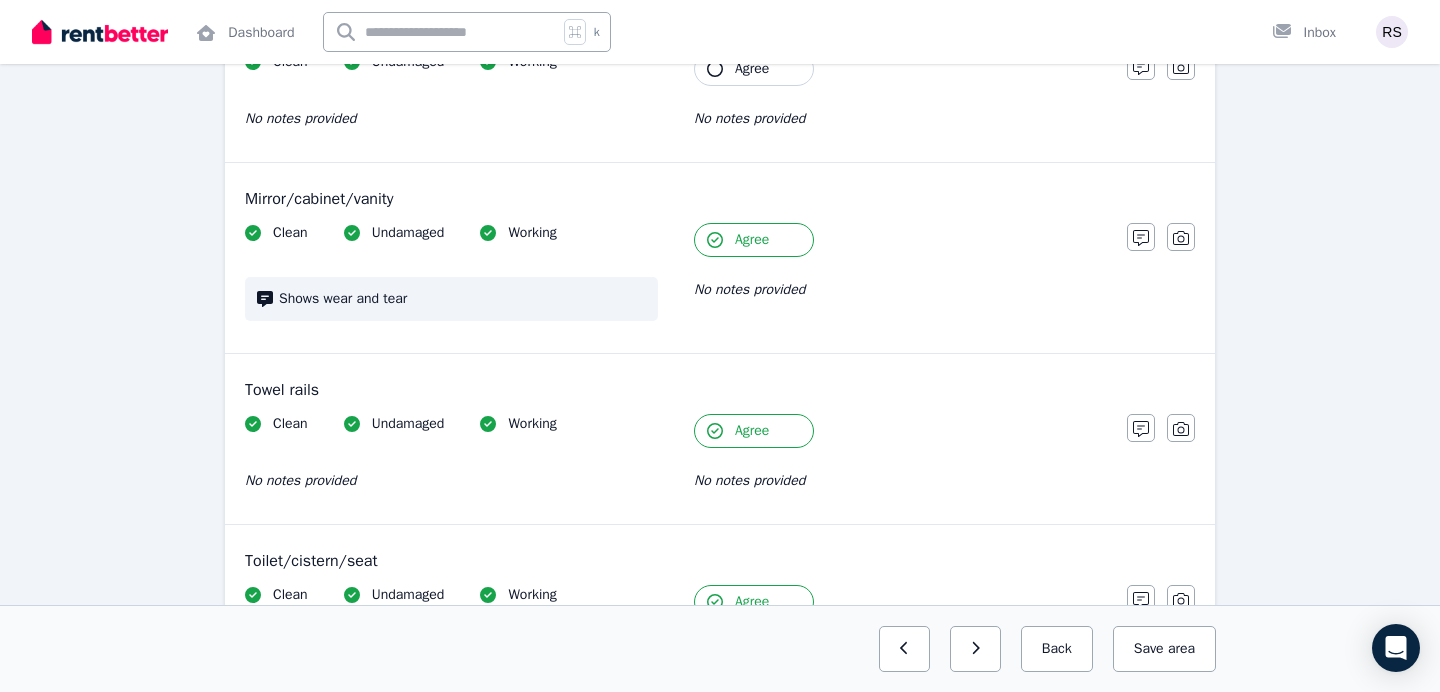 scroll, scrollTop: 2284, scrollLeft: 0, axis: vertical 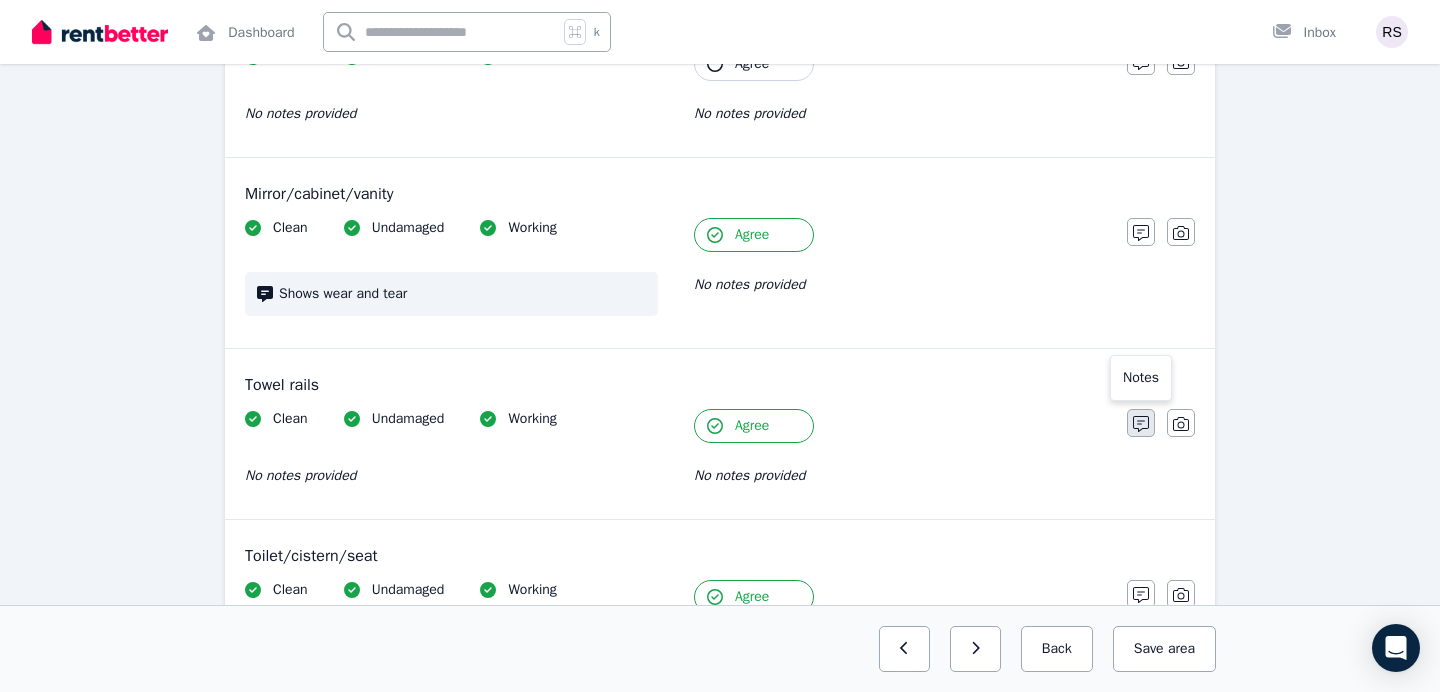 click 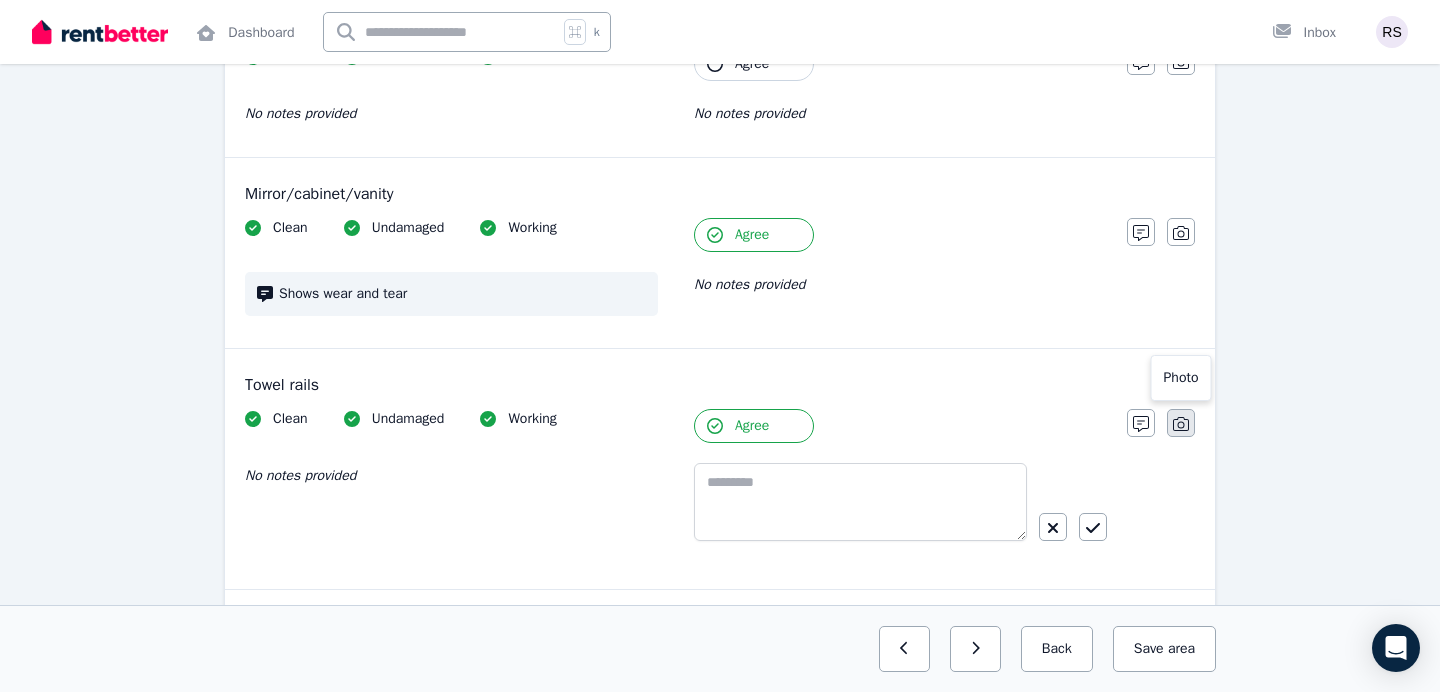 click at bounding box center [1181, 423] 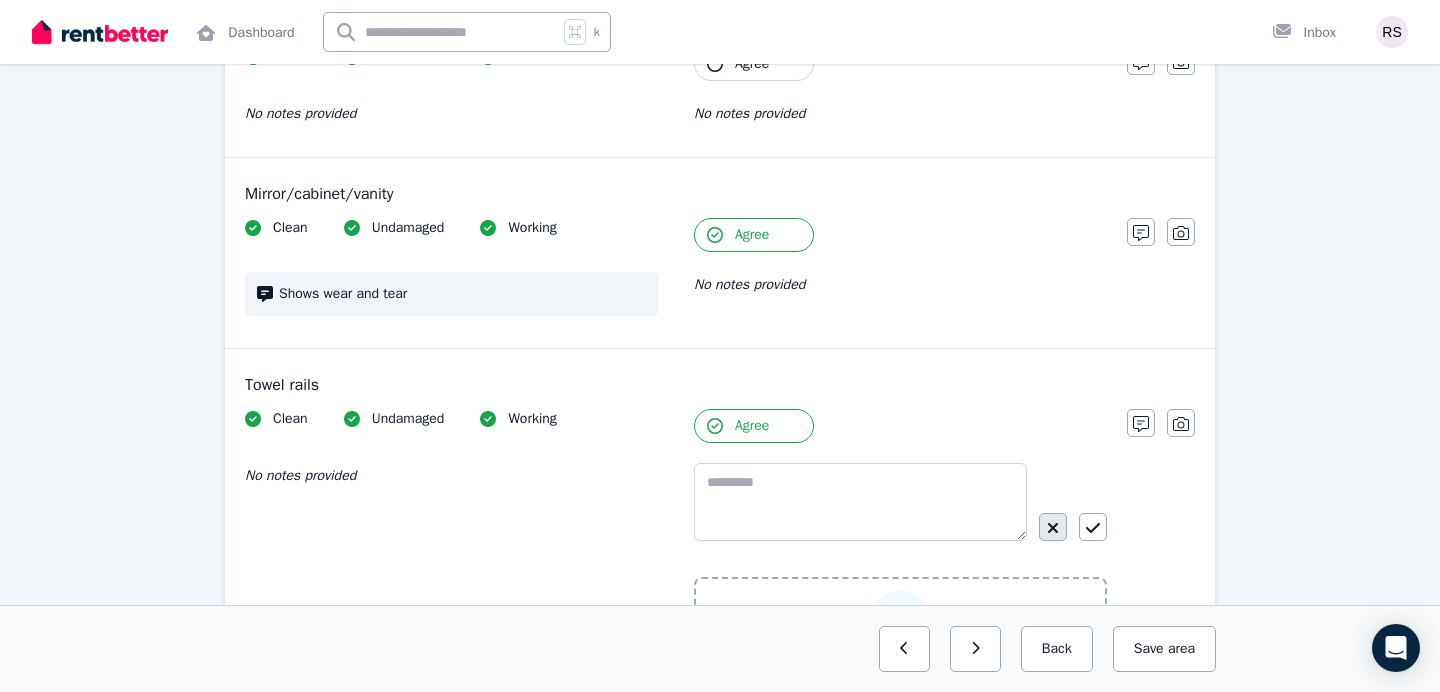 click 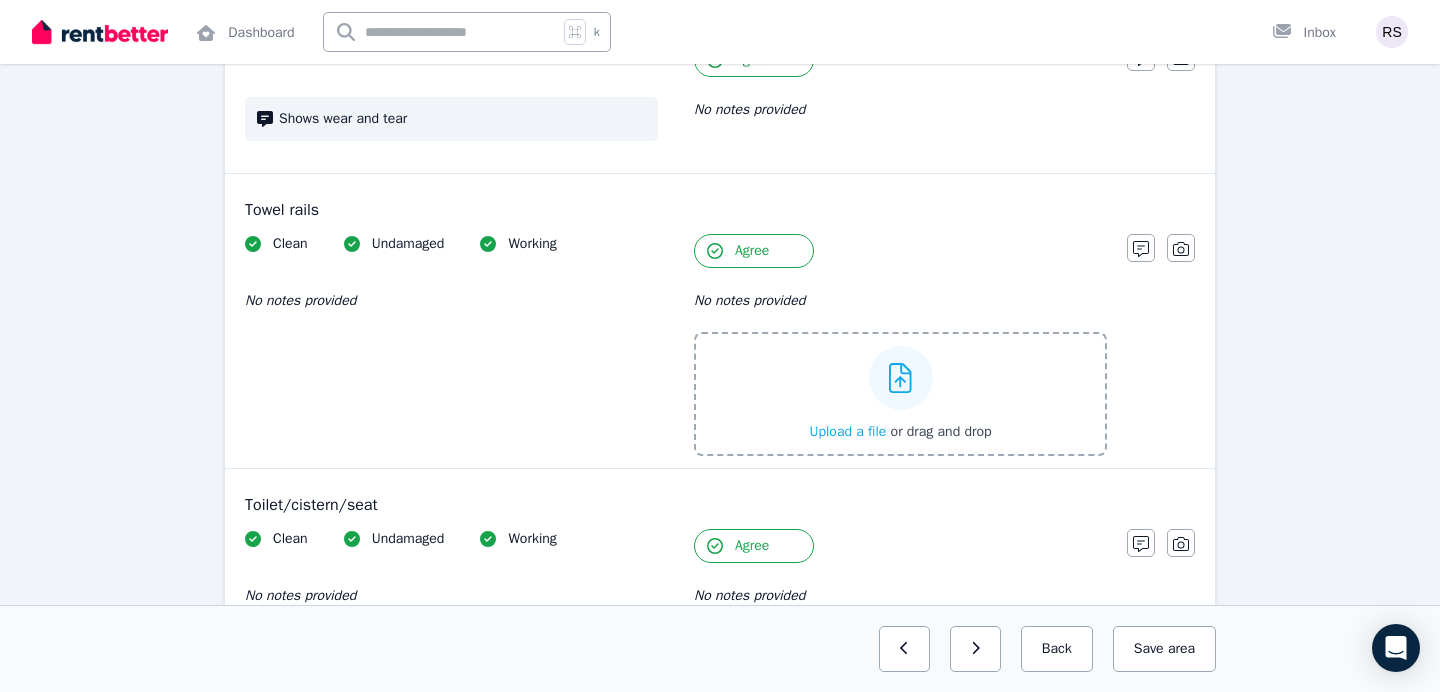scroll, scrollTop: 2482, scrollLeft: 0, axis: vertical 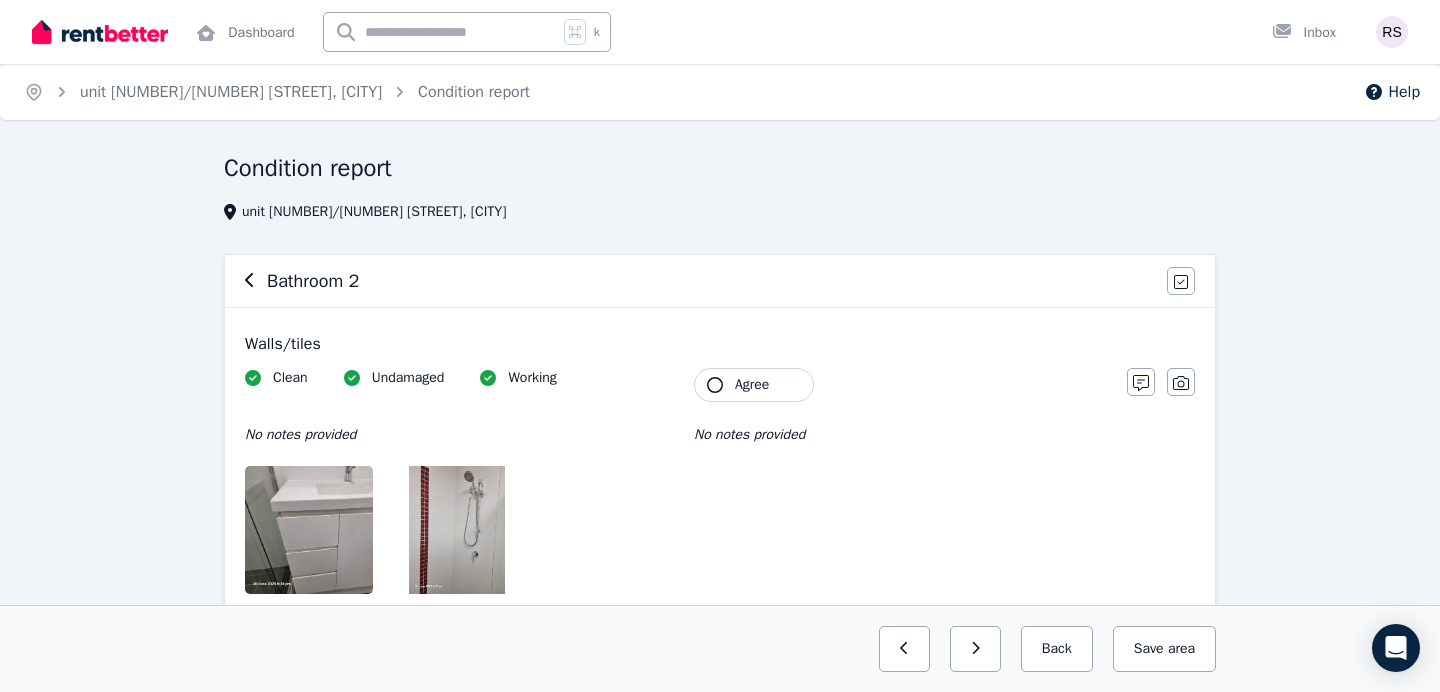 click on "Agree" at bounding box center (754, 385) 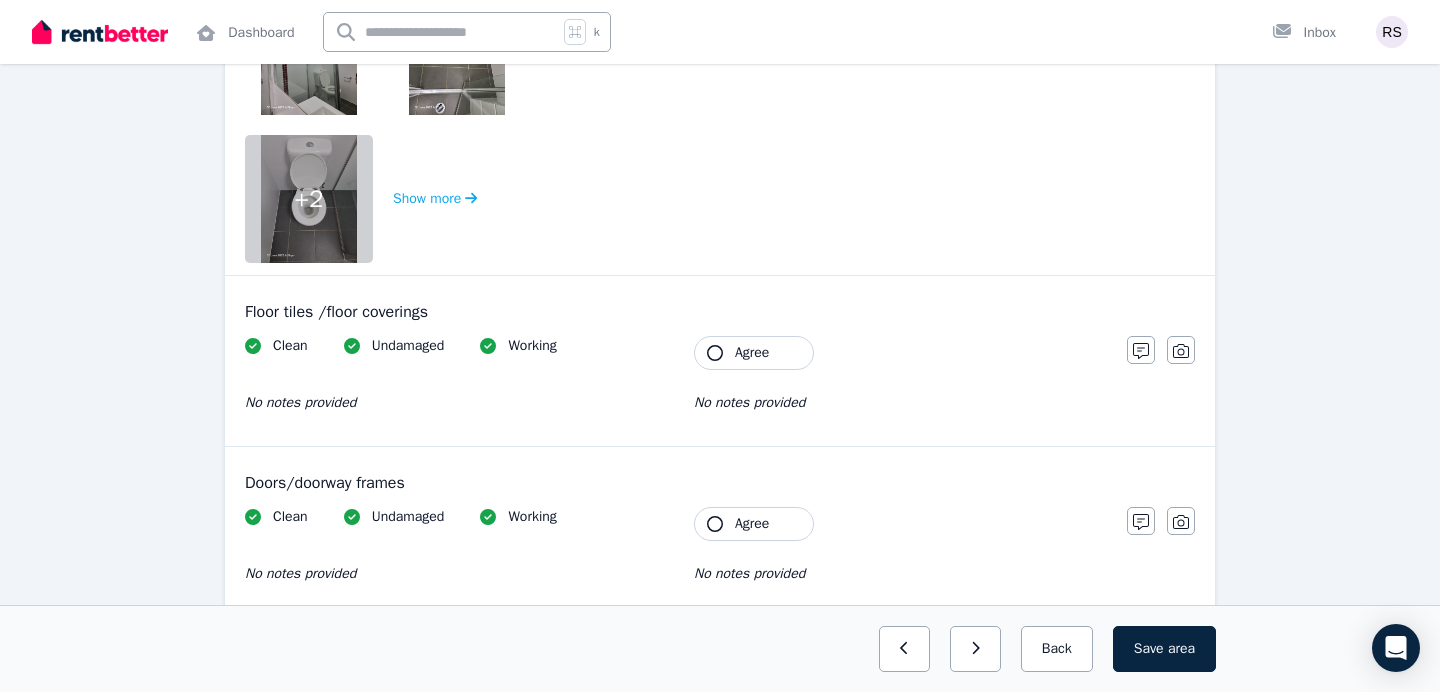 scroll, scrollTop: 644, scrollLeft: 0, axis: vertical 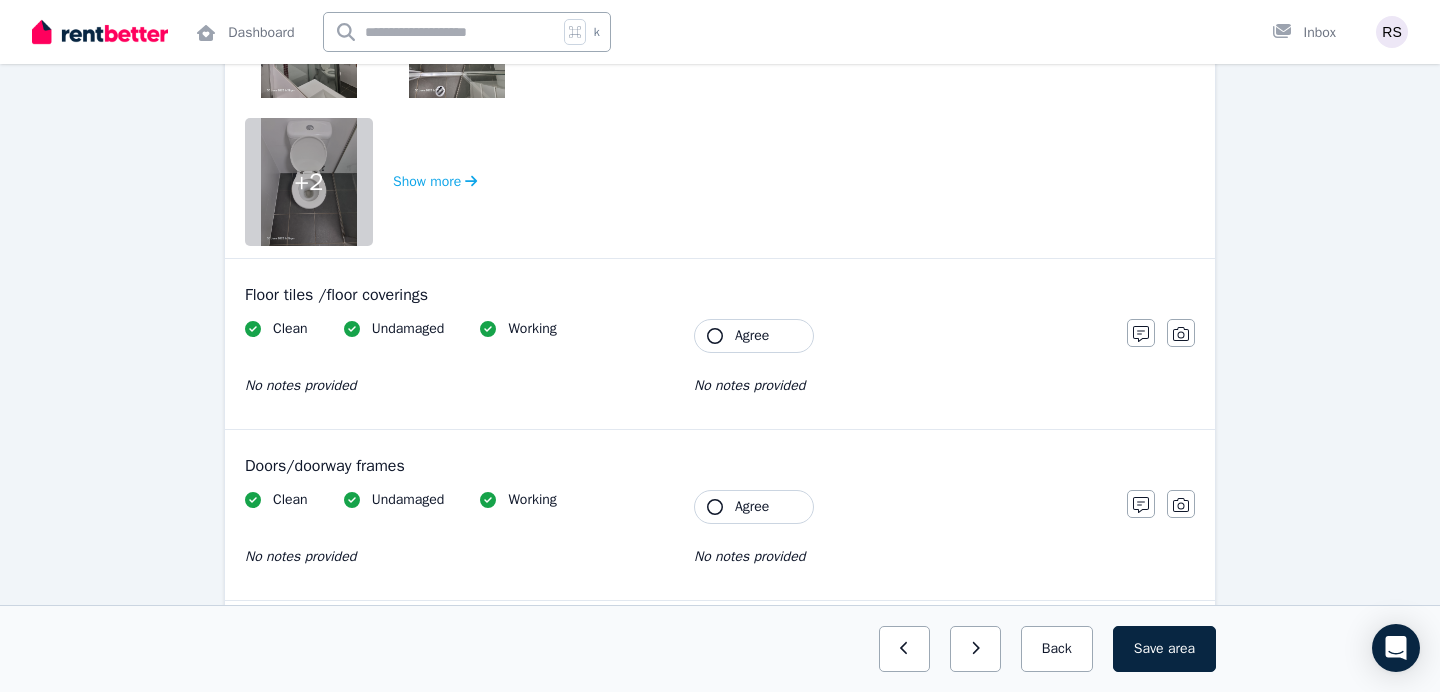 click on "Agree" at bounding box center (754, 336) 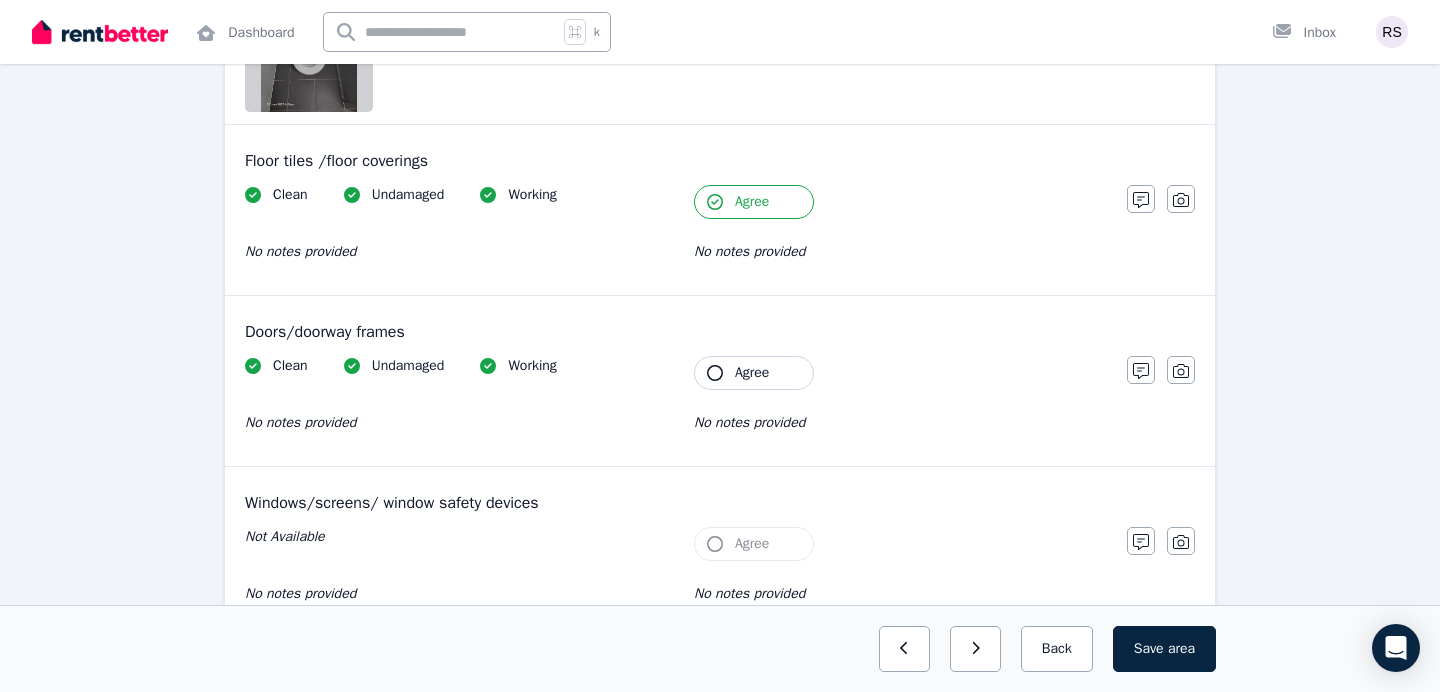 scroll, scrollTop: 755, scrollLeft: 0, axis: vertical 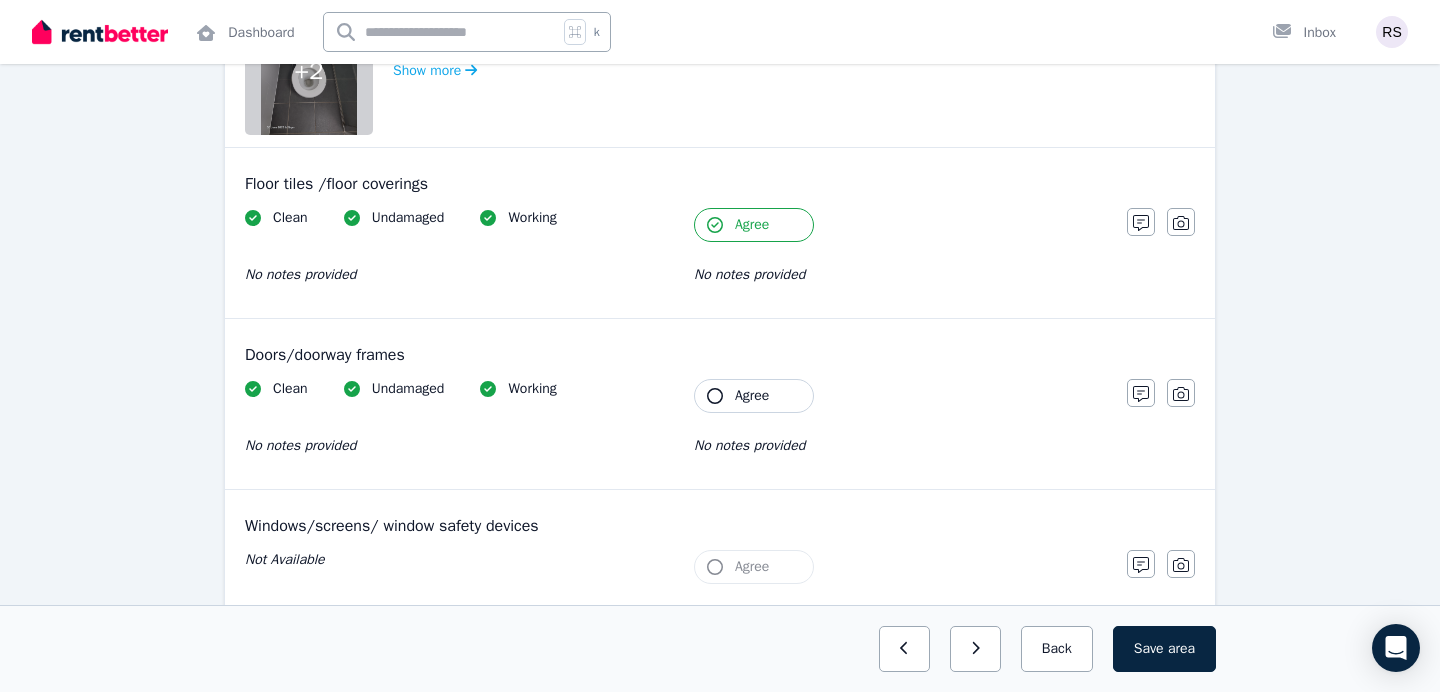 click on "Agree" at bounding box center (752, 396) 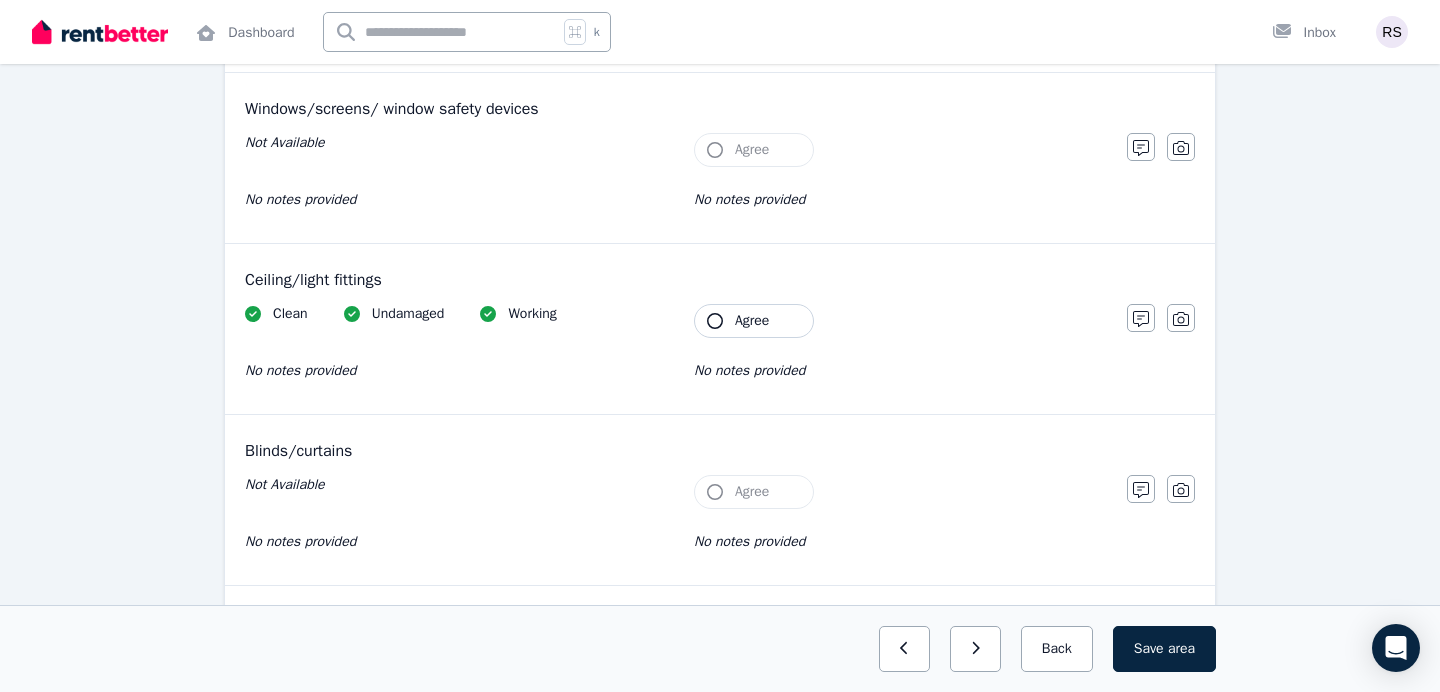 scroll, scrollTop: 1190, scrollLeft: 0, axis: vertical 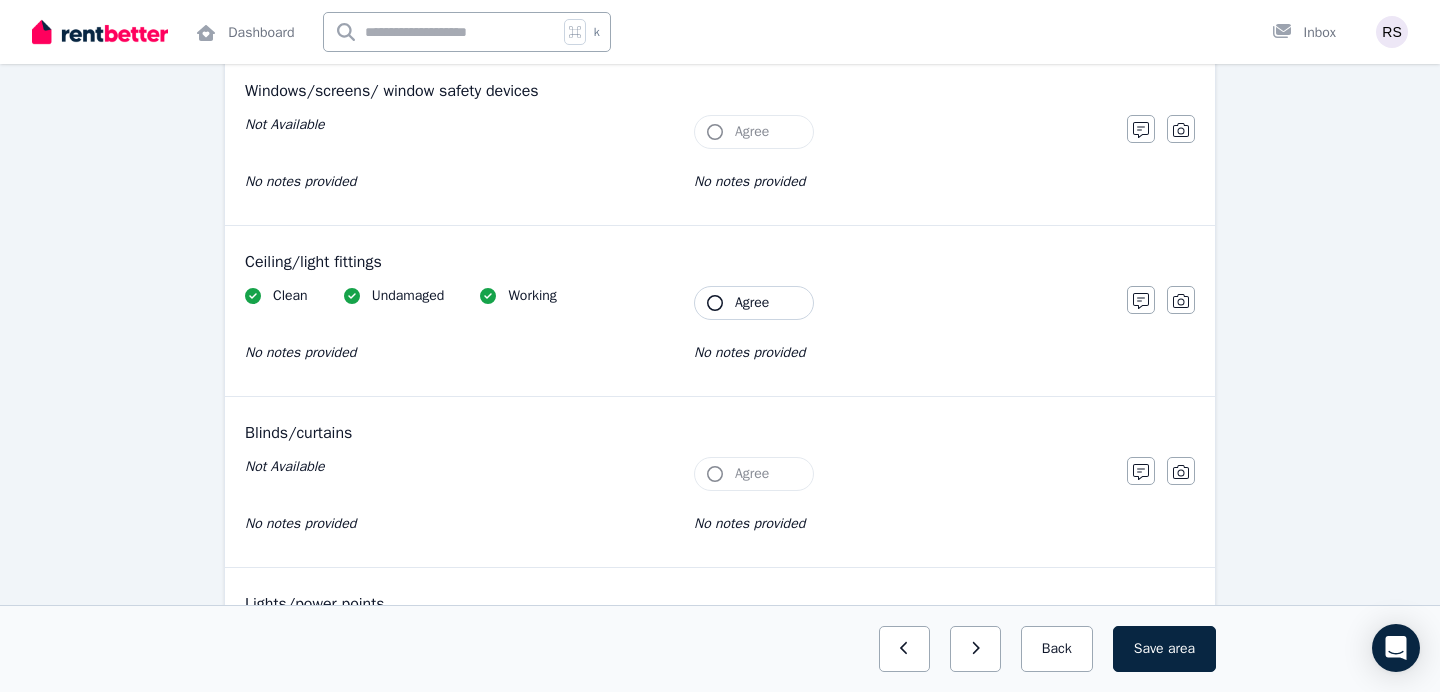 click on "Agree" at bounding box center (752, 303) 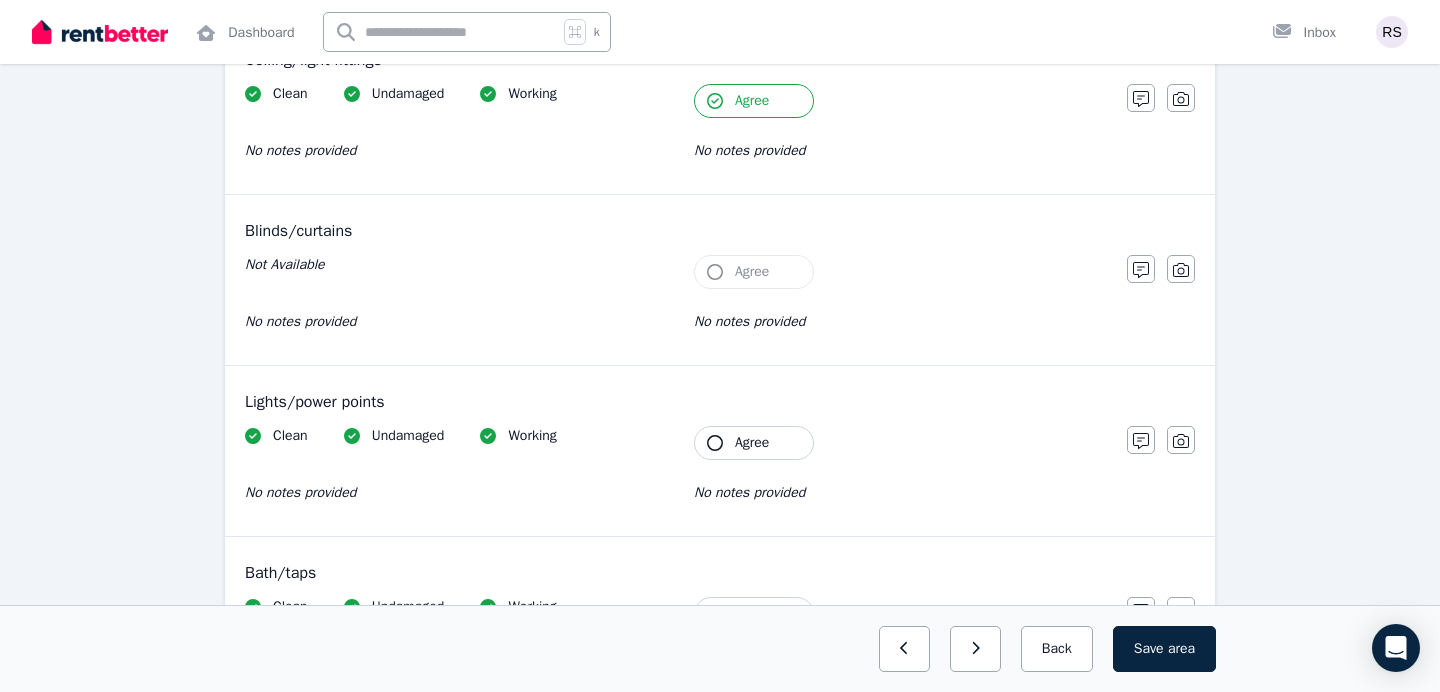 scroll, scrollTop: 1396, scrollLeft: 0, axis: vertical 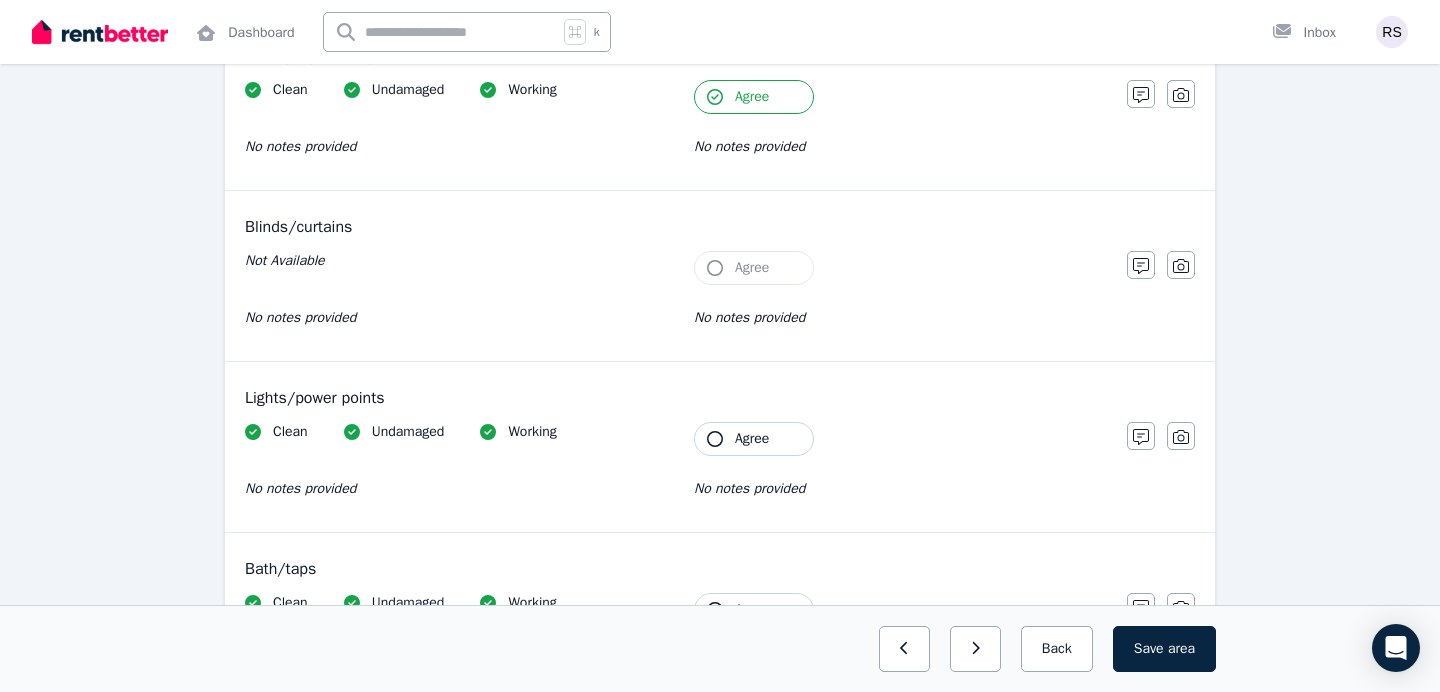 click on "Agree" at bounding box center (754, 439) 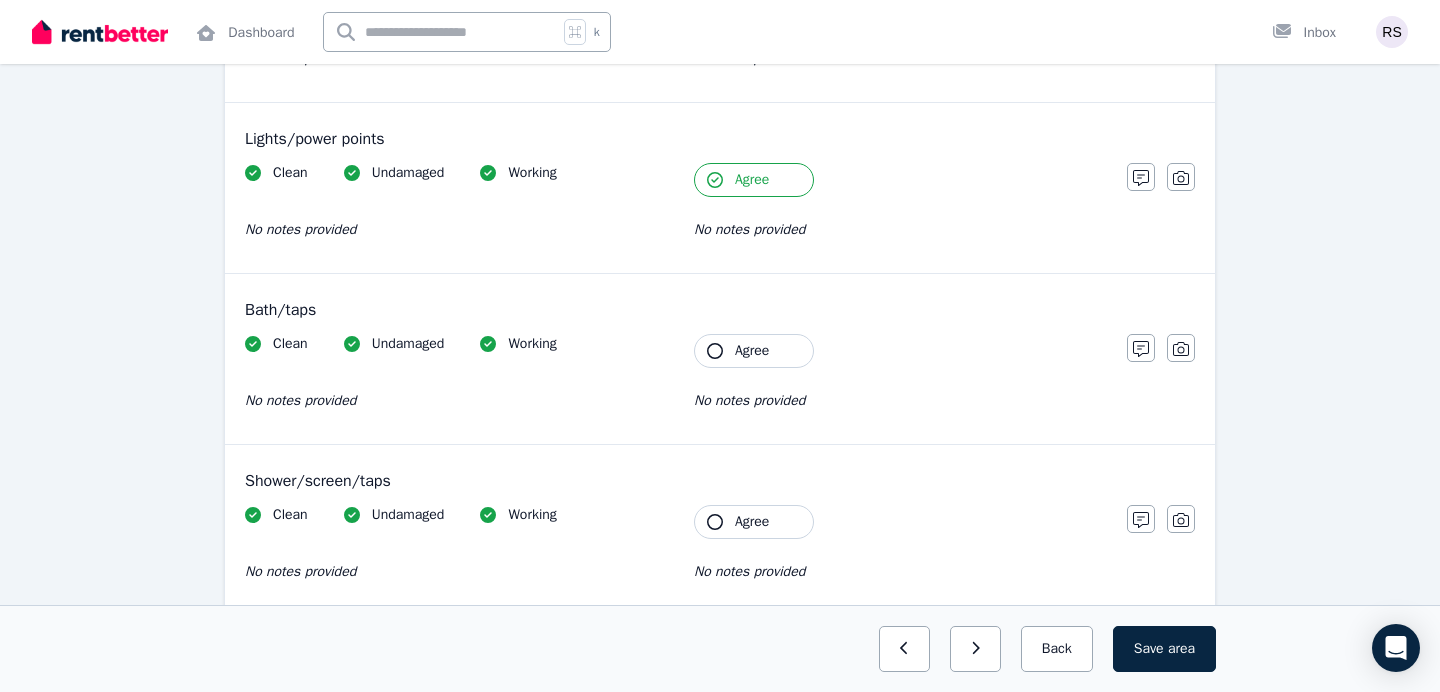 scroll, scrollTop: 1656, scrollLeft: 0, axis: vertical 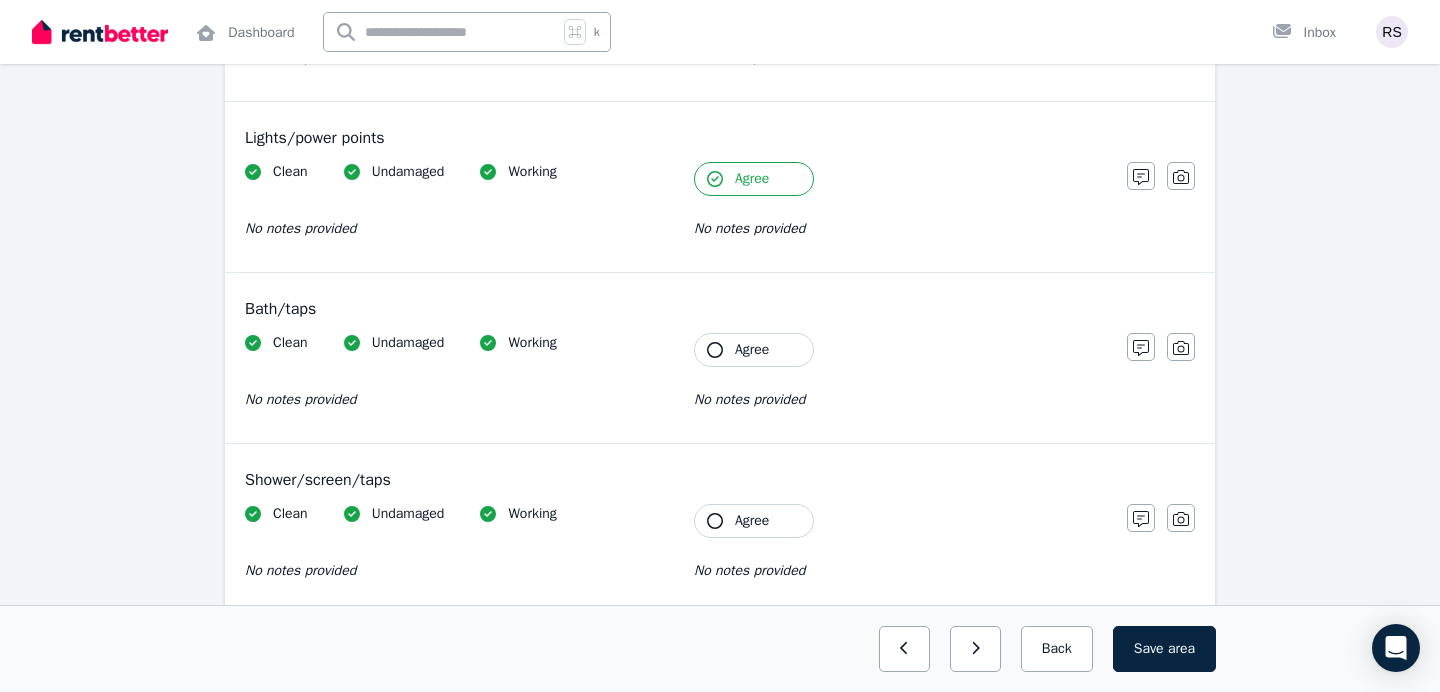 click on "Agree" at bounding box center [754, 350] 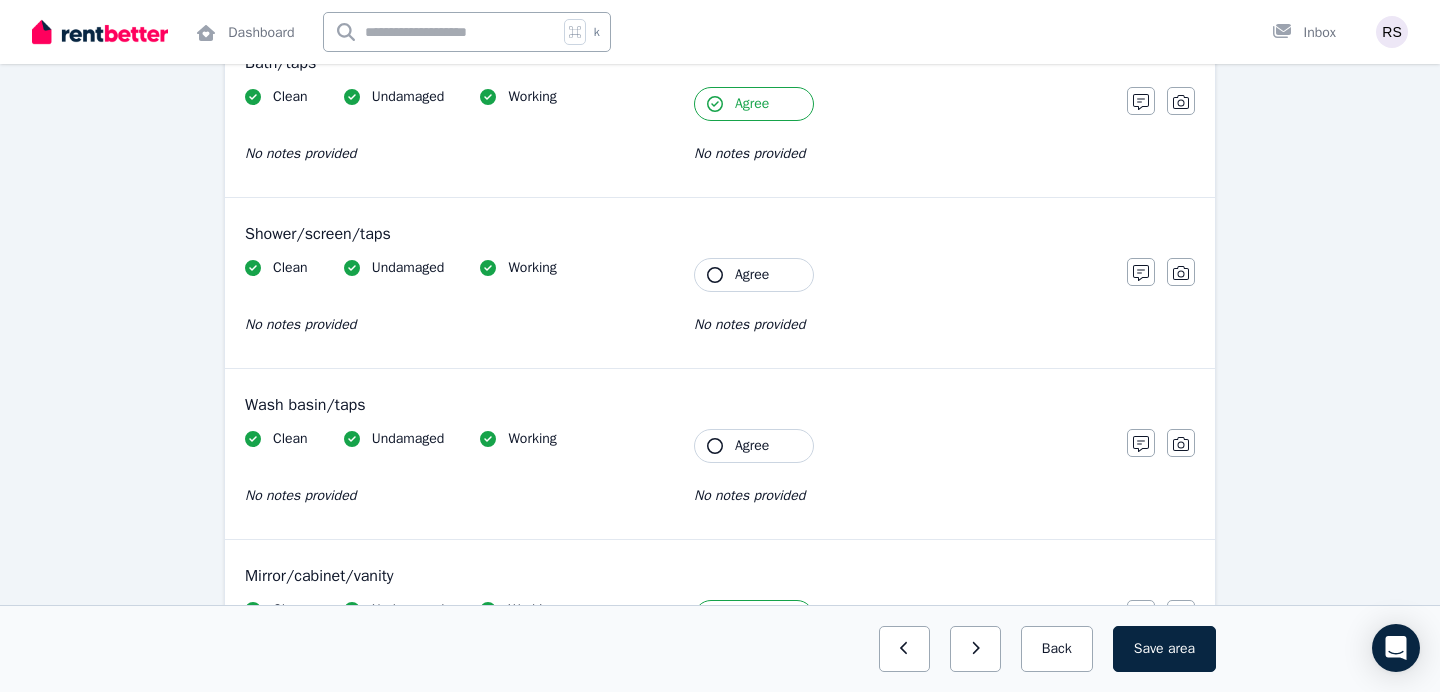 scroll, scrollTop: 1906, scrollLeft: 0, axis: vertical 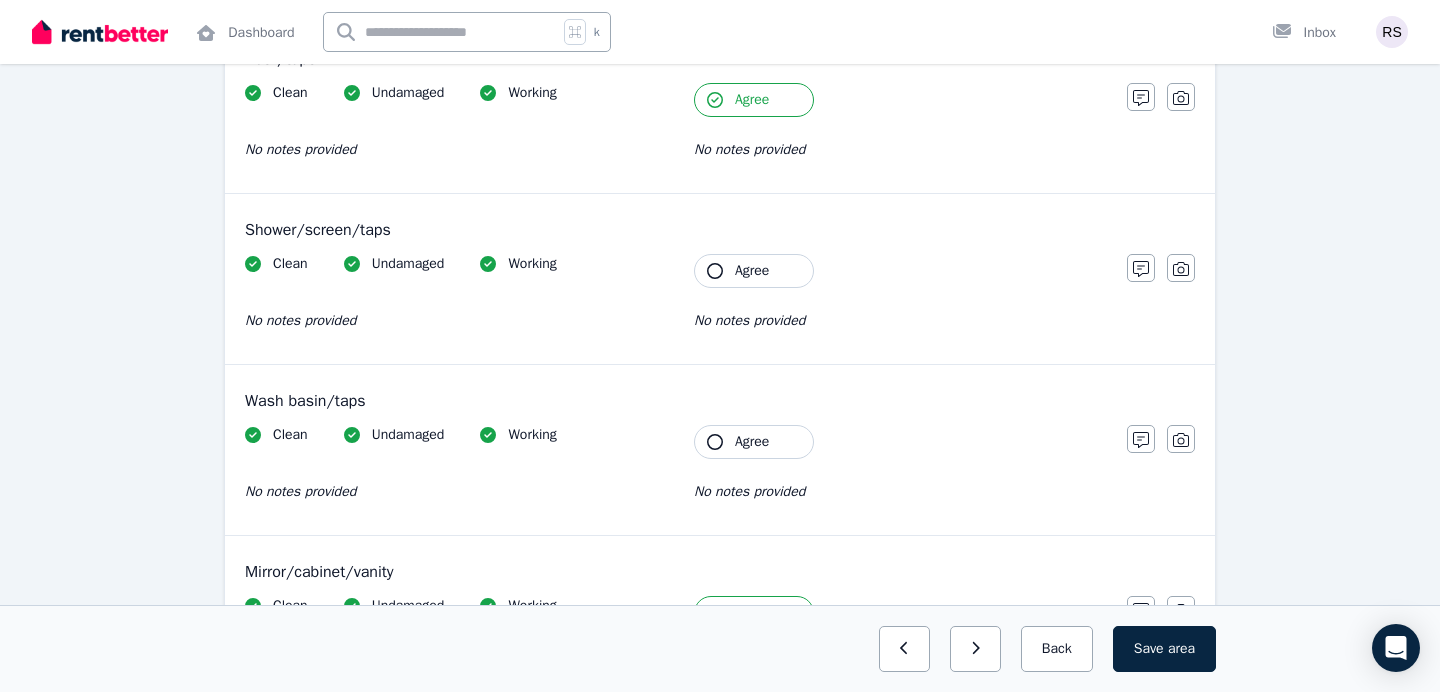 click on "Agree" at bounding box center [754, 271] 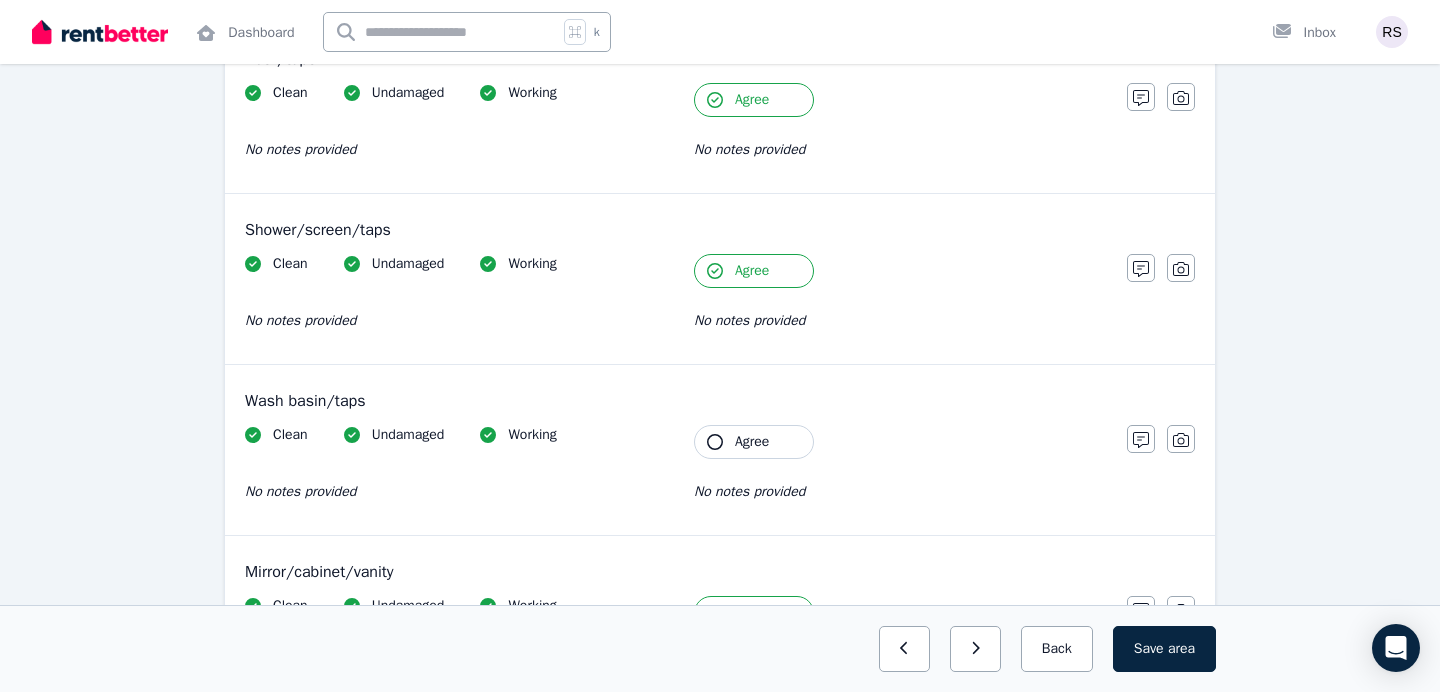 click on "Agree" at bounding box center [754, 442] 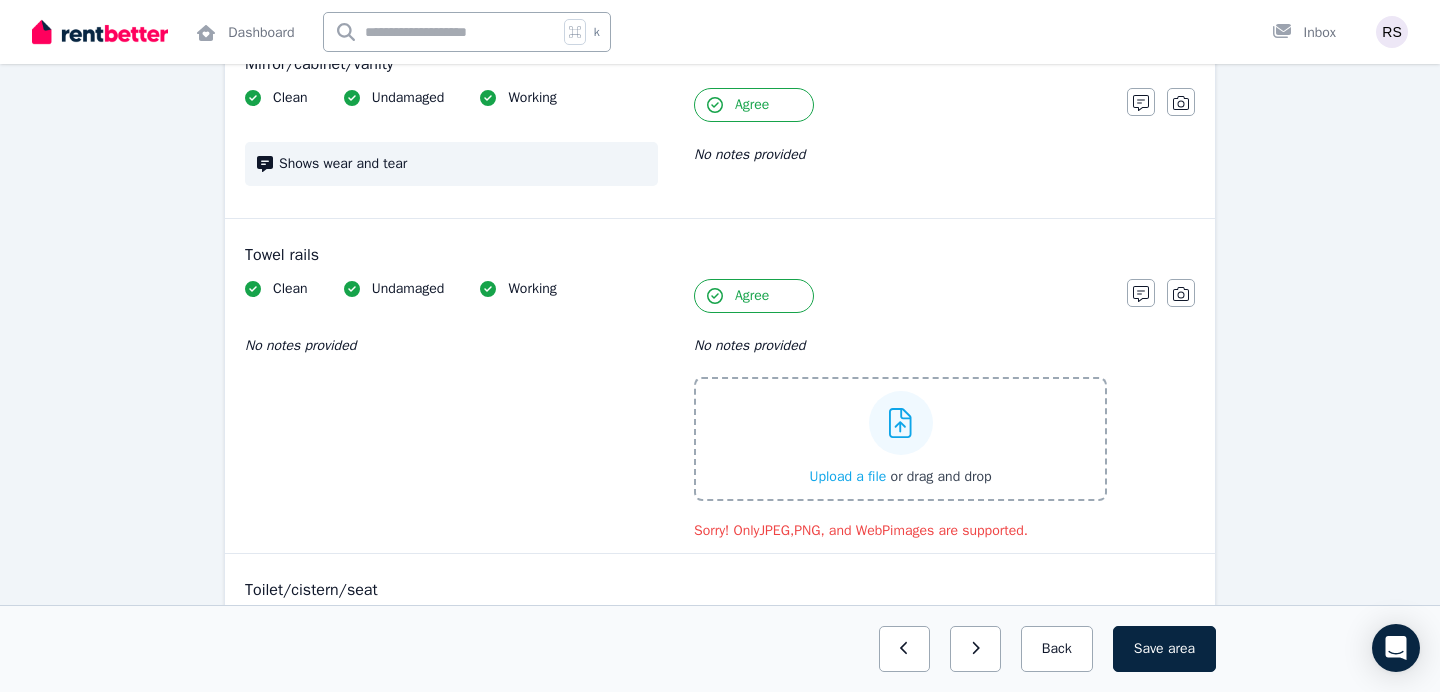 scroll, scrollTop: 2412, scrollLeft: 0, axis: vertical 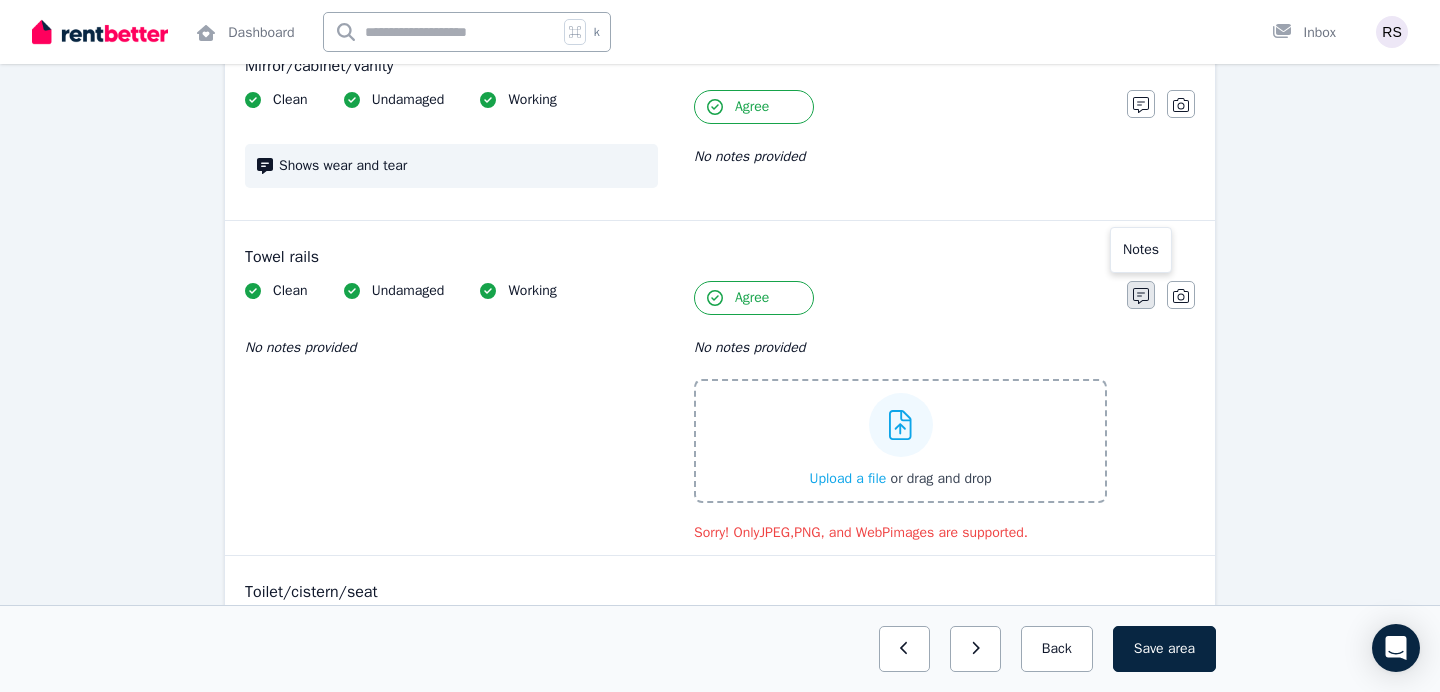 click at bounding box center (1141, 295) 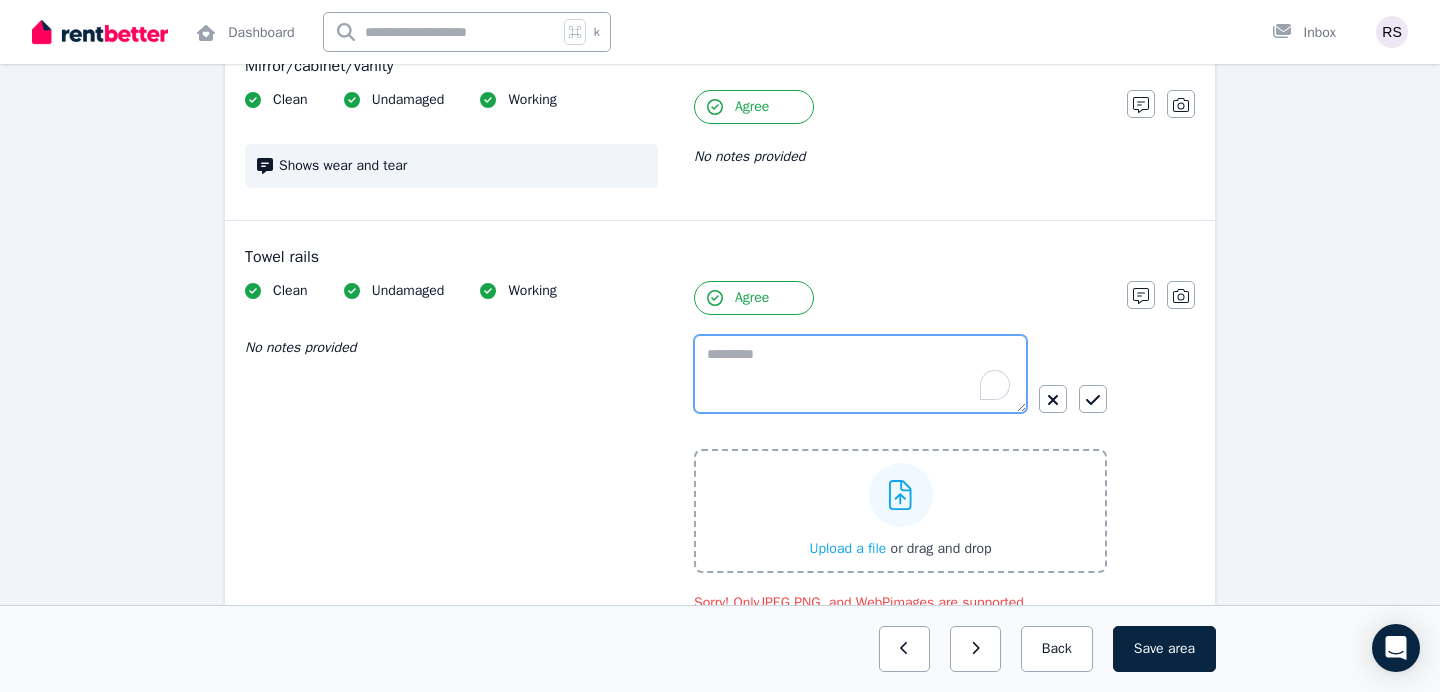 click at bounding box center [860, 374] 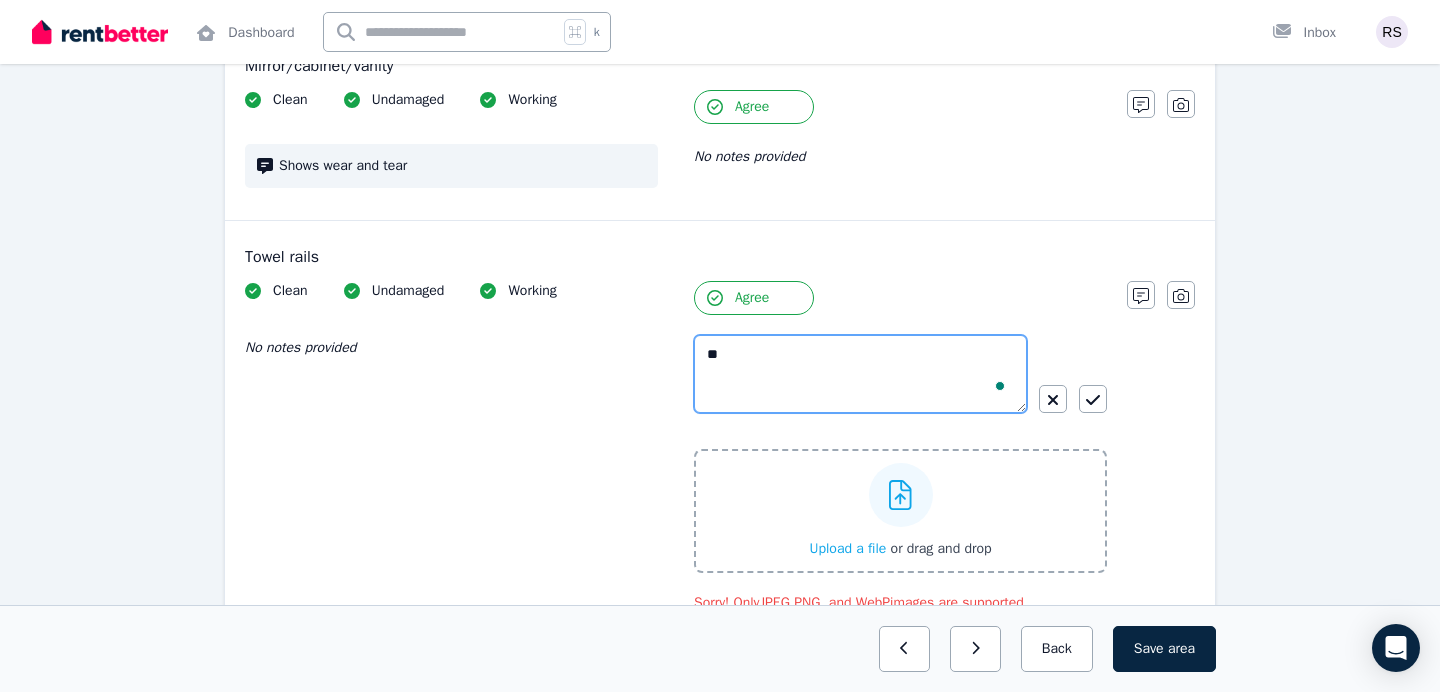 type on "*" 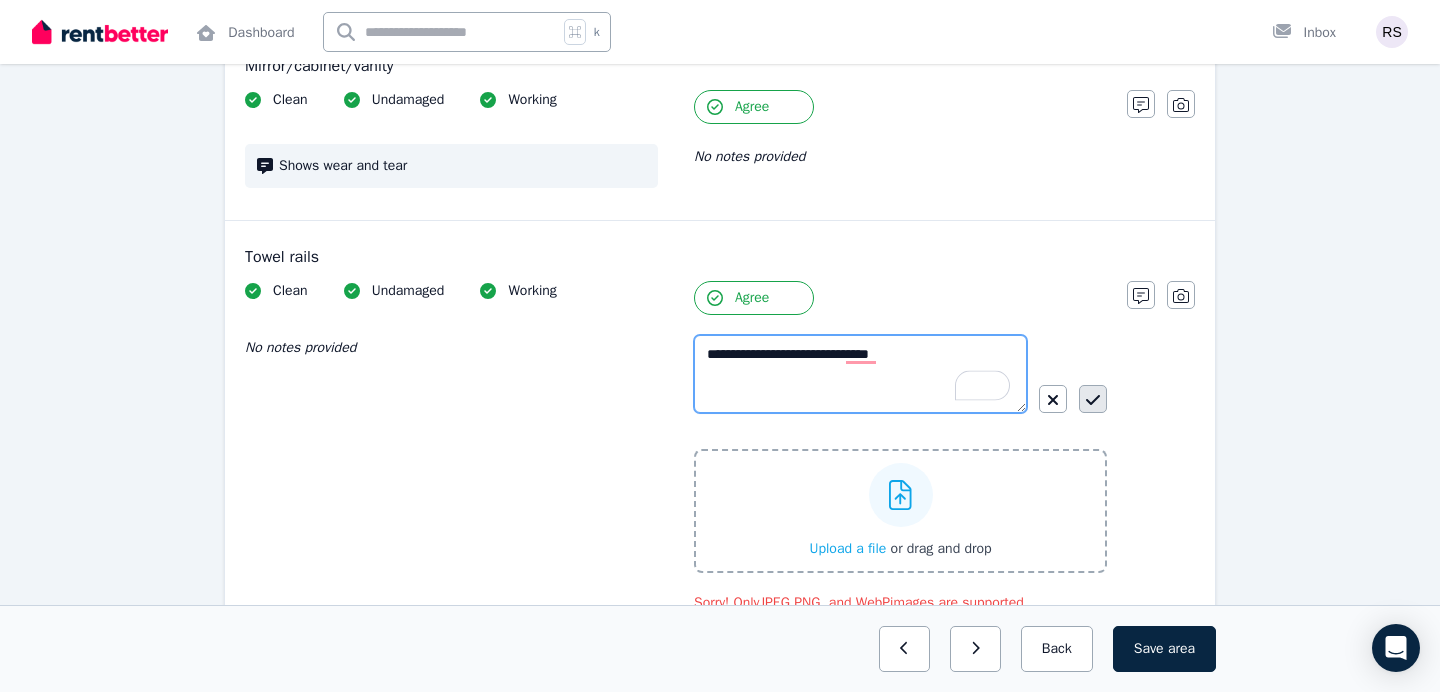 type on "**********" 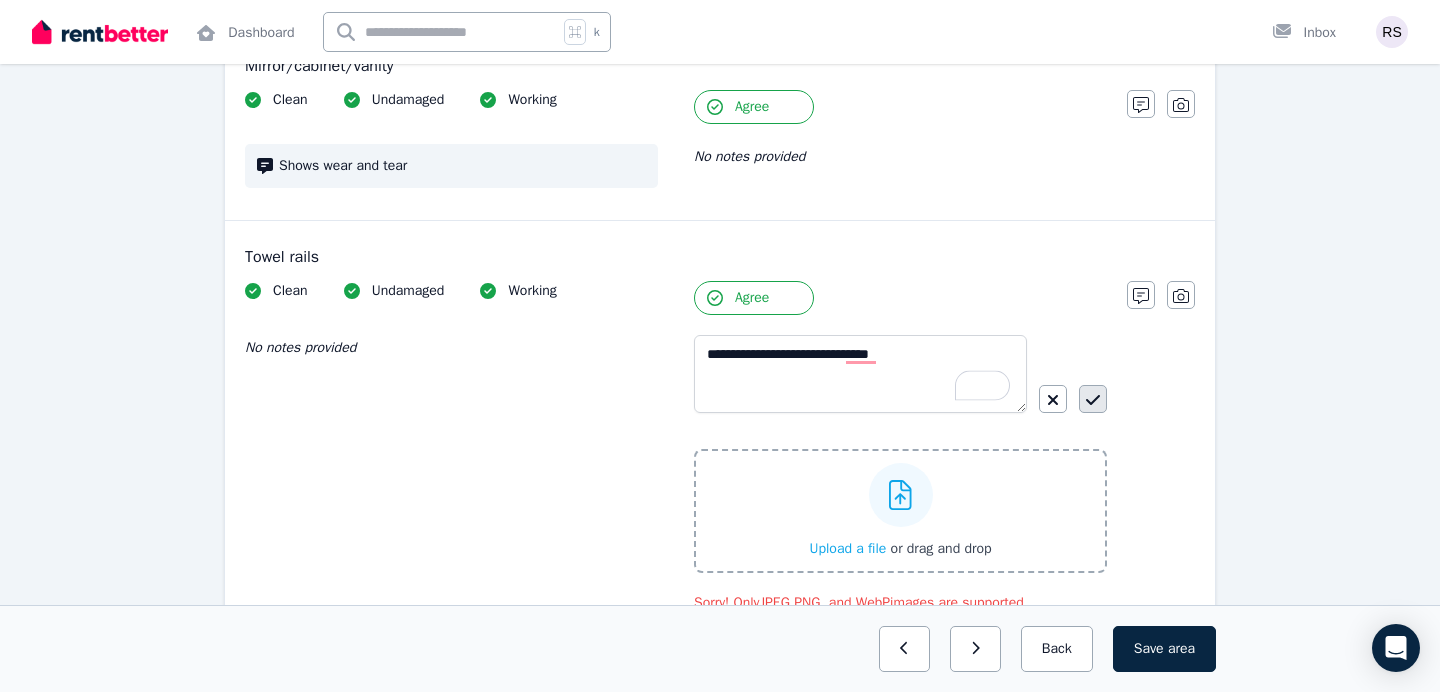 click 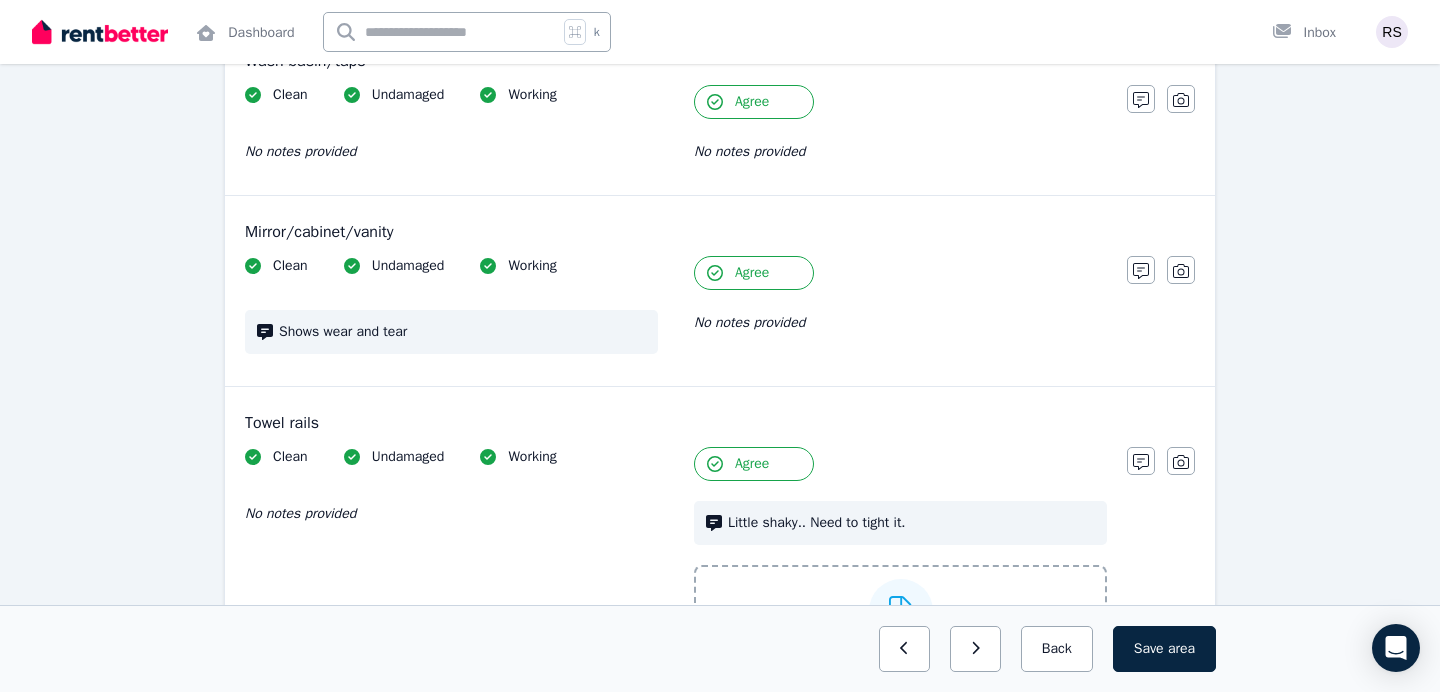 scroll, scrollTop: 2712, scrollLeft: 0, axis: vertical 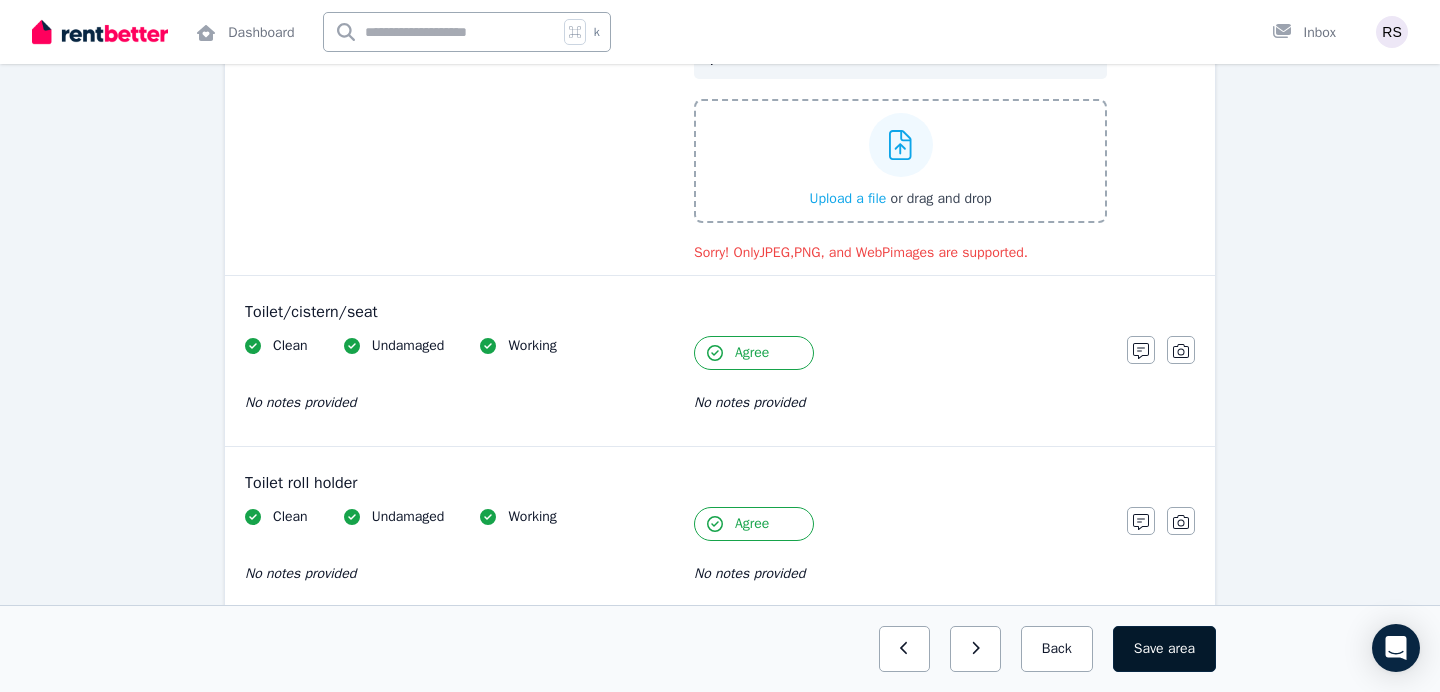 click on "Save   area" at bounding box center (1164, 649) 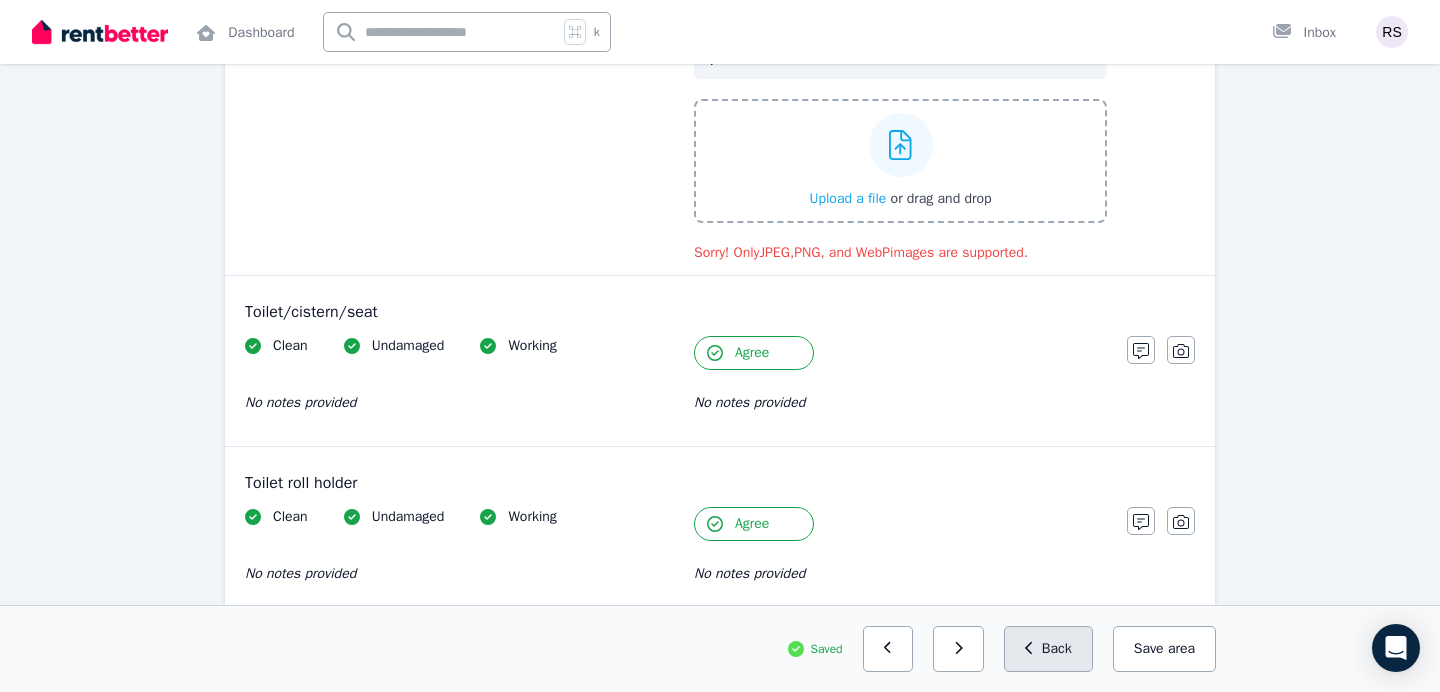 click on "Back" at bounding box center (1048, 649) 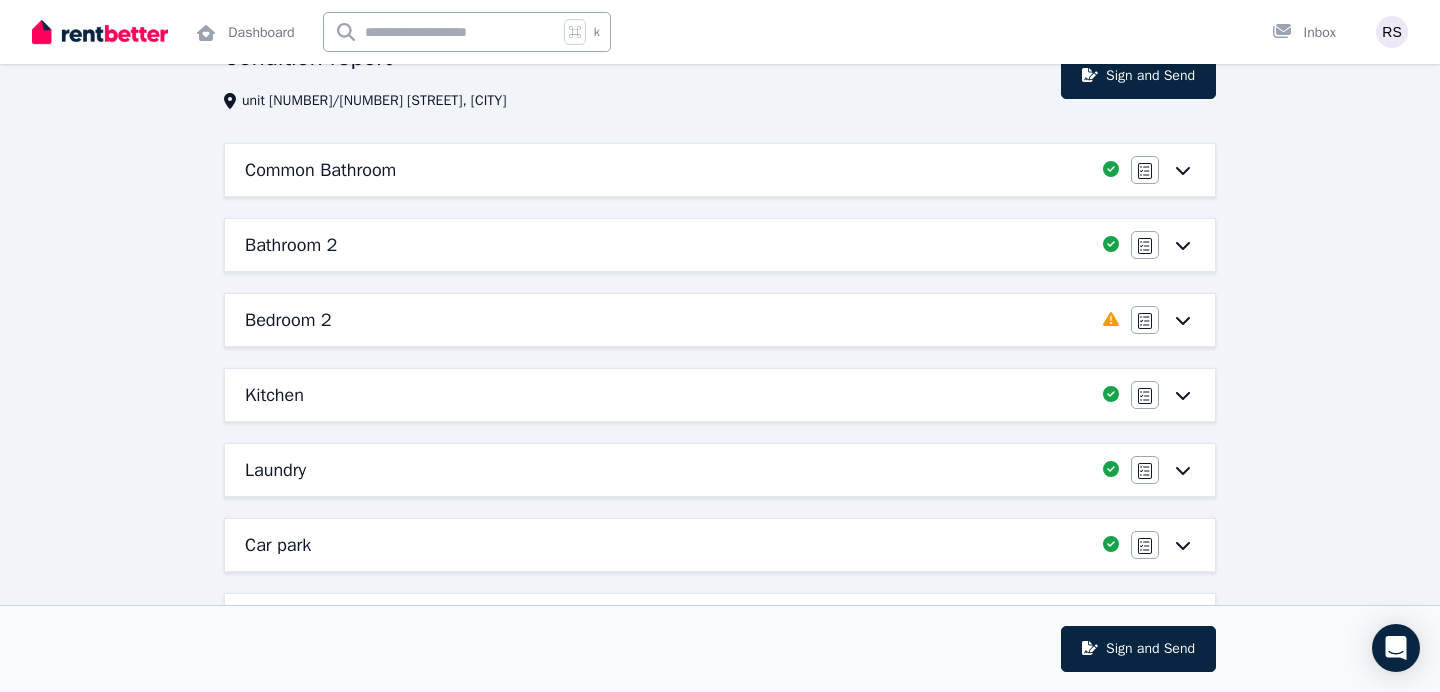 scroll, scrollTop: 109, scrollLeft: 0, axis: vertical 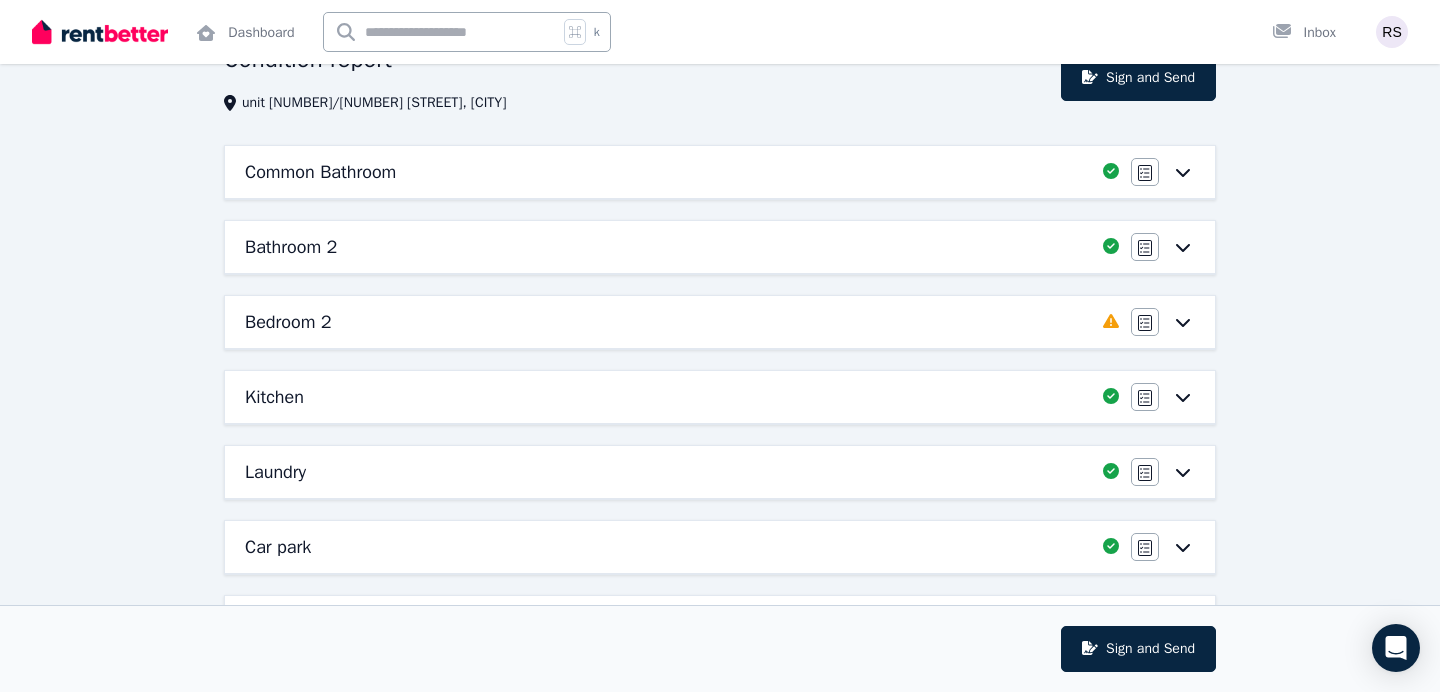 click on "Bedroom 2" at bounding box center [668, 322] 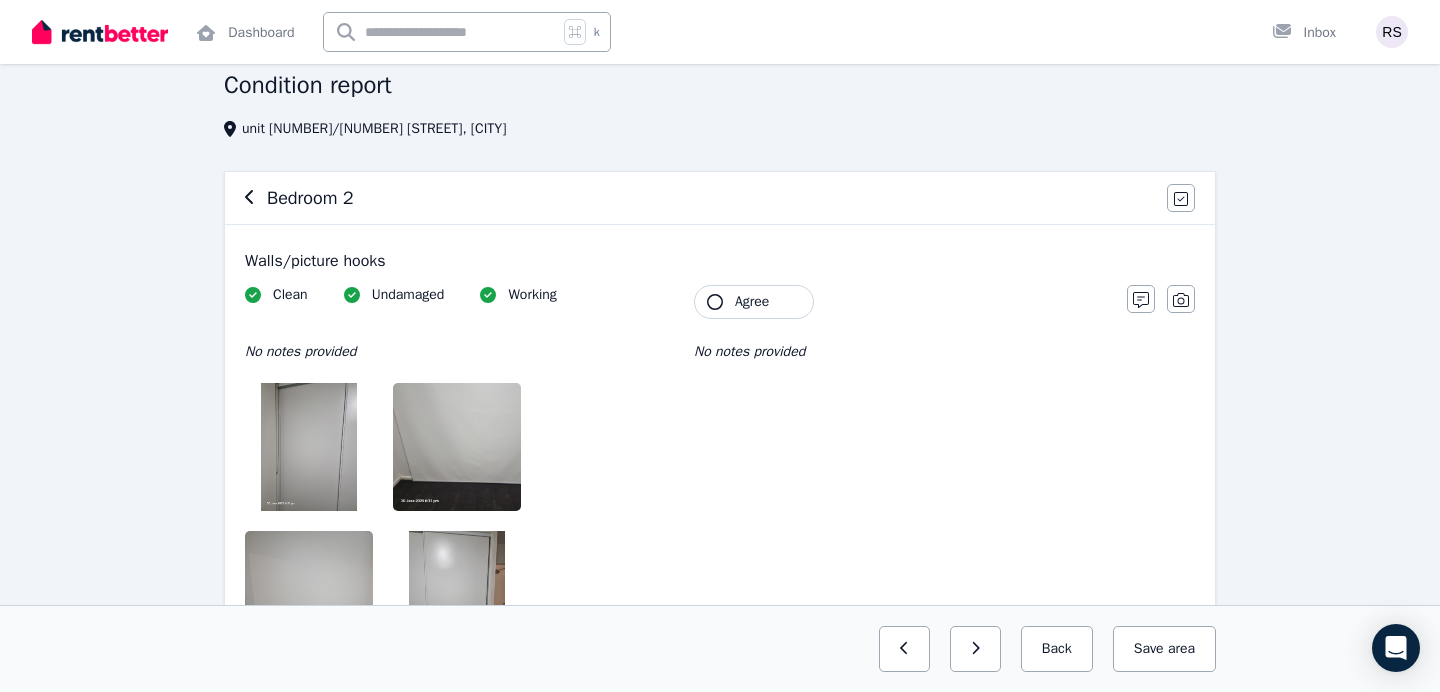 scroll, scrollTop: 99, scrollLeft: 0, axis: vertical 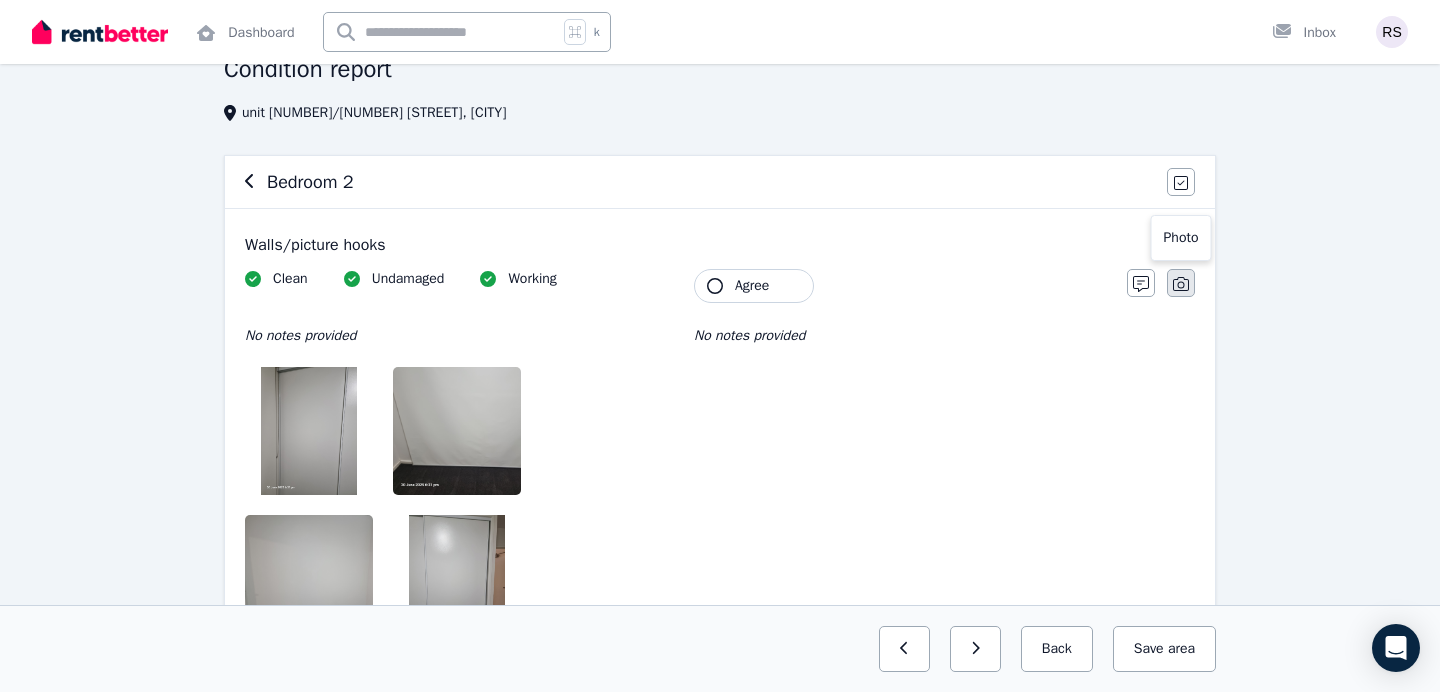 click 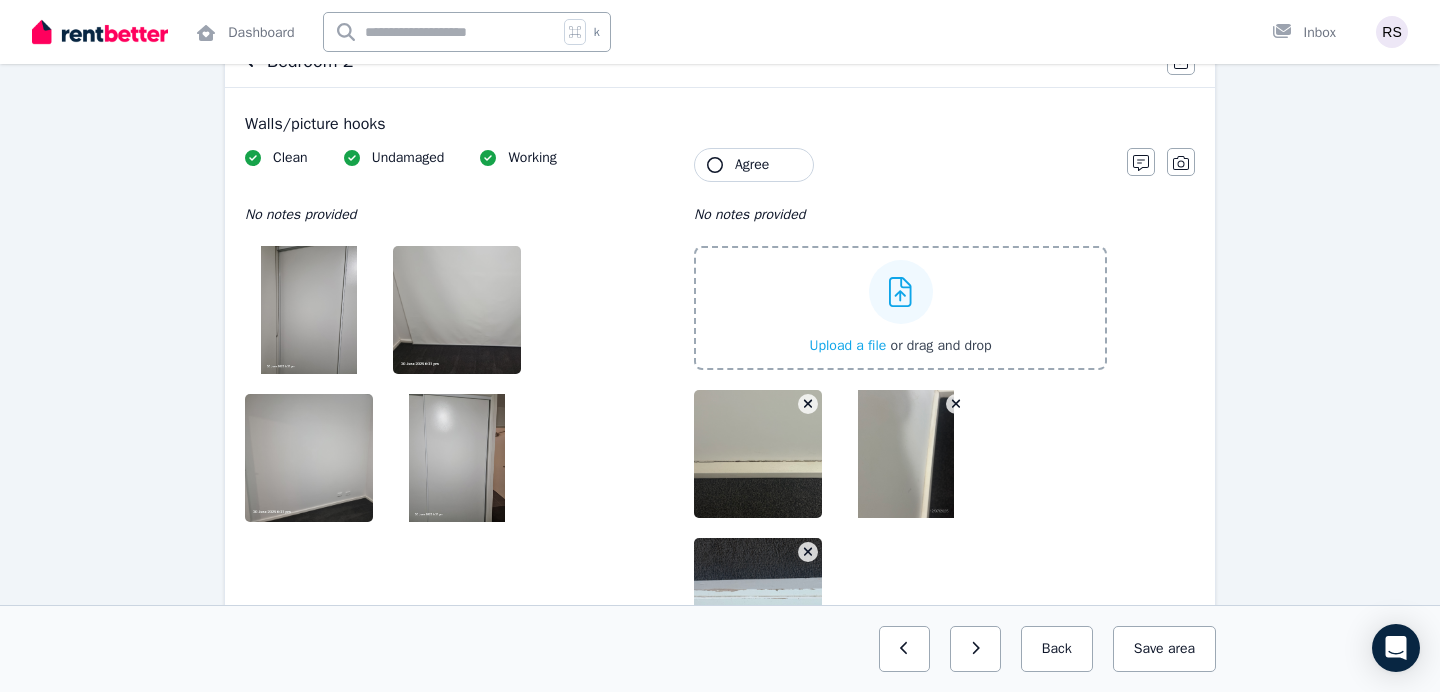 scroll, scrollTop: 218, scrollLeft: 0, axis: vertical 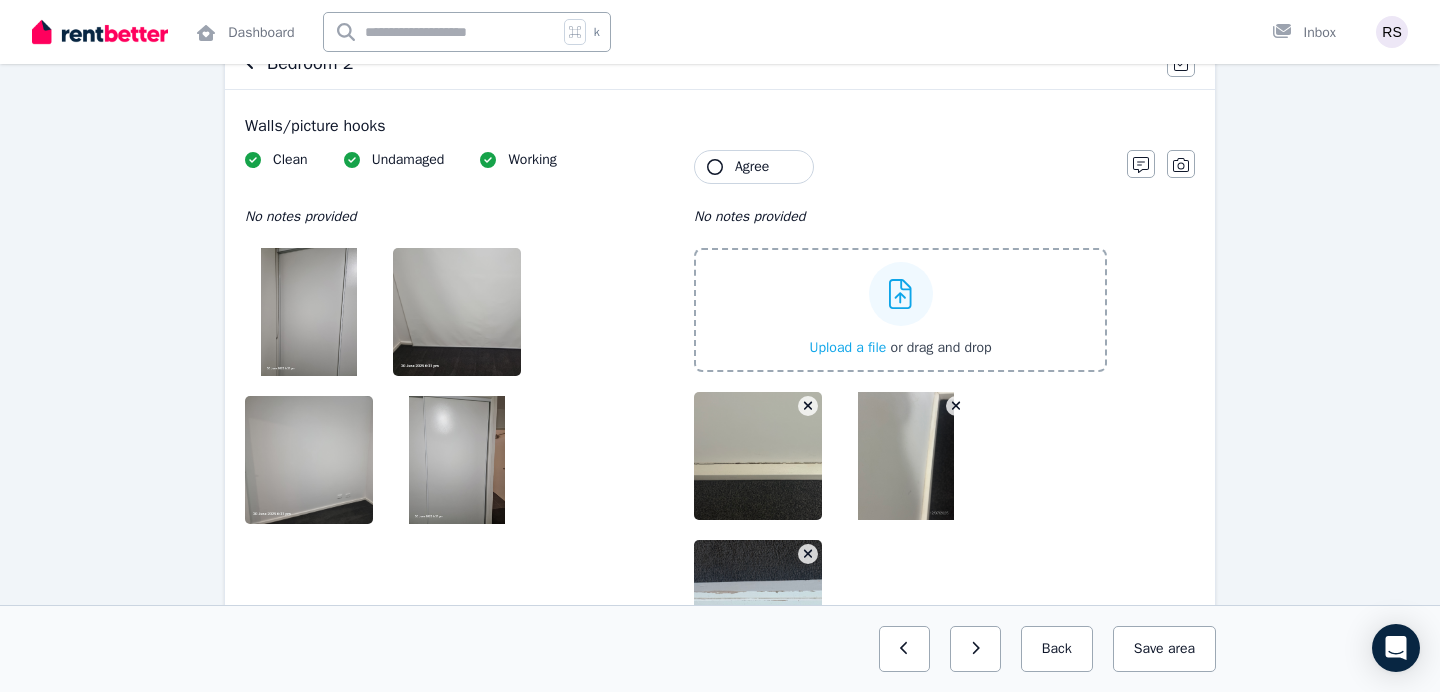 click on "Agree" at bounding box center [752, 167] 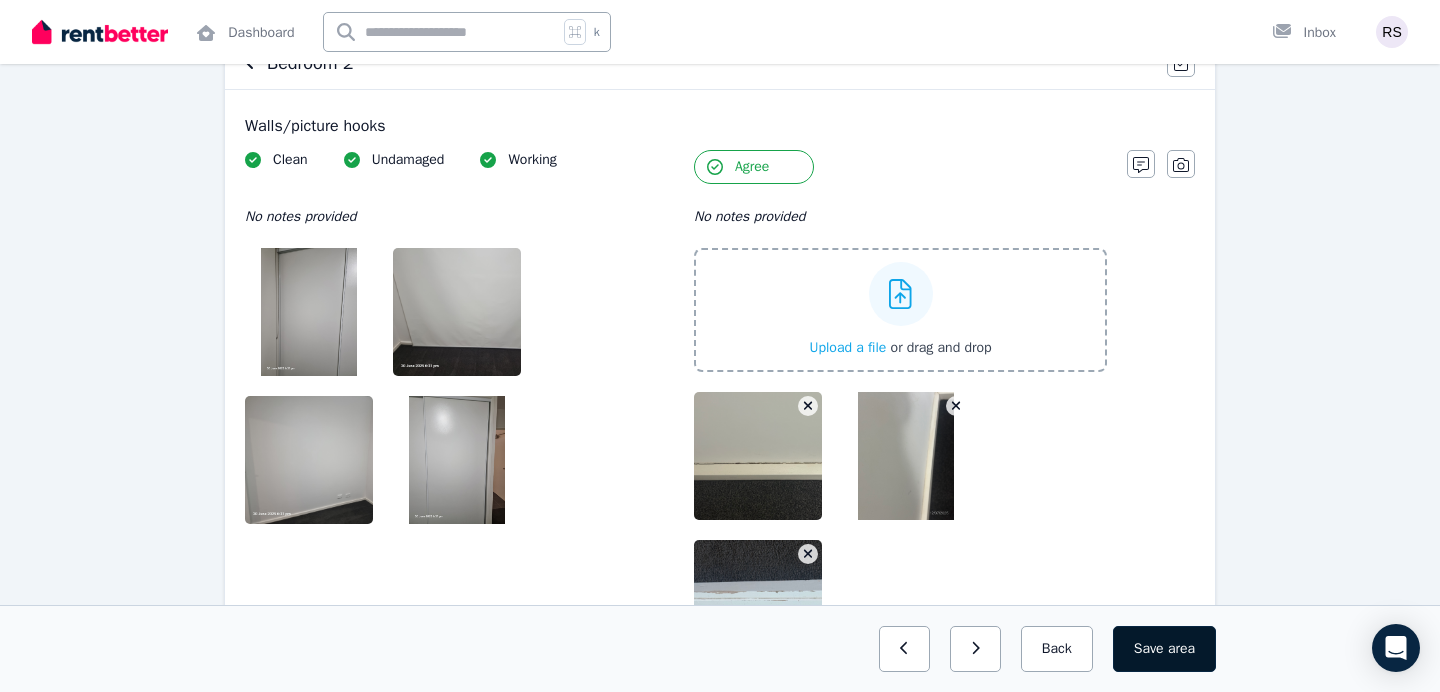 click on "Save   area" at bounding box center [1164, 649] 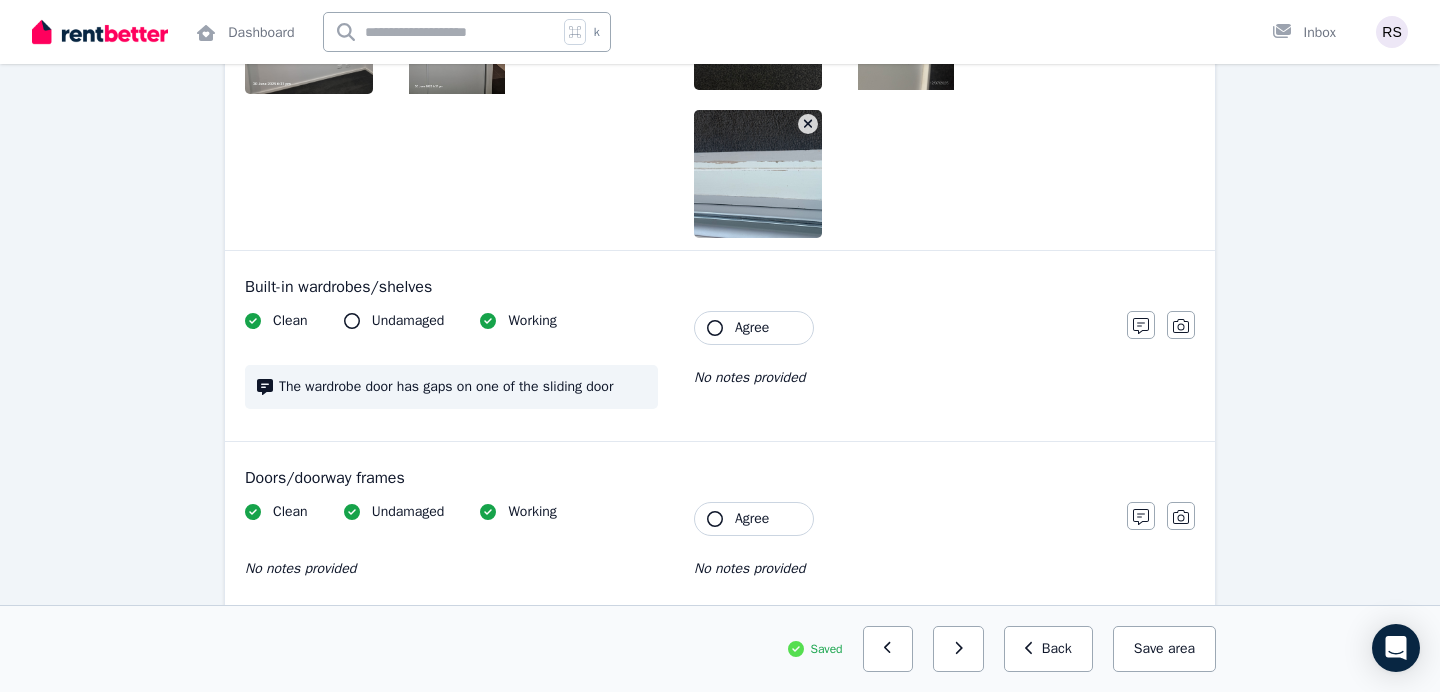 scroll, scrollTop: 664, scrollLeft: 0, axis: vertical 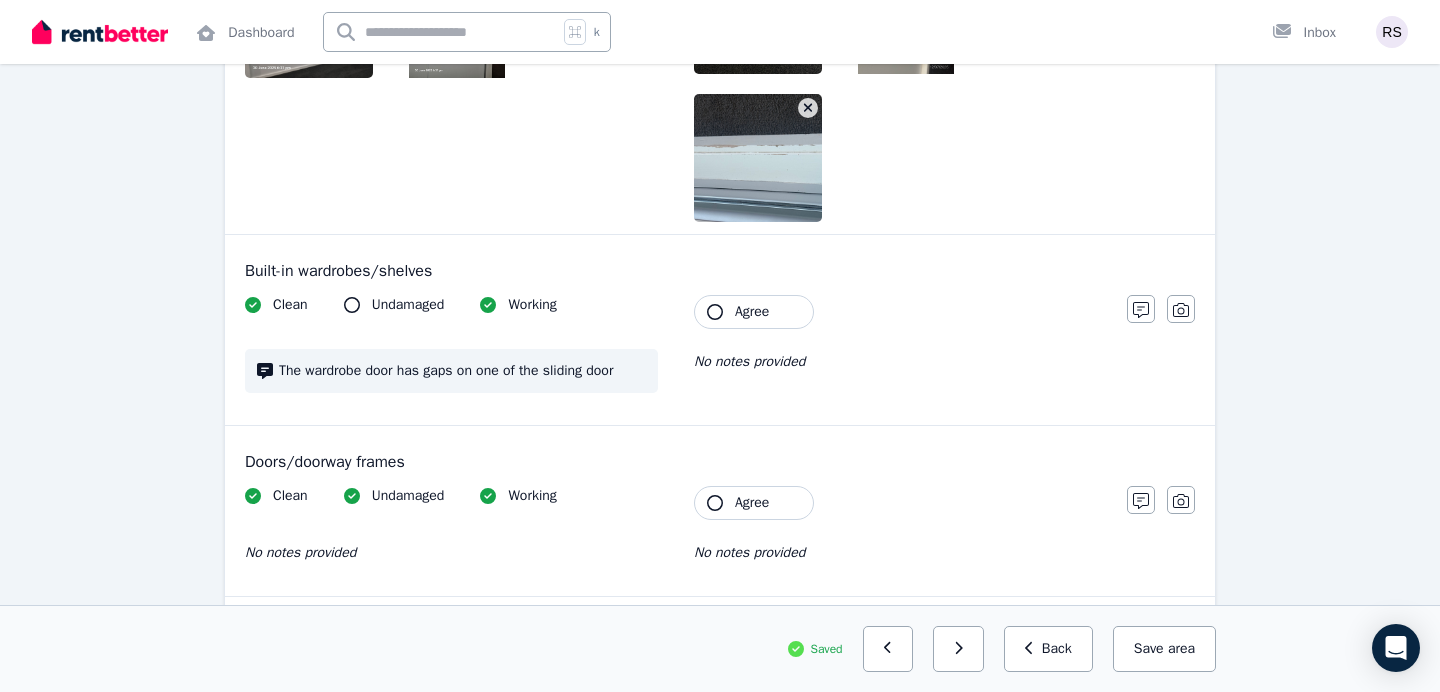 click on "Agree" at bounding box center (752, 312) 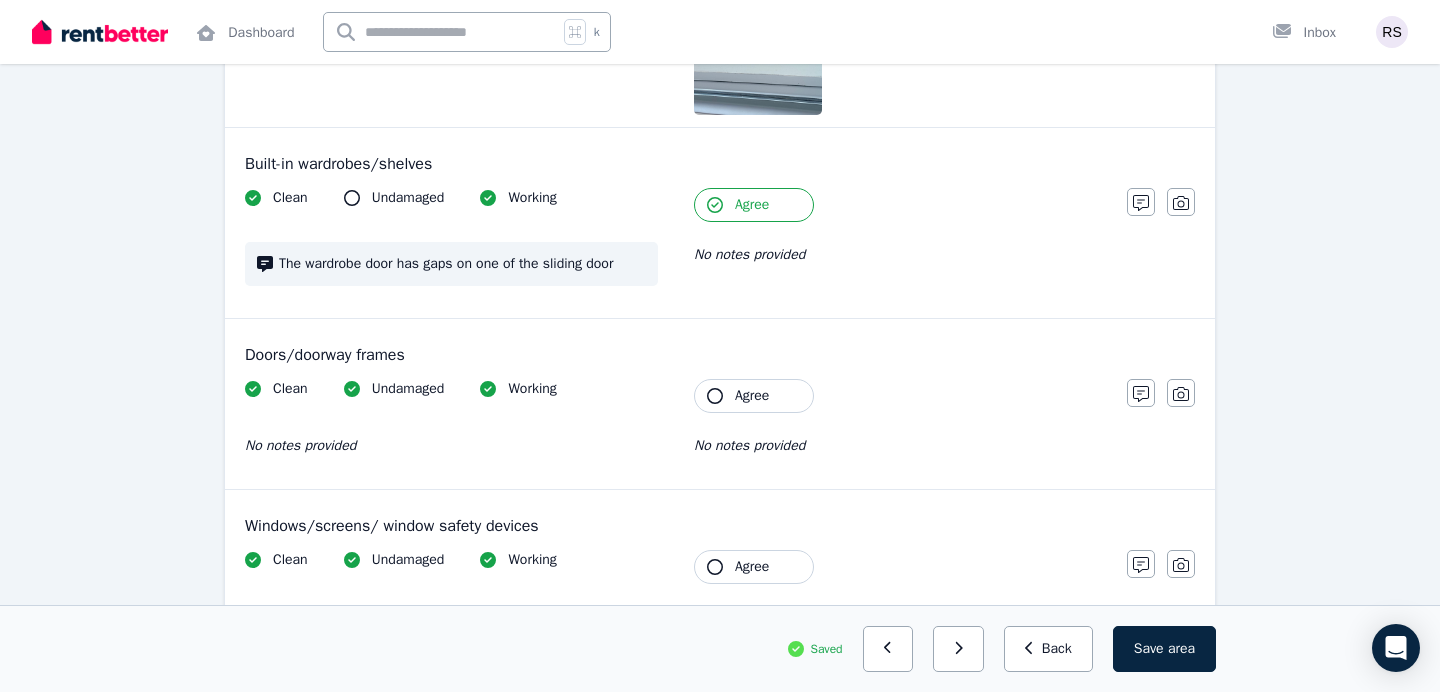 scroll, scrollTop: 790, scrollLeft: 0, axis: vertical 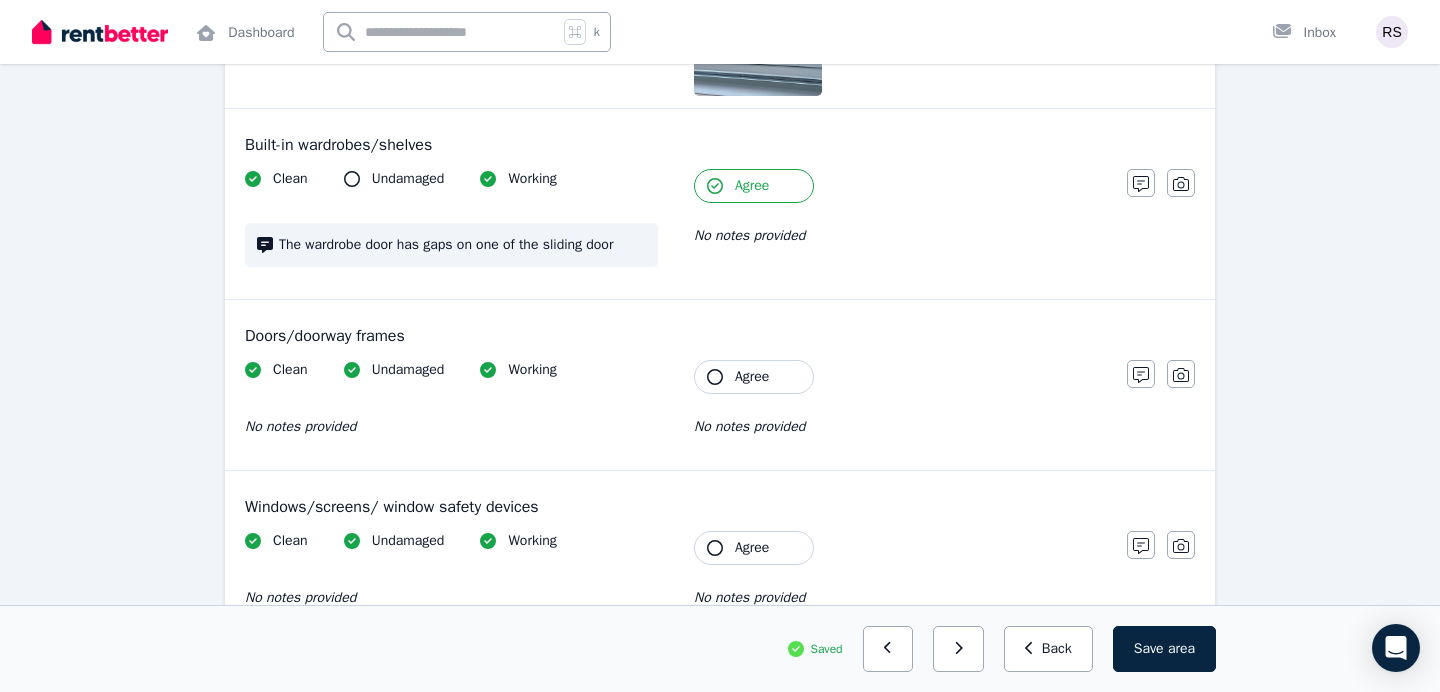 click on "Agree" at bounding box center [754, 377] 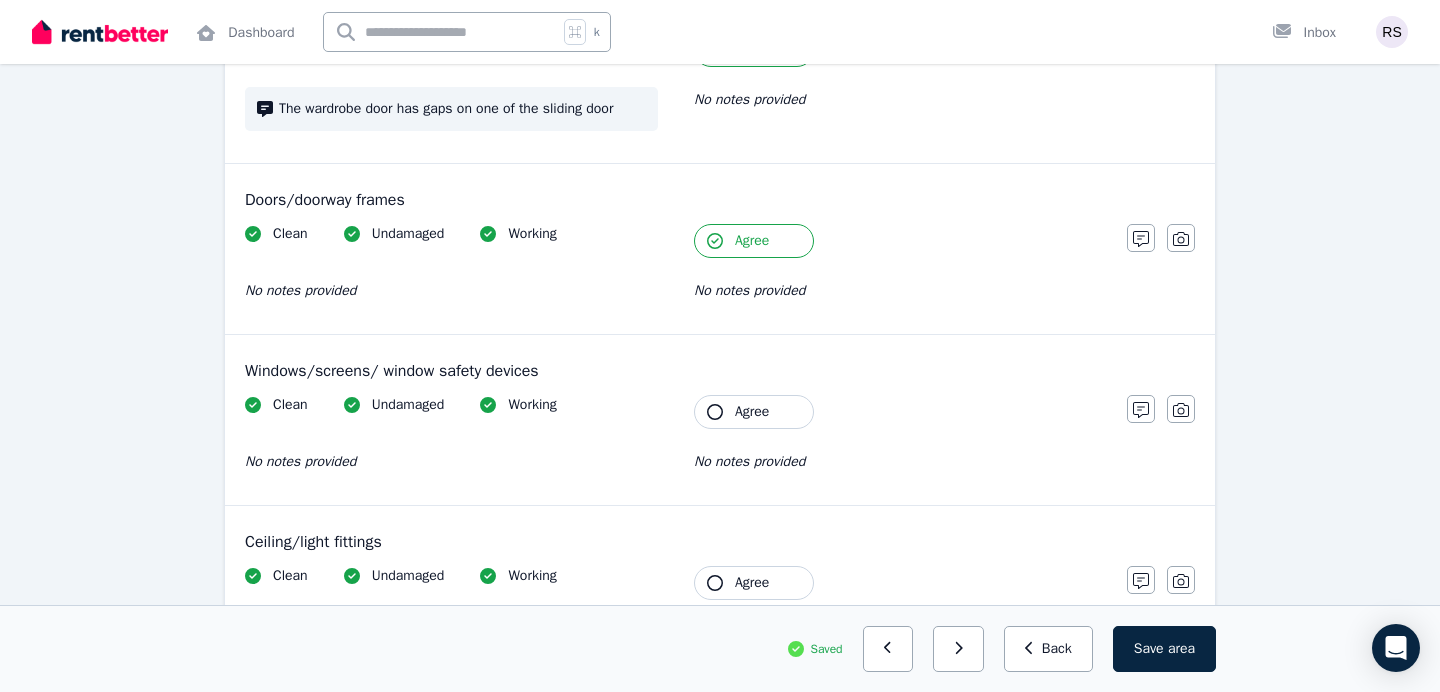 scroll, scrollTop: 961, scrollLeft: 0, axis: vertical 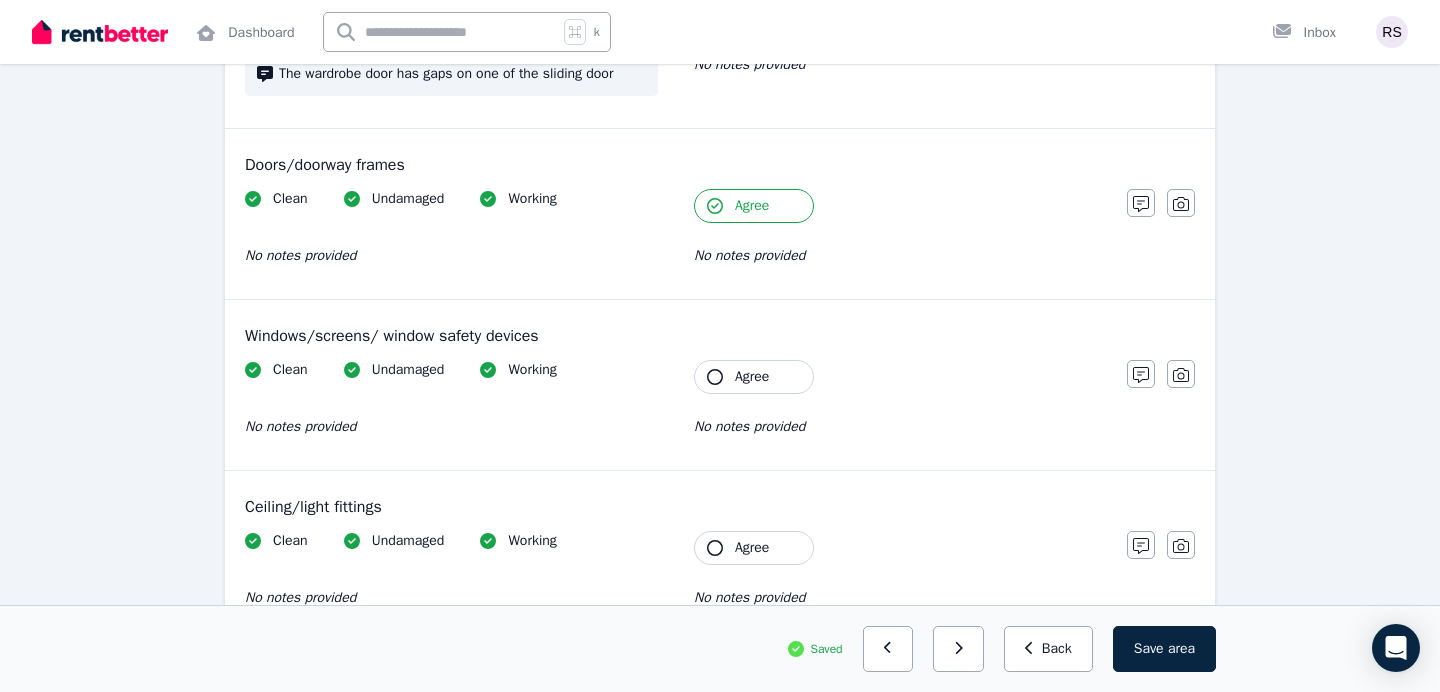 click 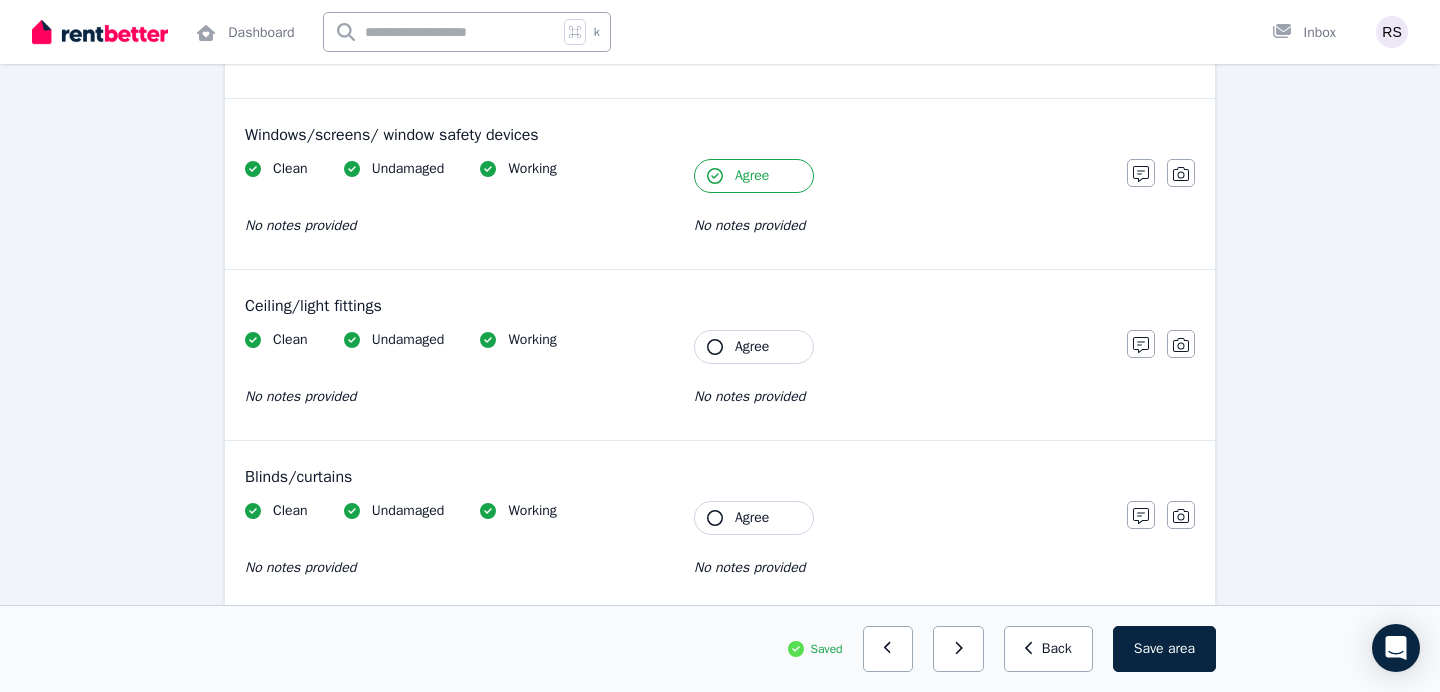 scroll, scrollTop: 1185, scrollLeft: 0, axis: vertical 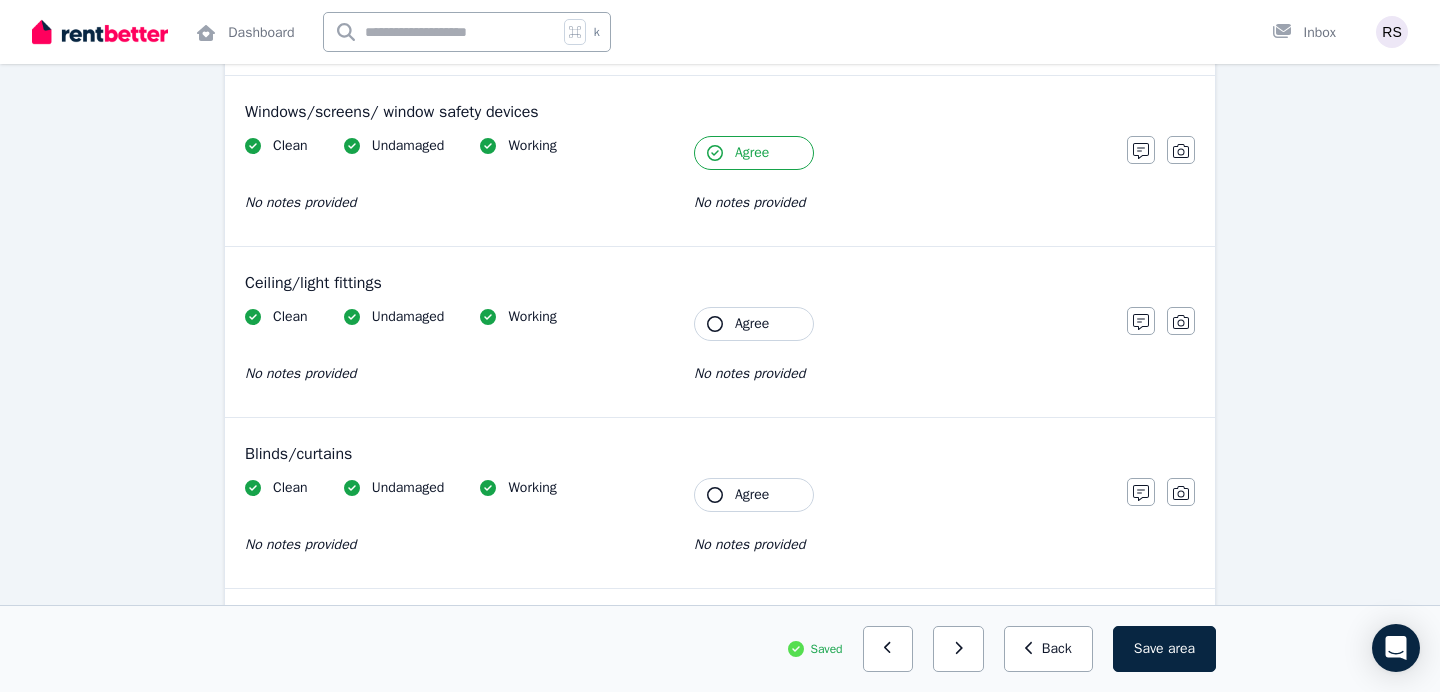 click on "Agree" at bounding box center (754, 324) 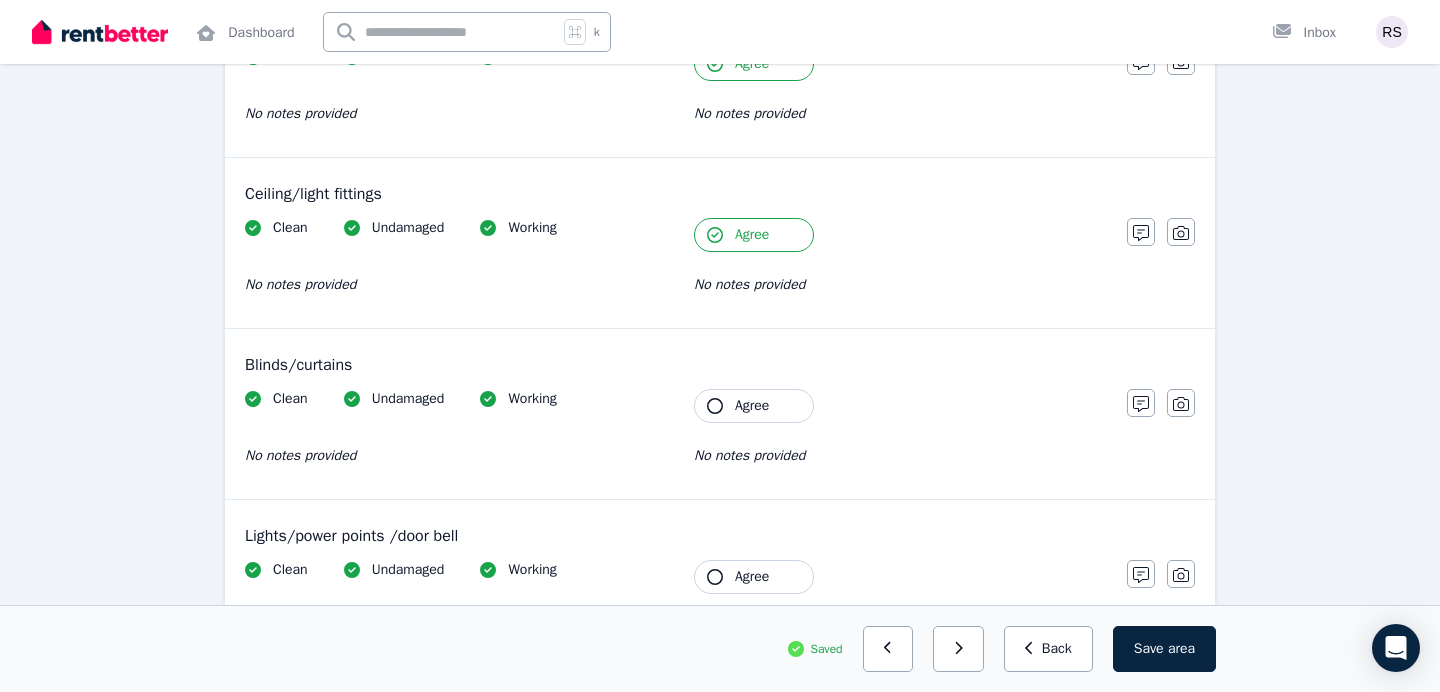 scroll, scrollTop: 1289, scrollLeft: 0, axis: vertical 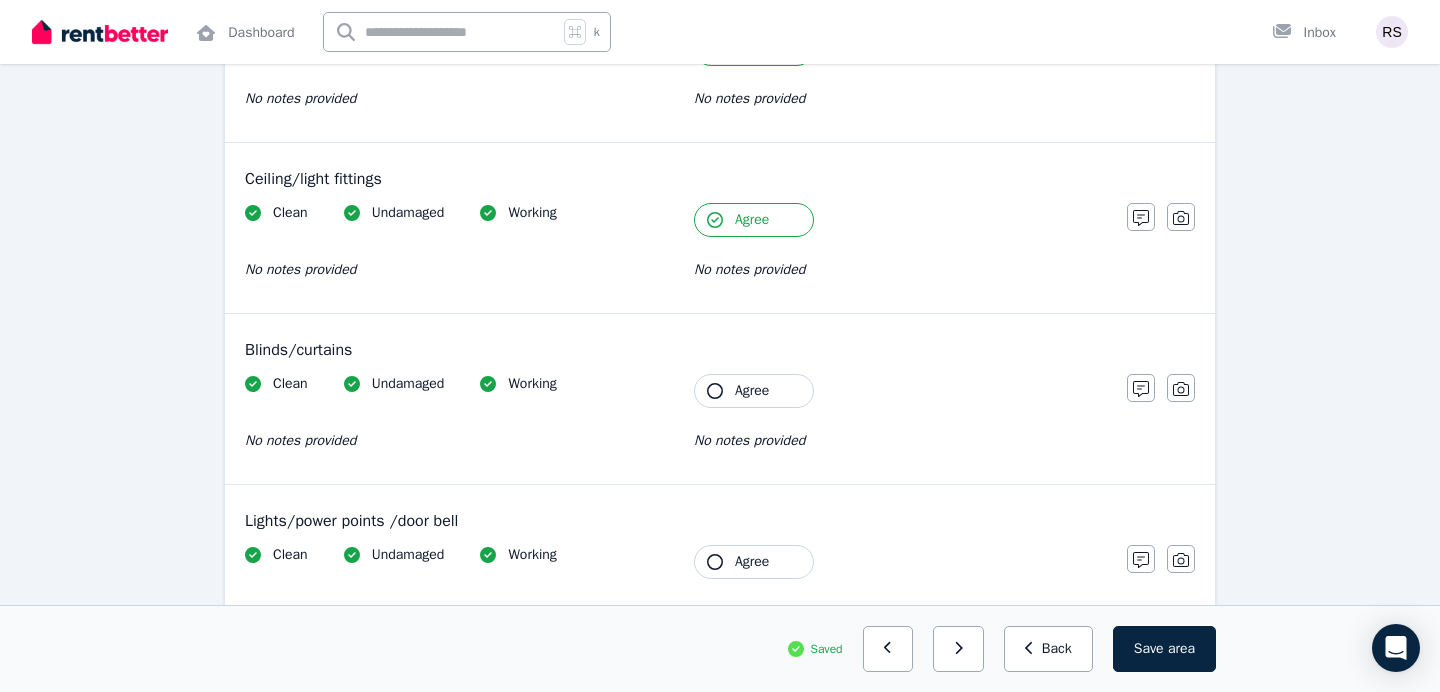 click on "Agree" at bounding box center [754, 391] 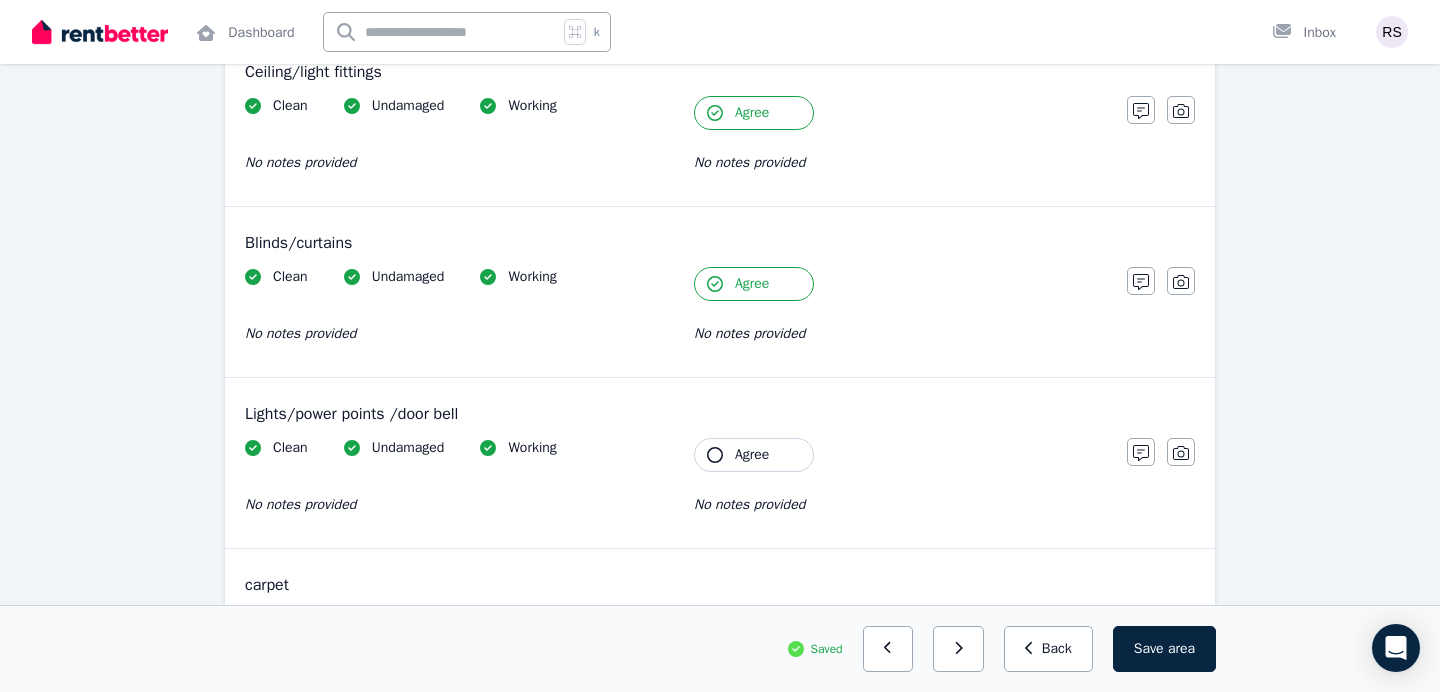 scroll, scrollTop: 1412, scrollLeft: 0, axis: vertical 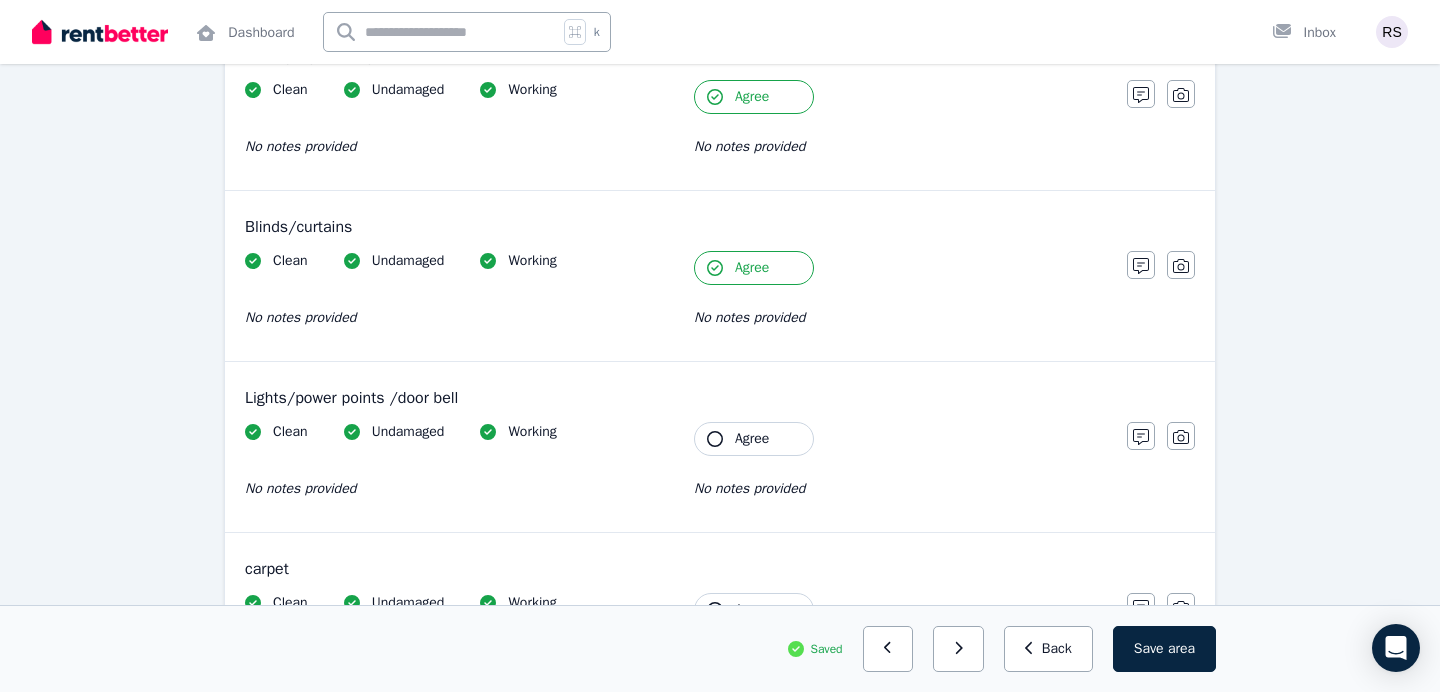 click on "Agree" at bounding box center (752, 439) 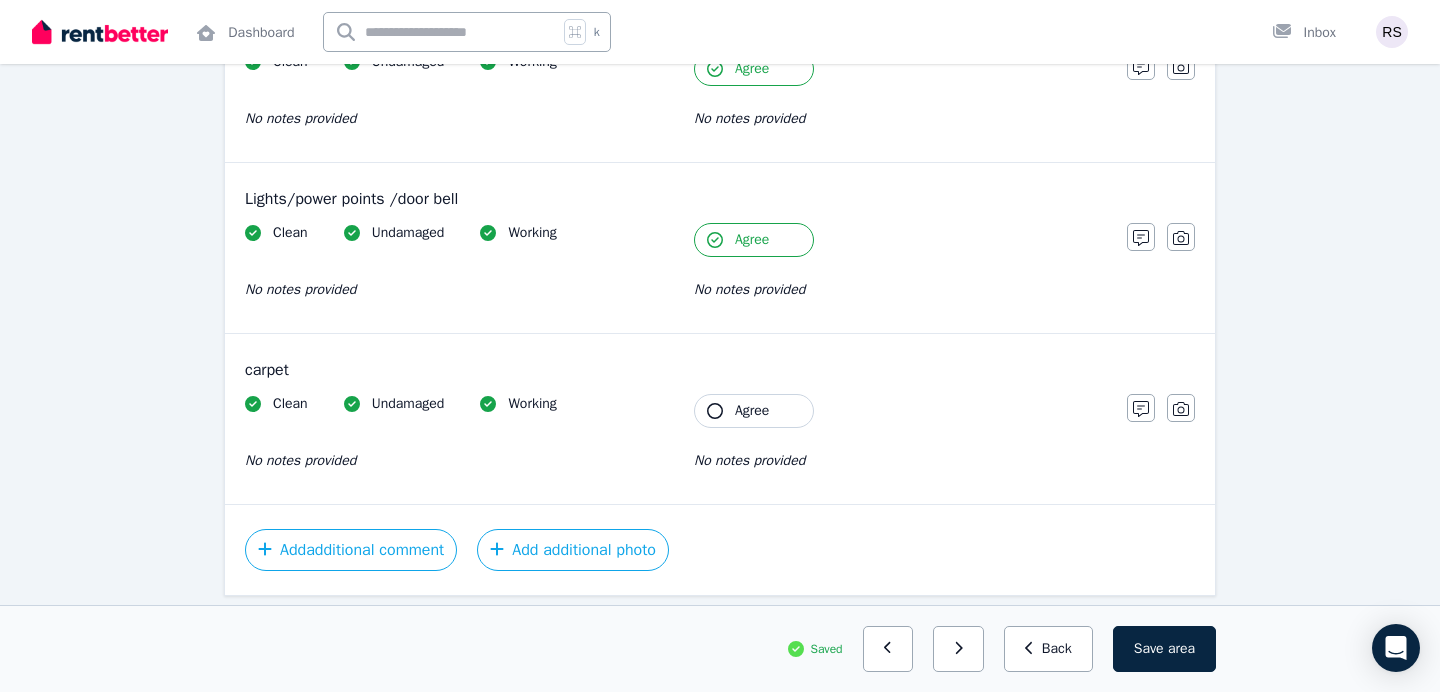 scroll, scrollTop: 1626, scrollLeft: 0, axis: vertical 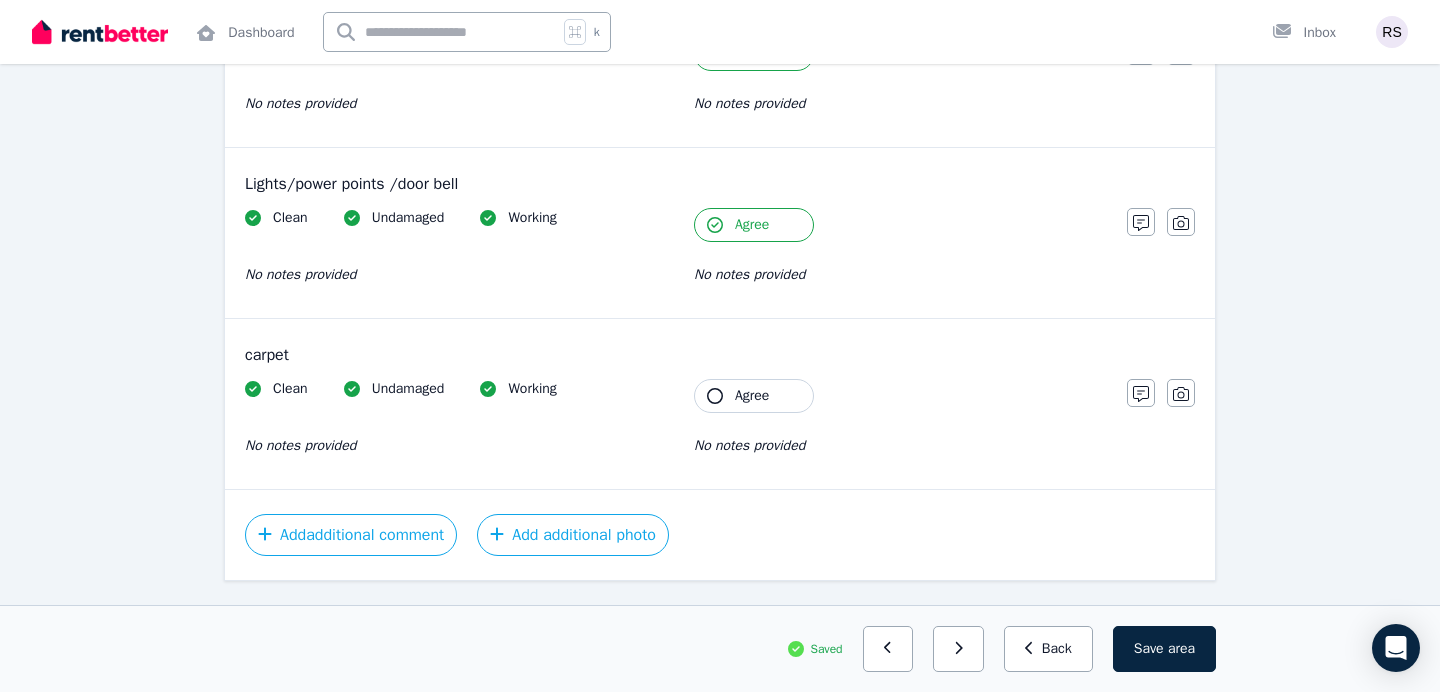 click on "Agree" at bounding box center [752, 396] 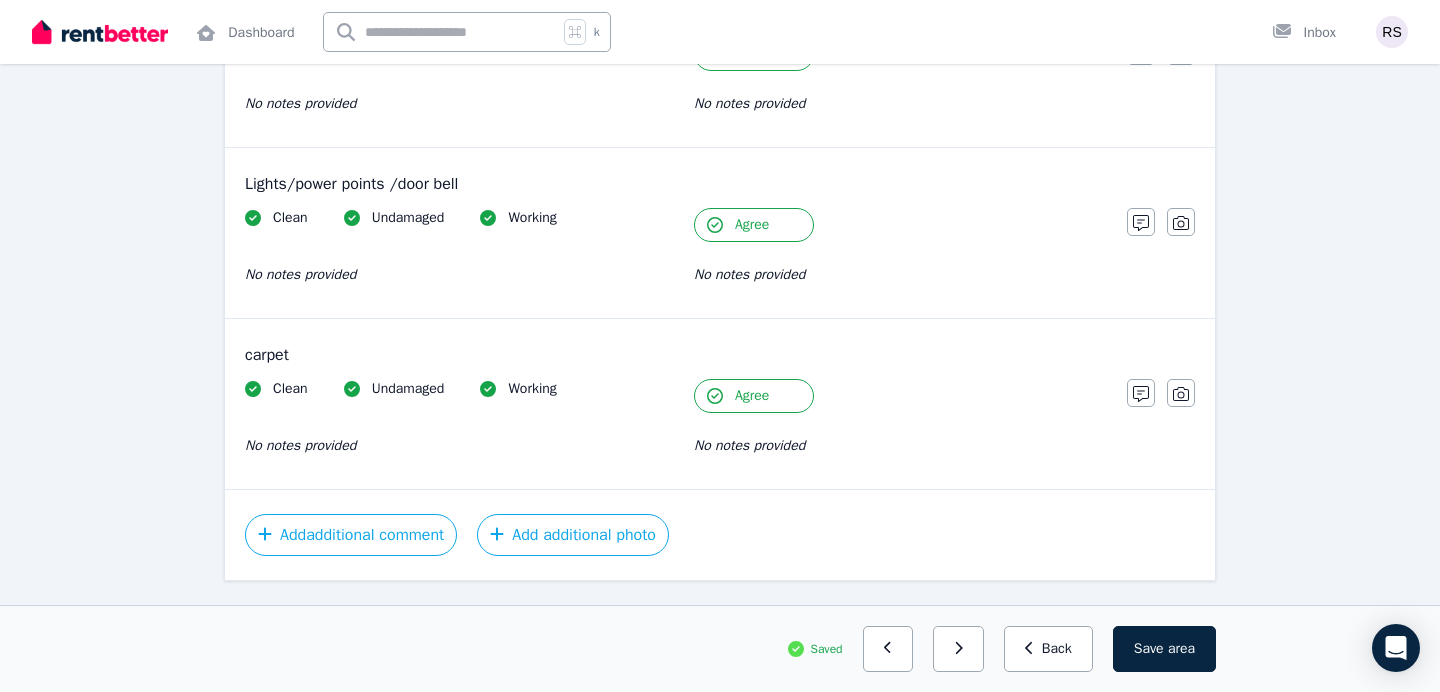 scroll, scrollTop: 1674, scrollLeft: 0, axis: vertical 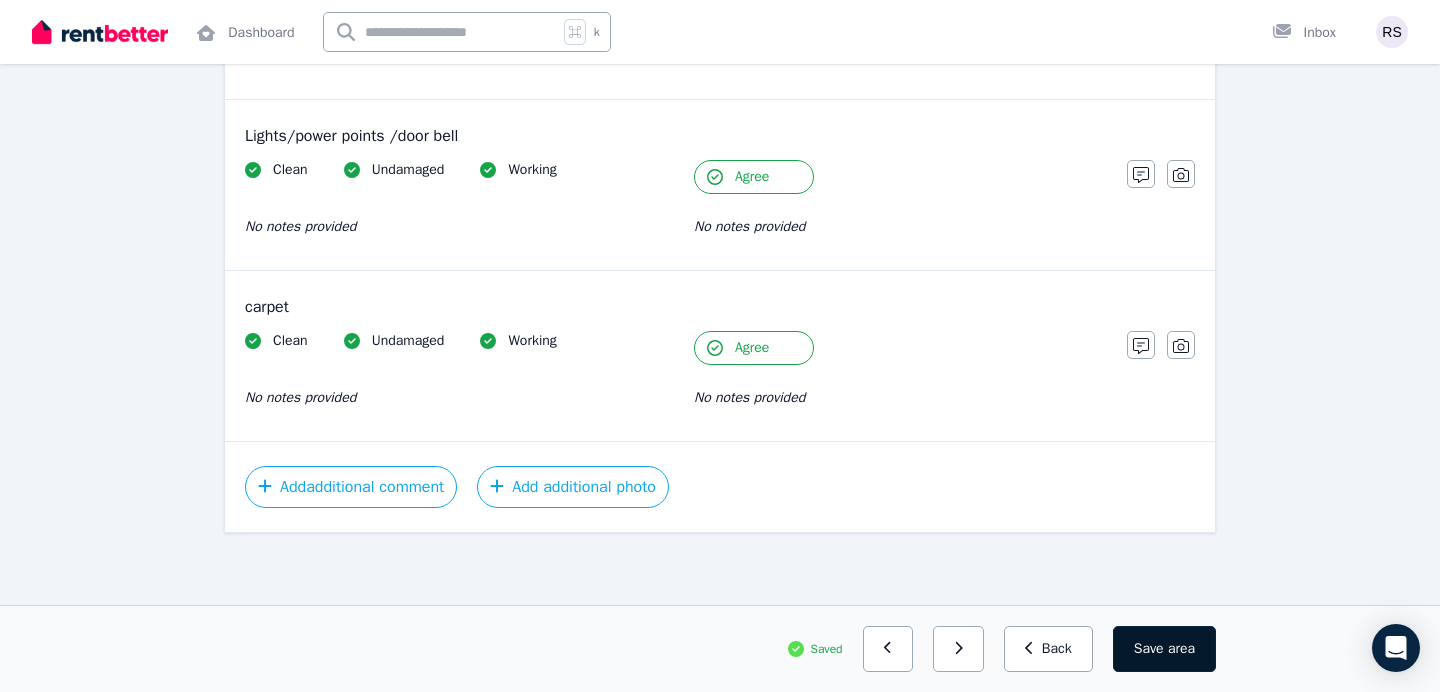 click on "Save   area" at bounding box center (1164, 649) 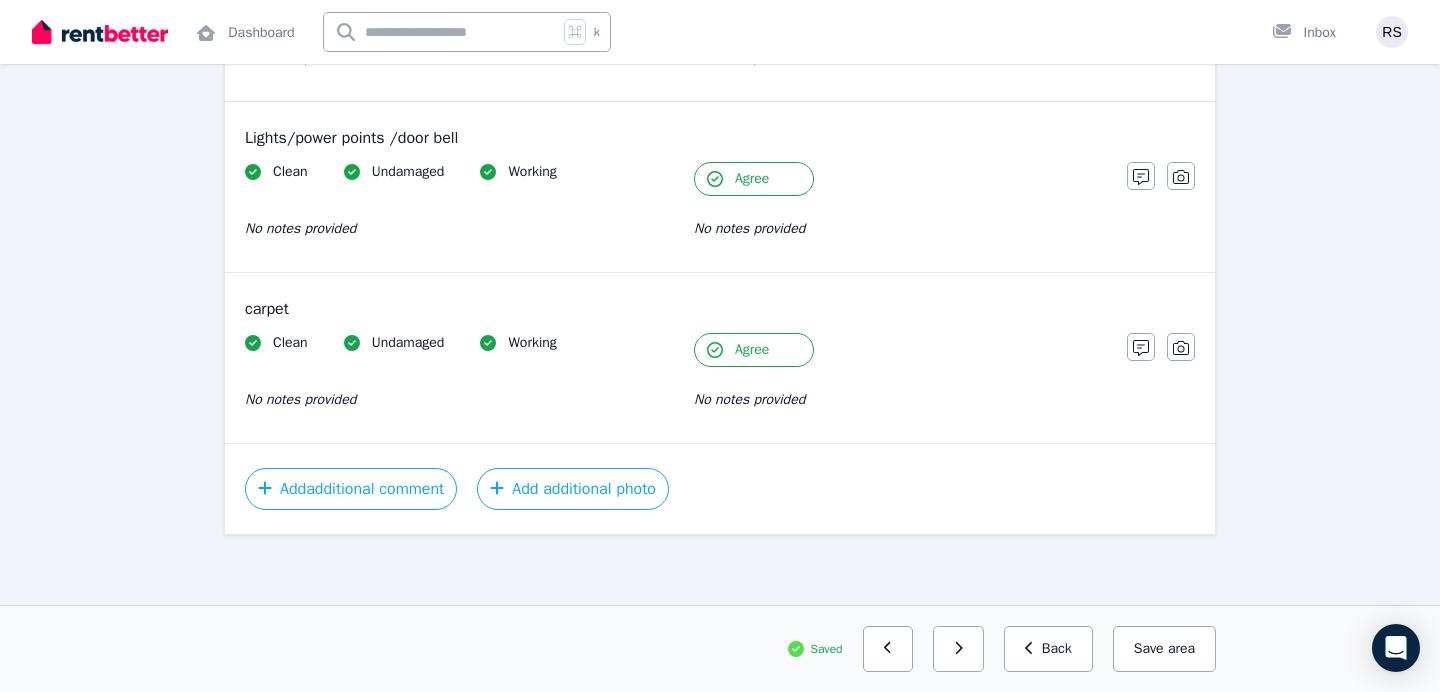scroll, scrollTop: 1674, scrollLeft: 0, axis: vertical 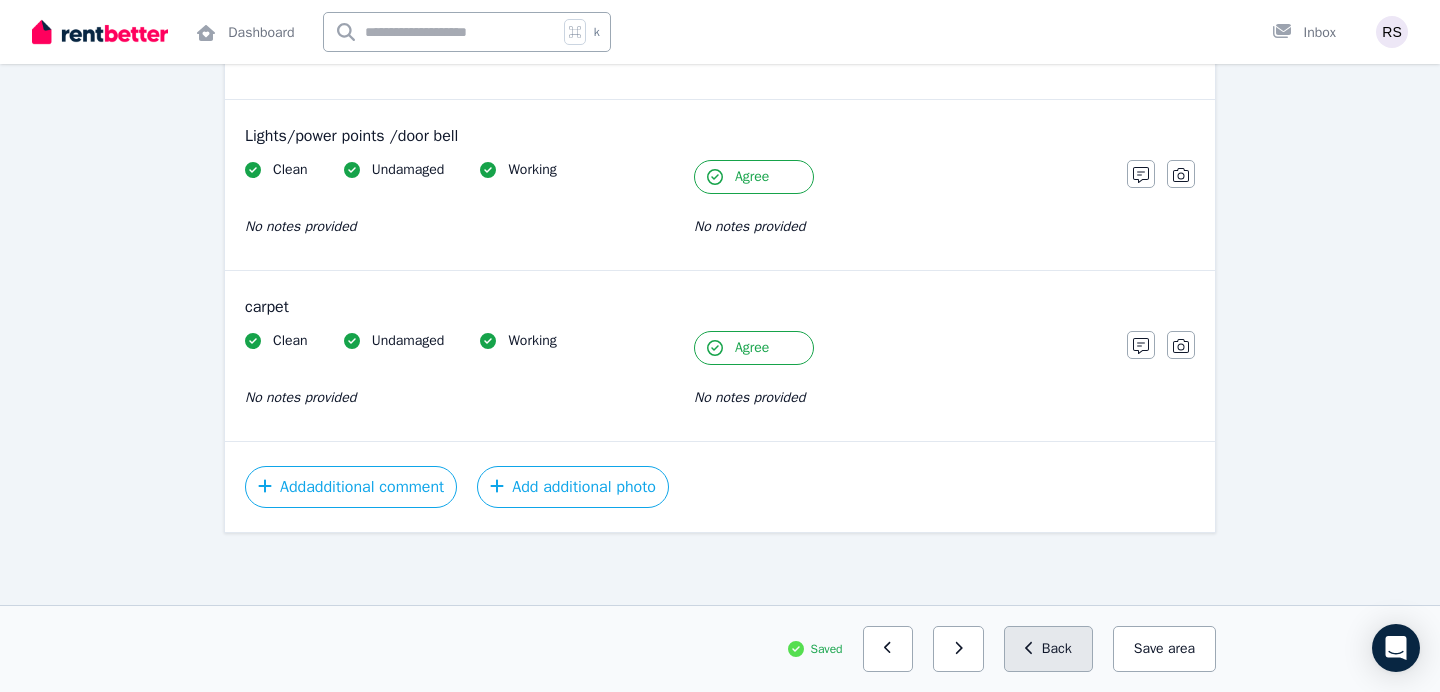 click on "Back" at bounding box center [1048, 649] 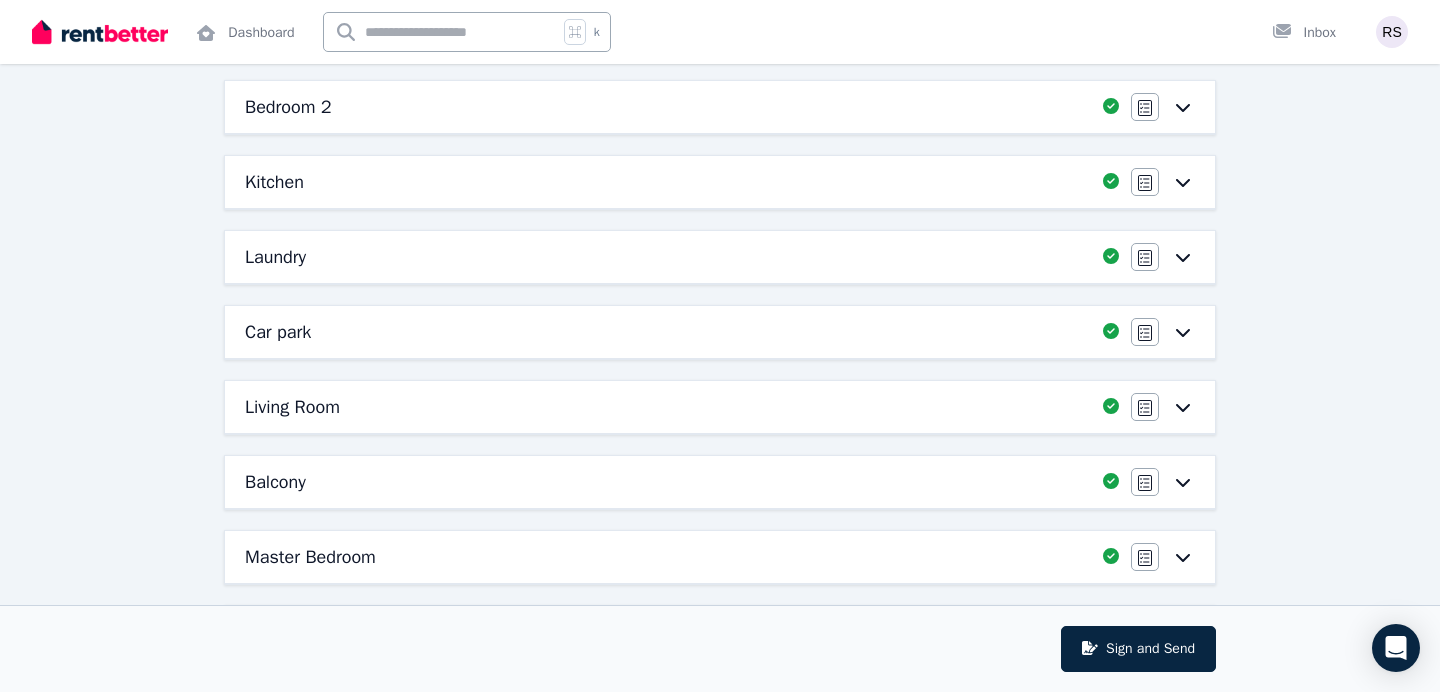 scroll, scrollTop: 329, scrollLeft: 0, axis: vertical 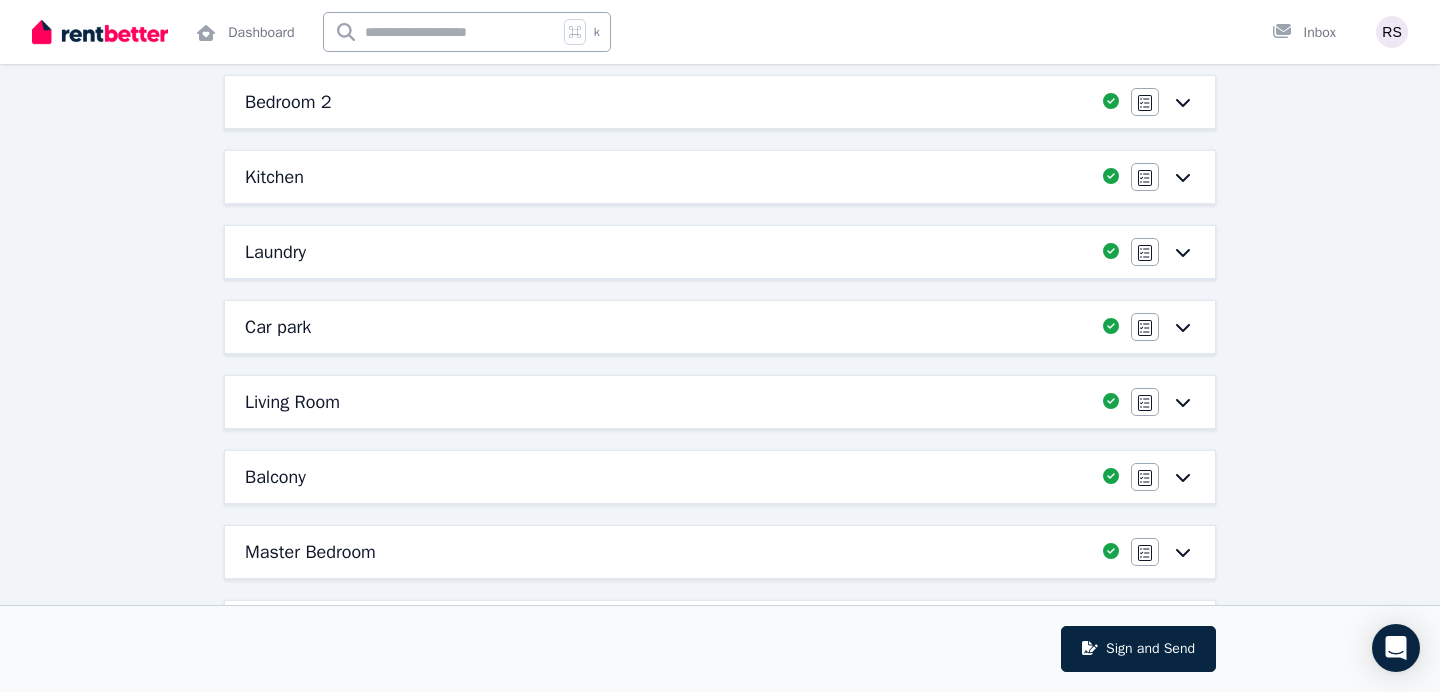 click on "Living Room" at bounding box center [668, 402] 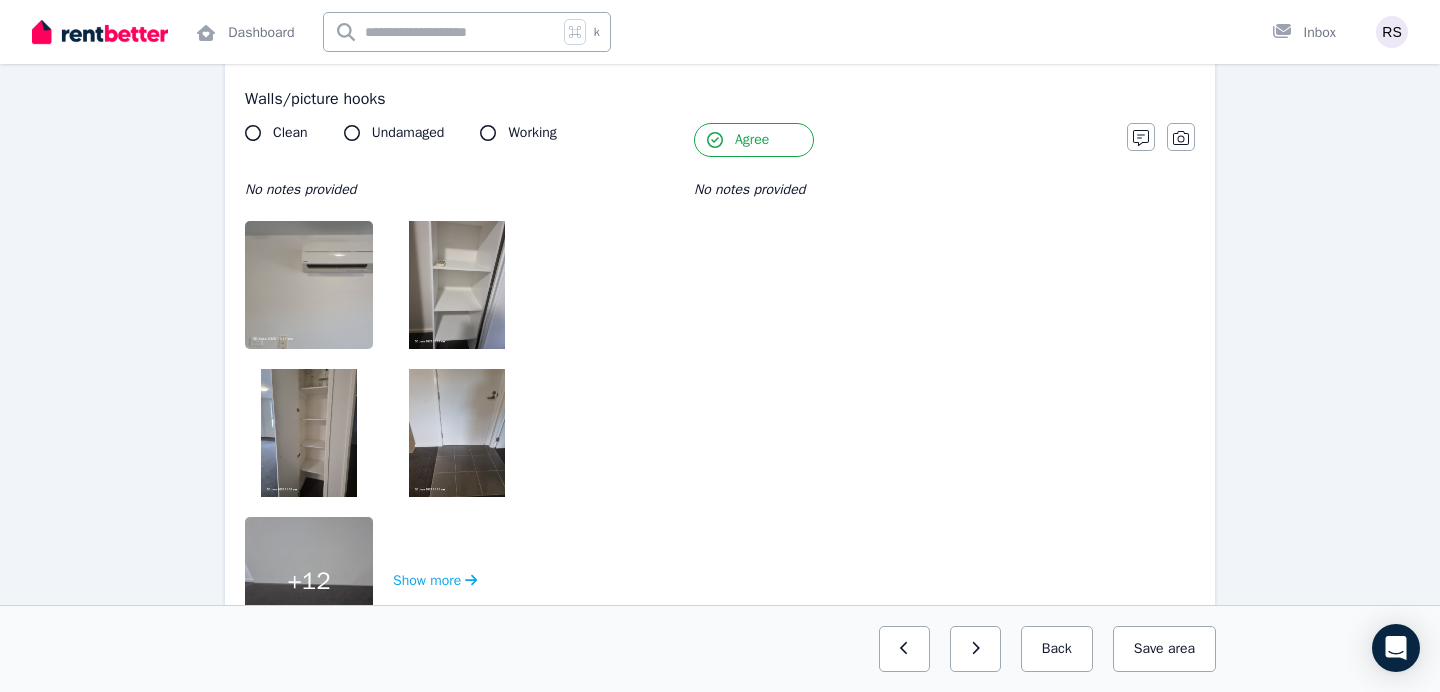 scroll, scrollTop: 268, scrollLeft: 0, axis: vertical 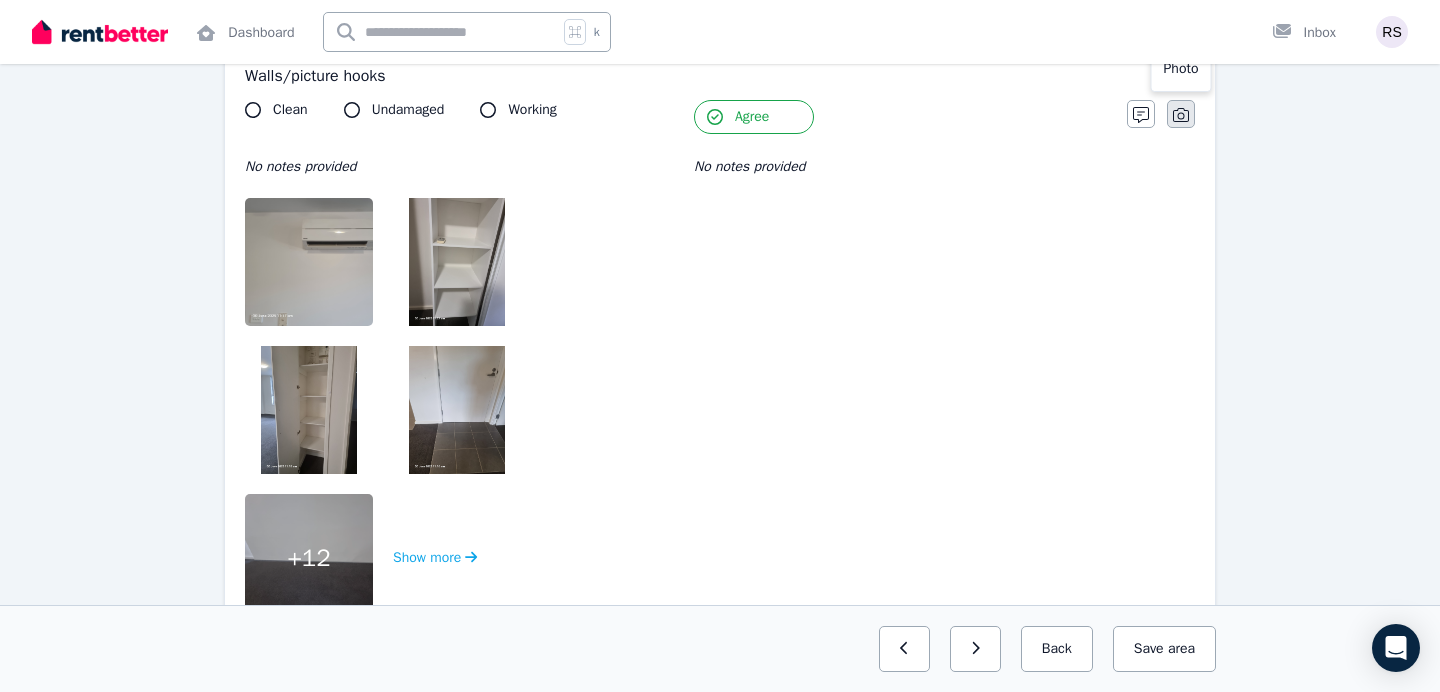 click 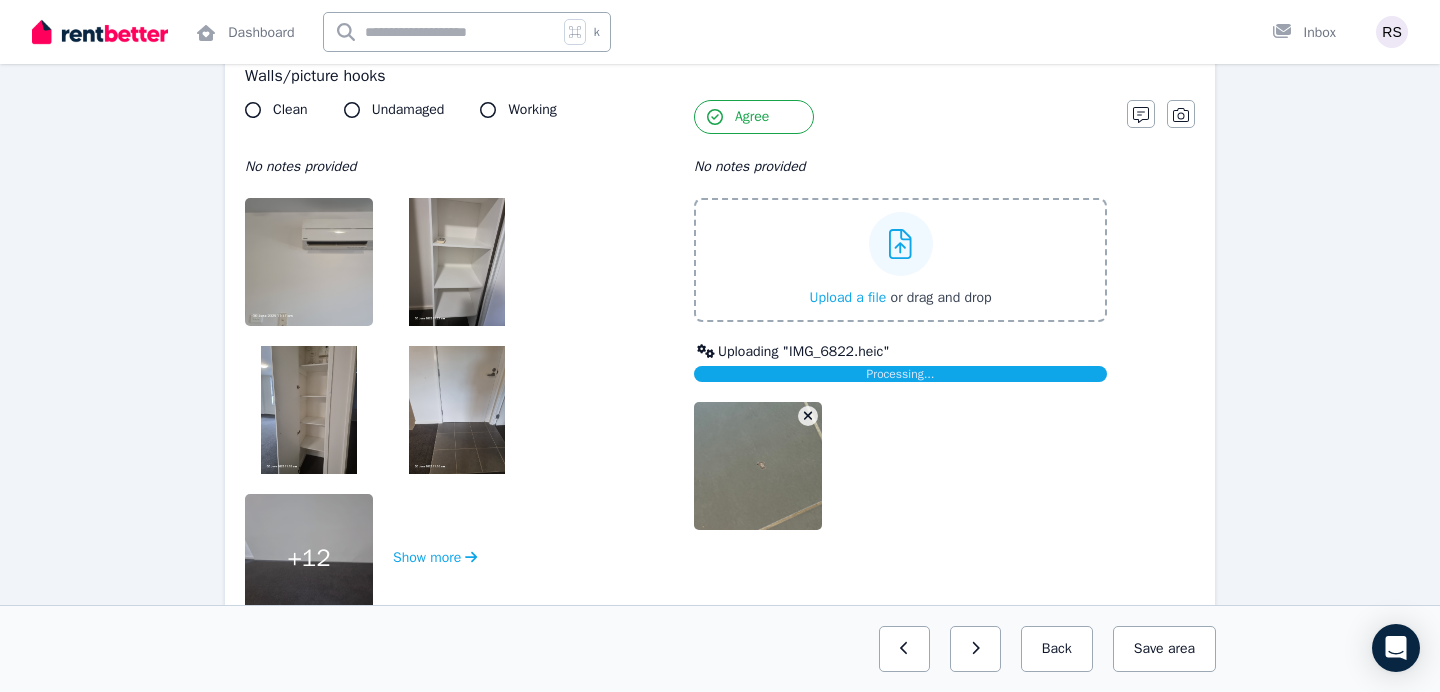 click at bounding box center [457, 410] 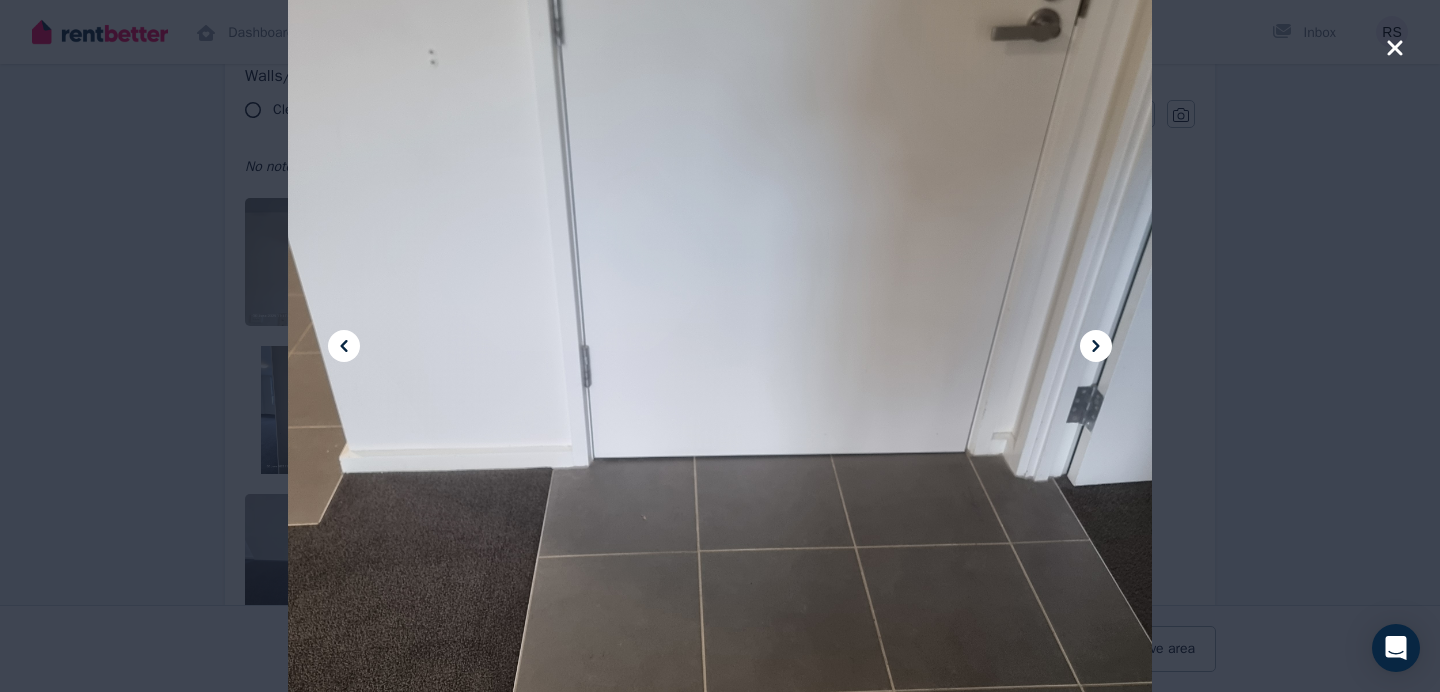 click 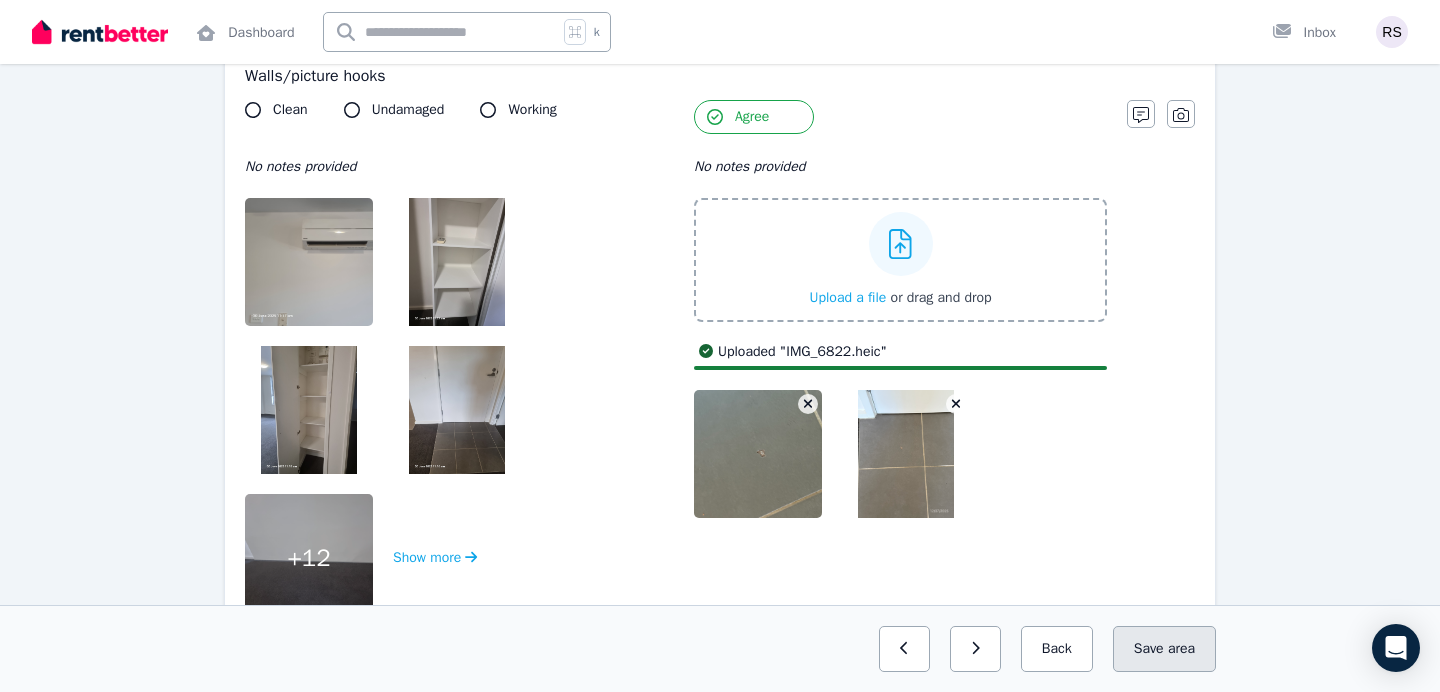 click on "Save   area" at bounding box center [1164, 649] 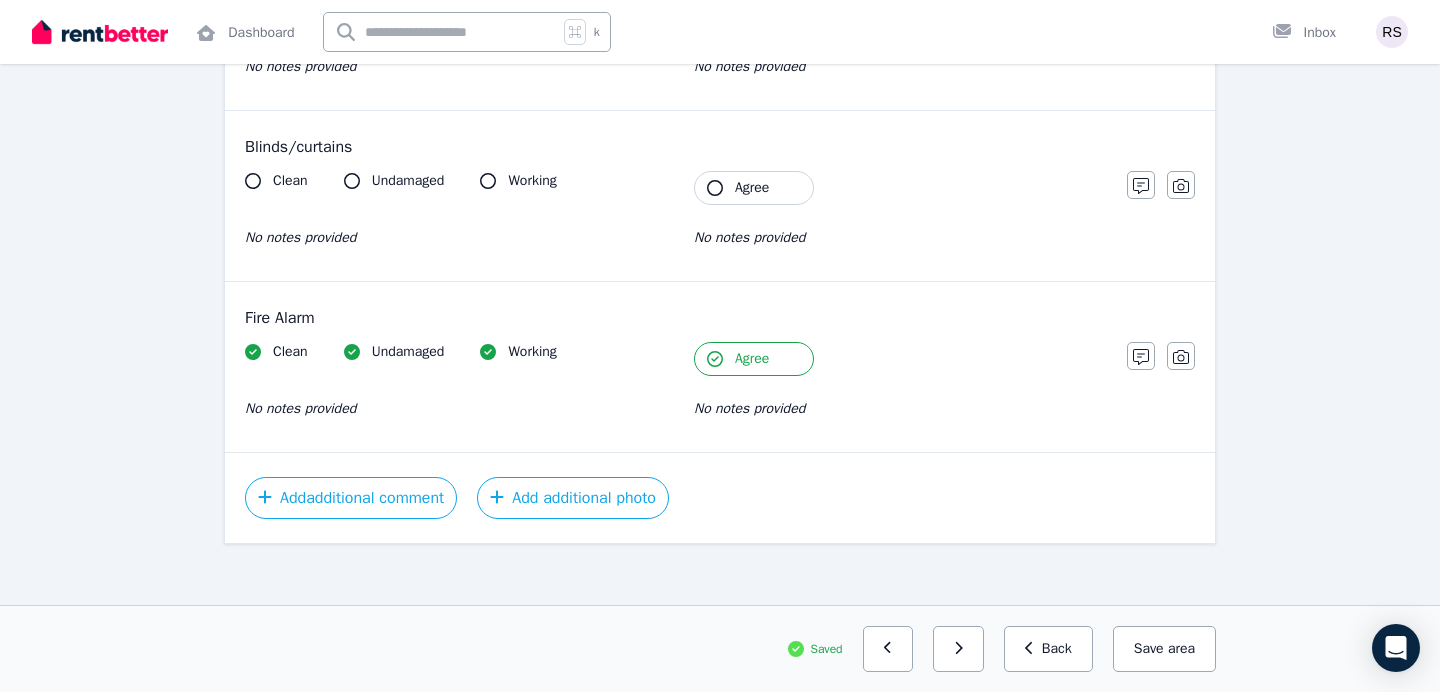 scroll, scrollTop: 1316, scrollLeft: 0, axis: vertical 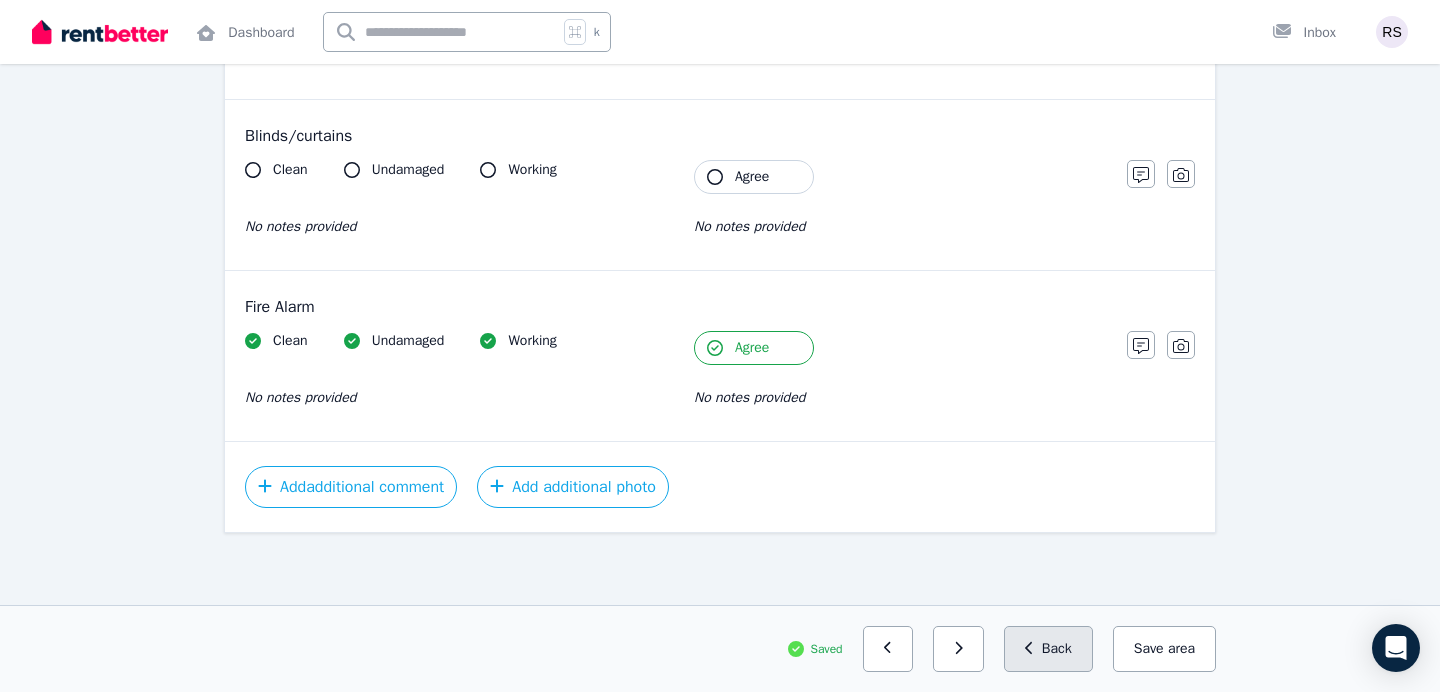 click on "Back" at bounding box center (1048, 649) 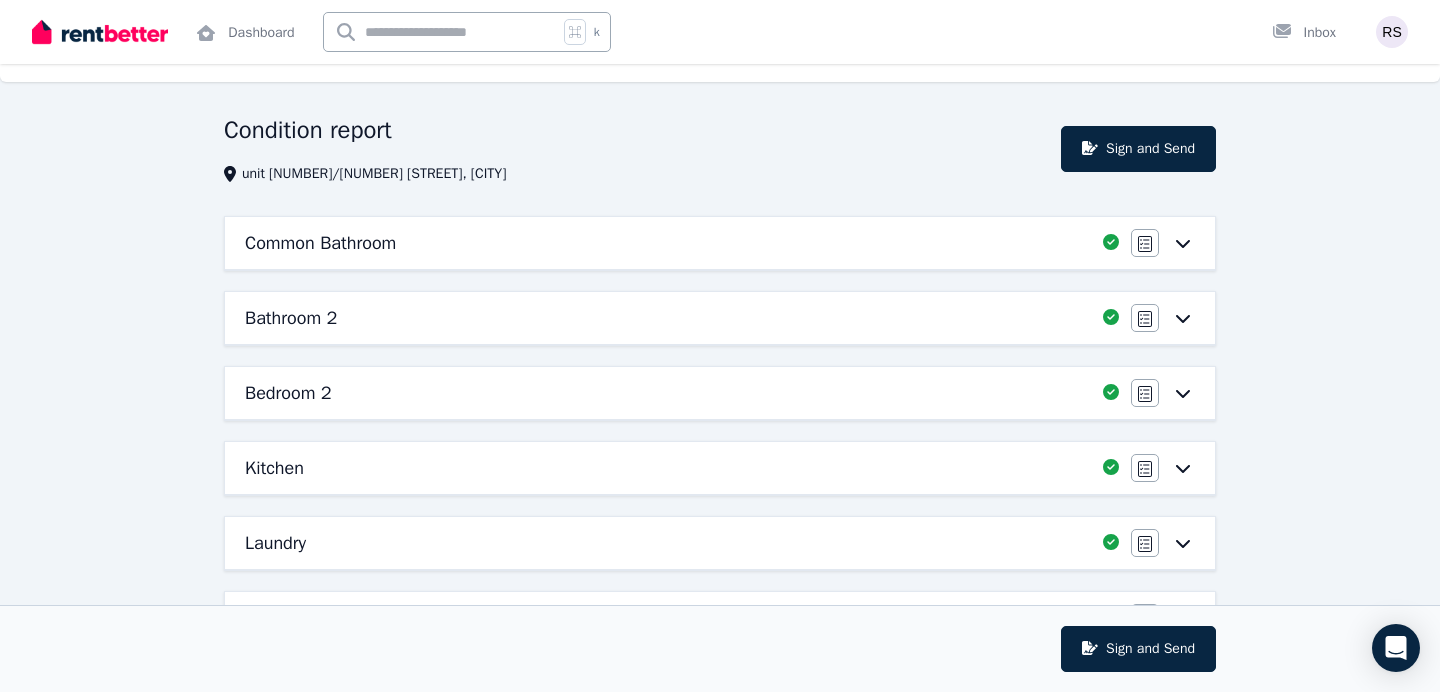 scroll, scrollTop: 0, scrollLeft: 0, axis: both 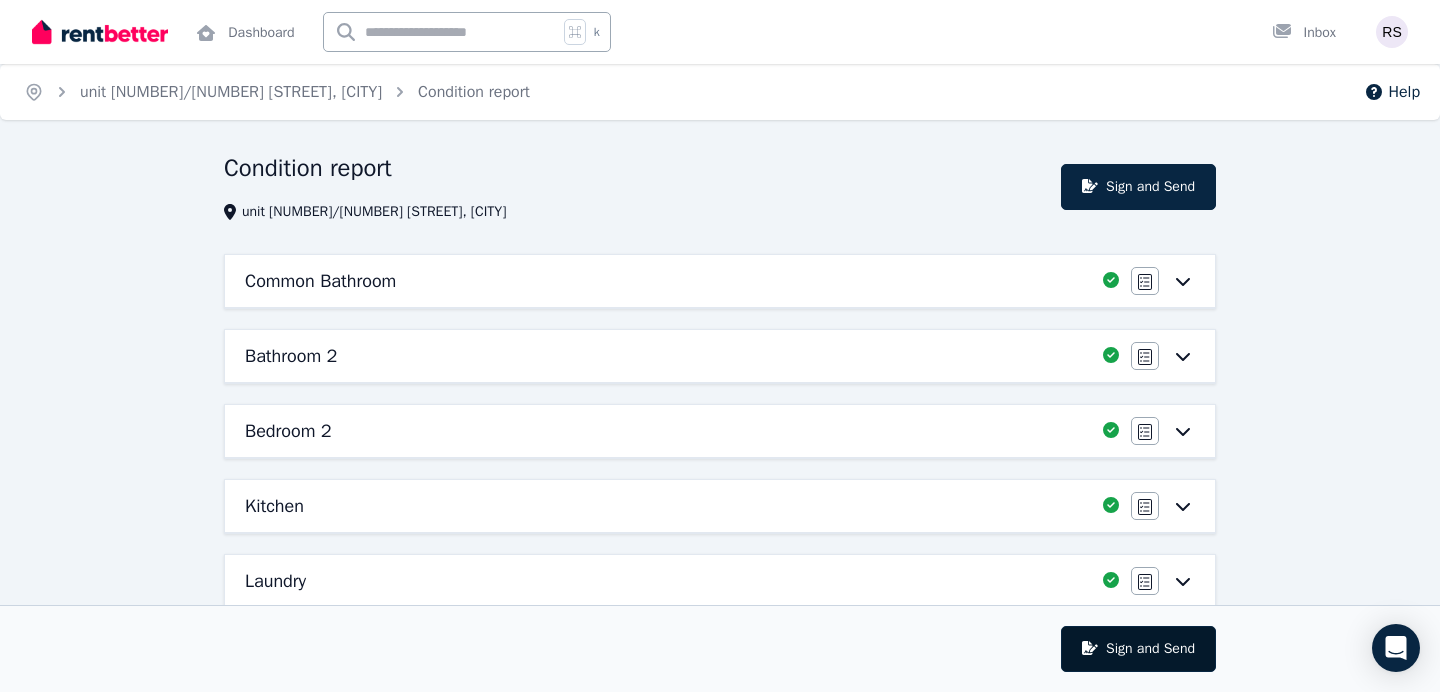 click on "Sign and Send" at bounding box center (1138, 649) 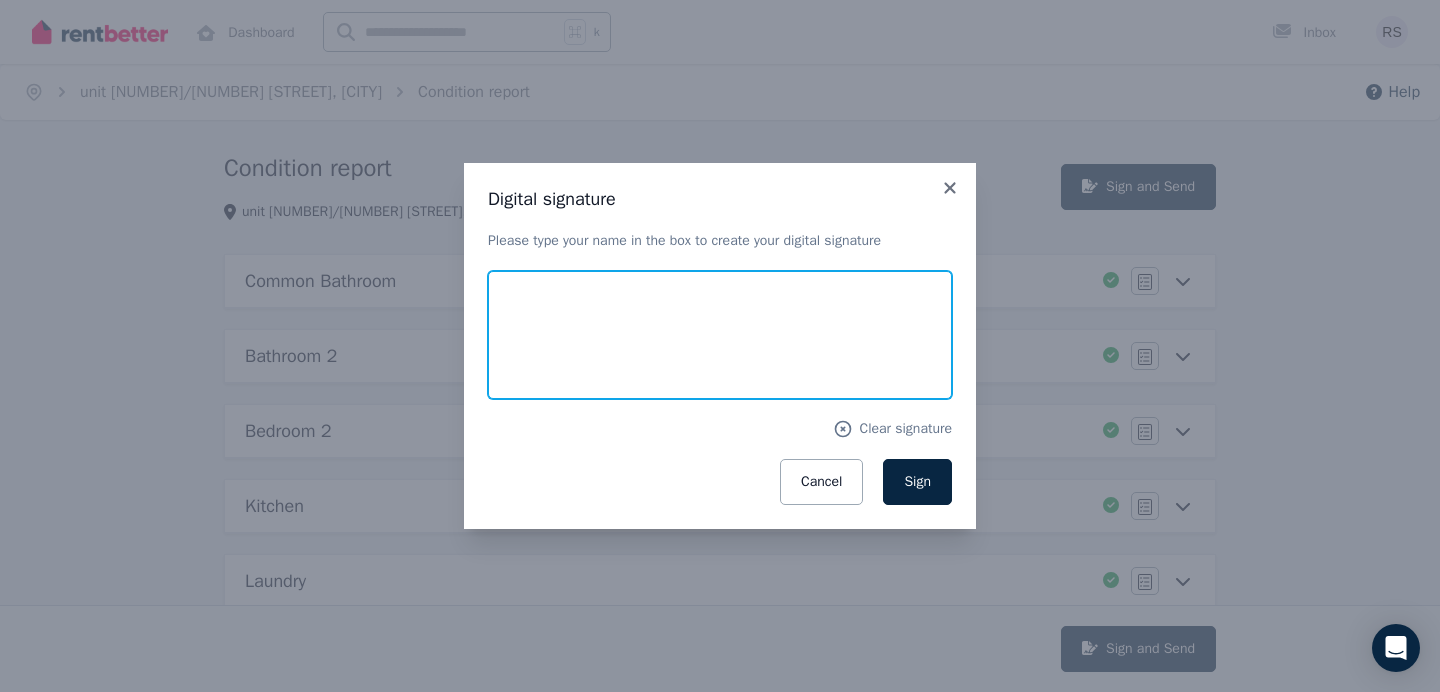 click at bounding box center (720, 335) 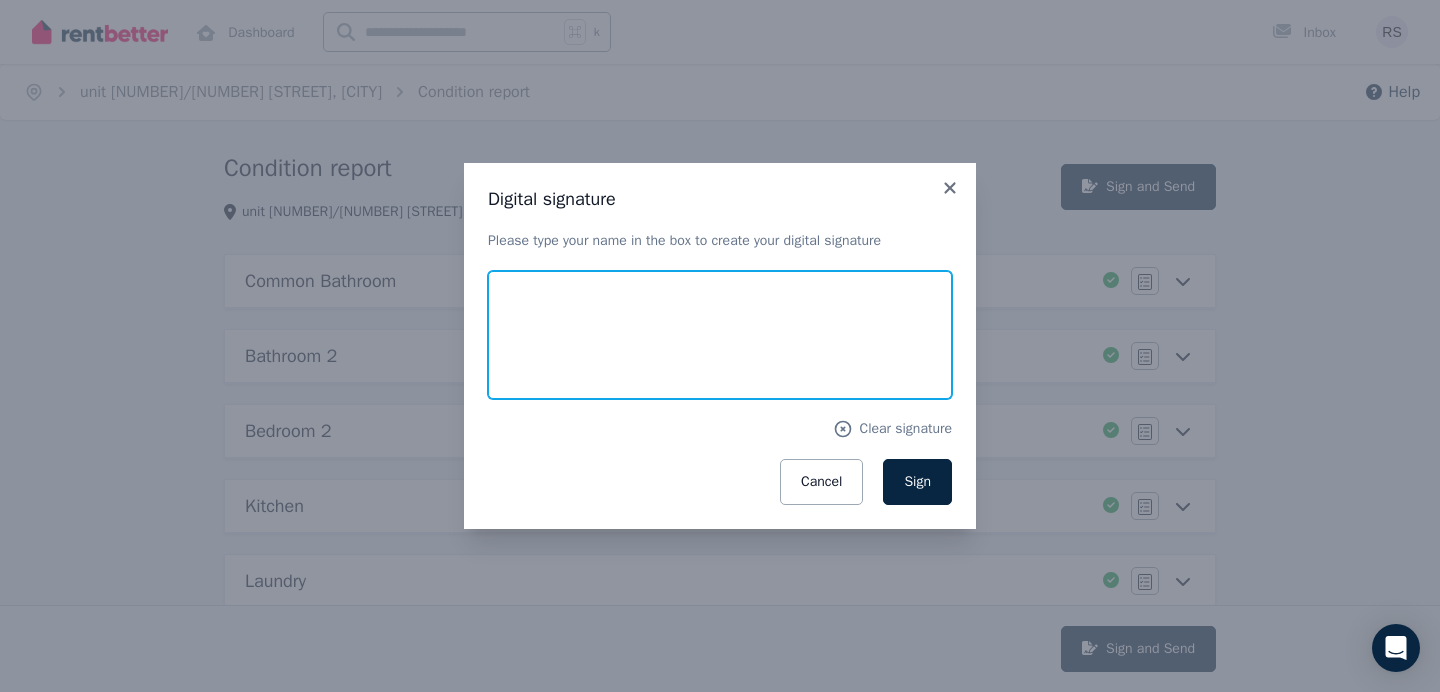 type on "**********" 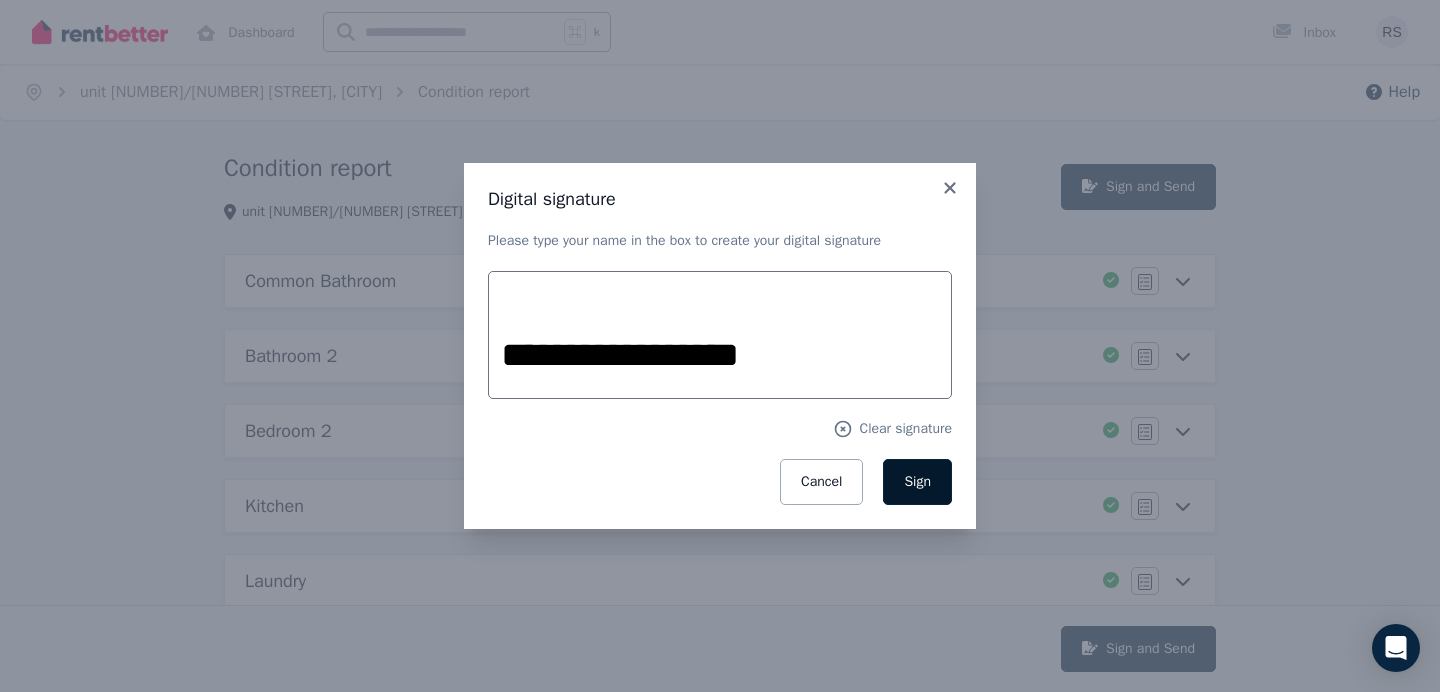 click on "Sign" at bounding box center (917, 482) 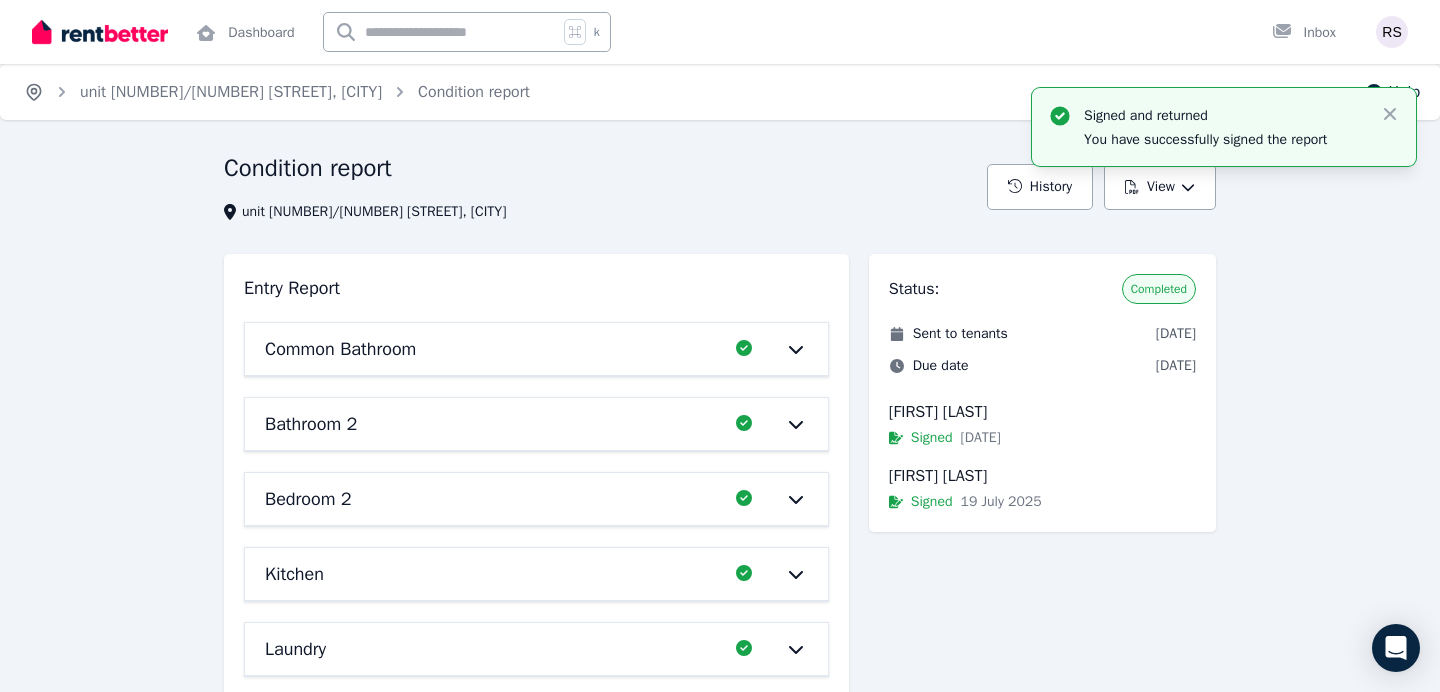 click 